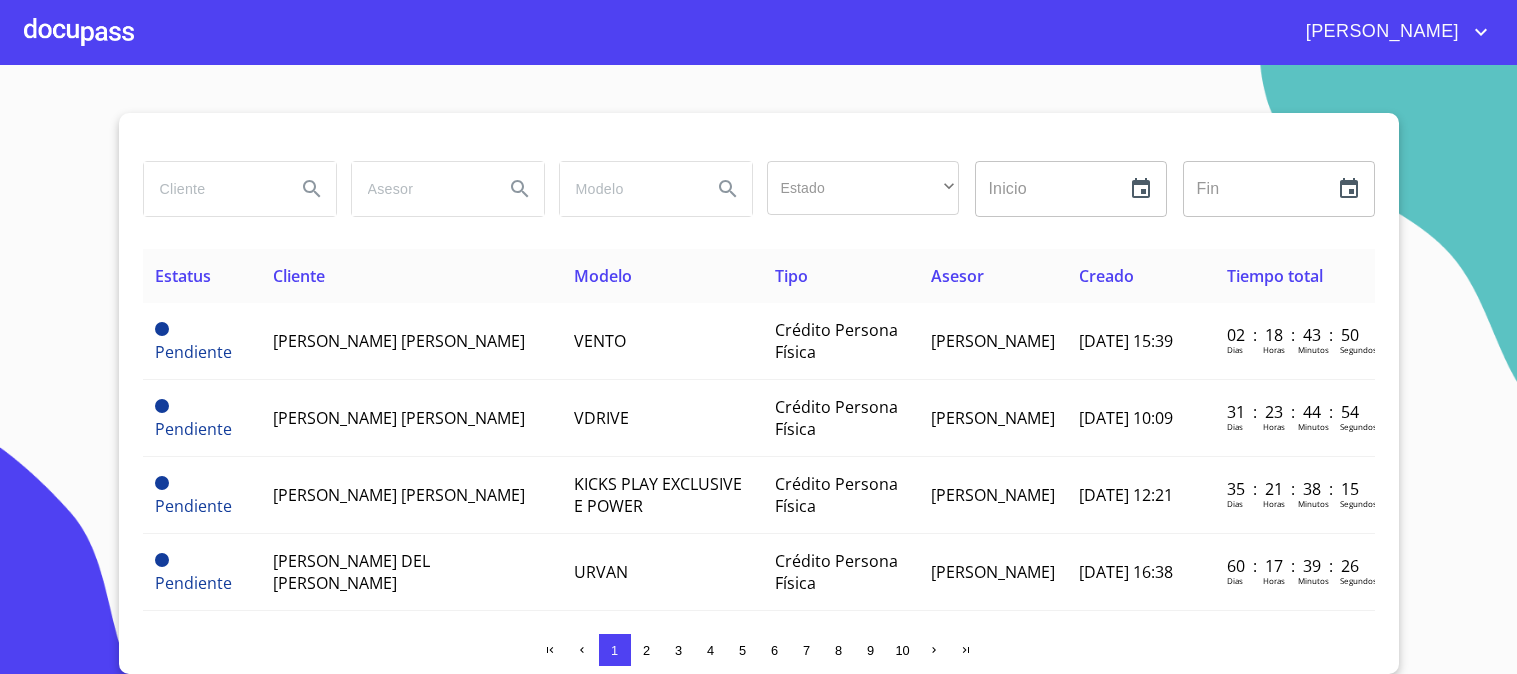 scroll, scrollTop: 0, scrollLeft: 0, axis: both 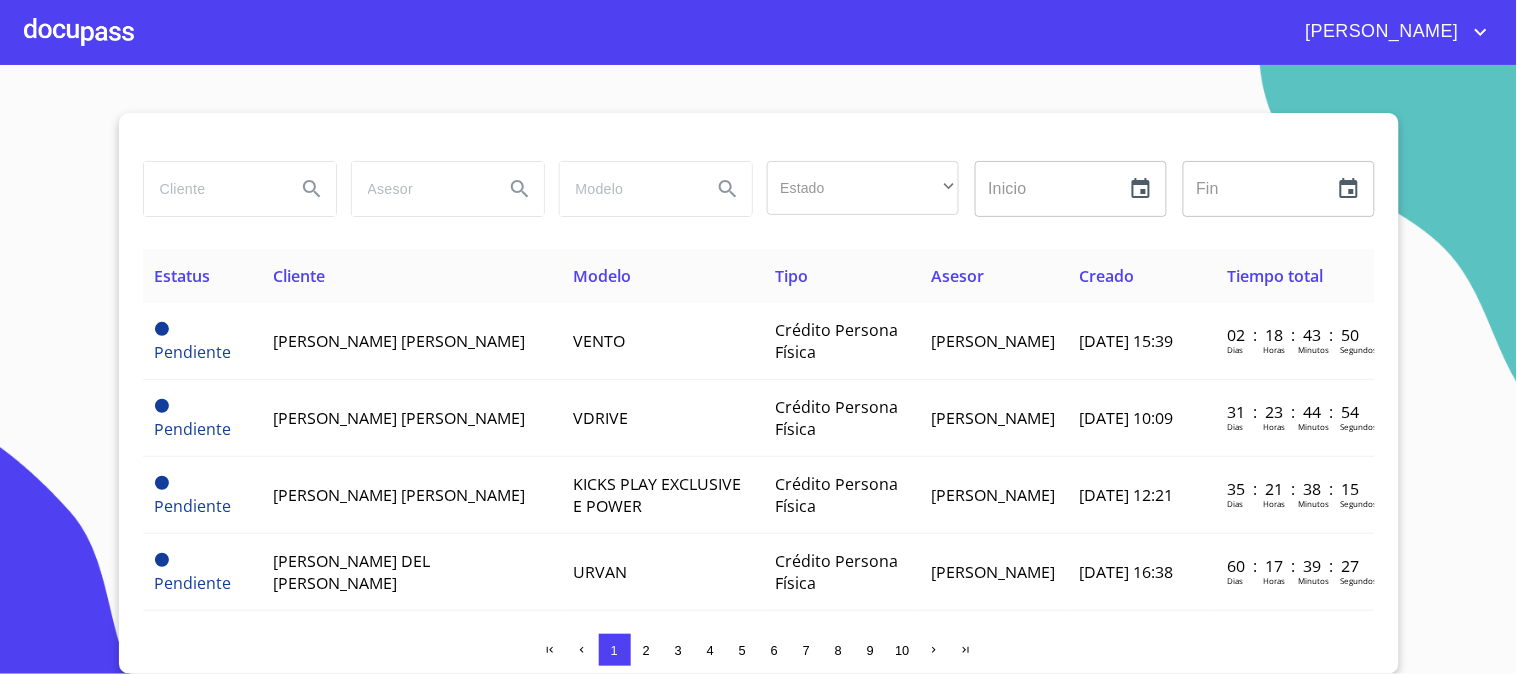 click at bounding box center (79, 32) 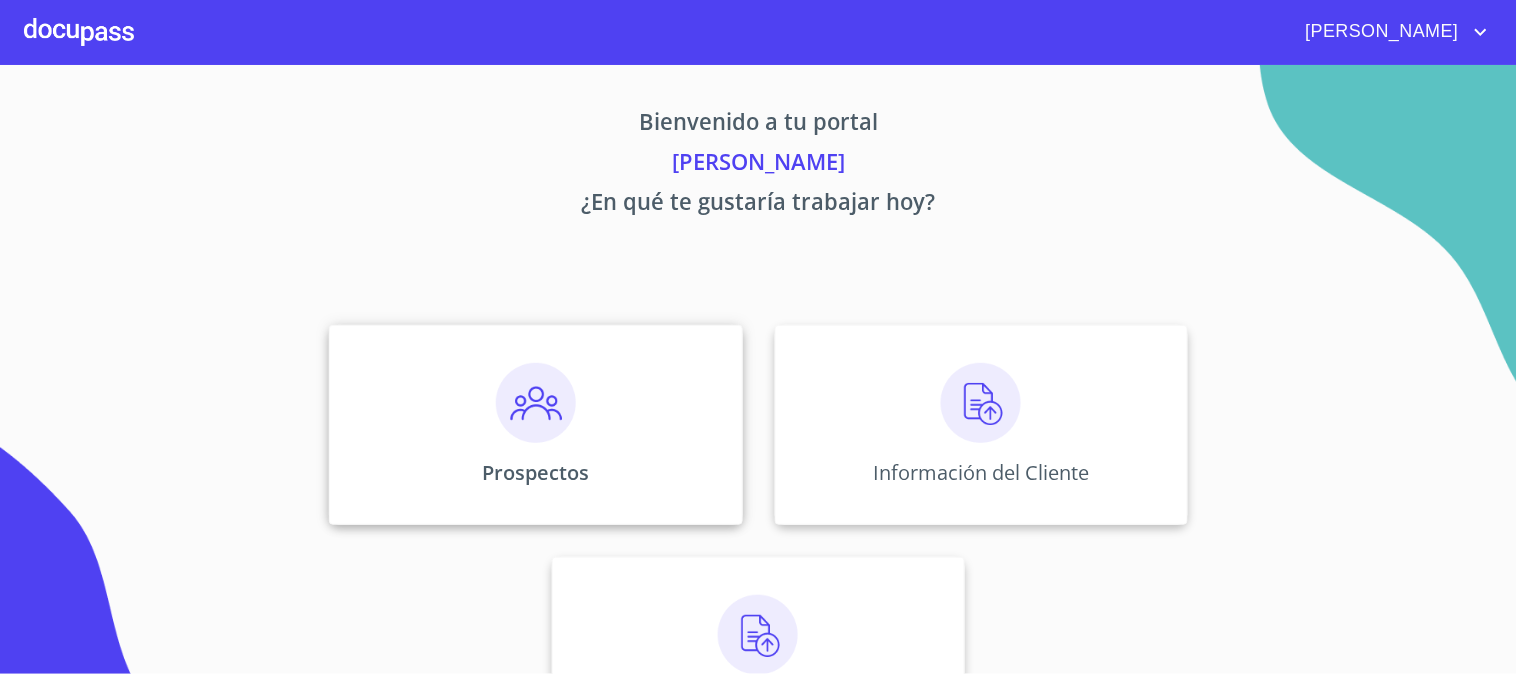 click at bounding box center (536, 403) 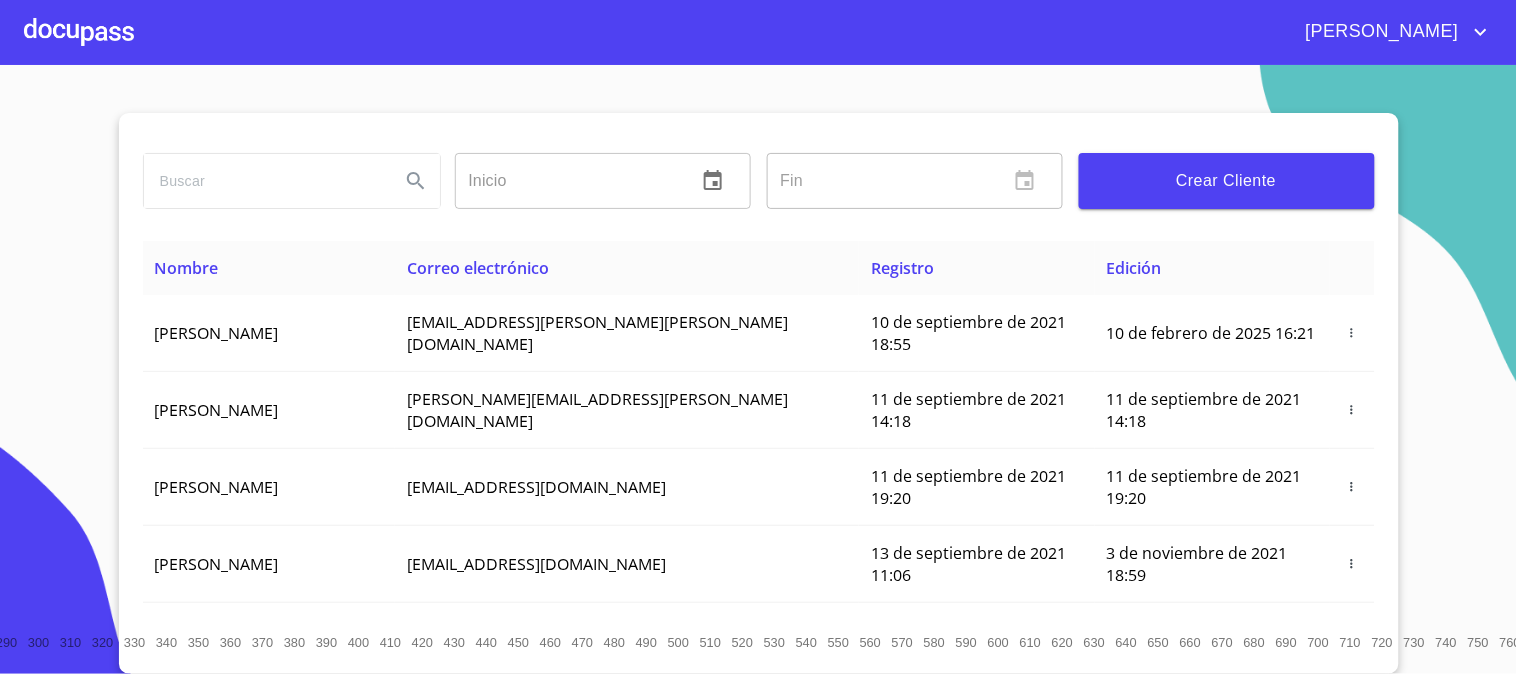 click on "Crear Cliente" at bounding box center [1227, 181] 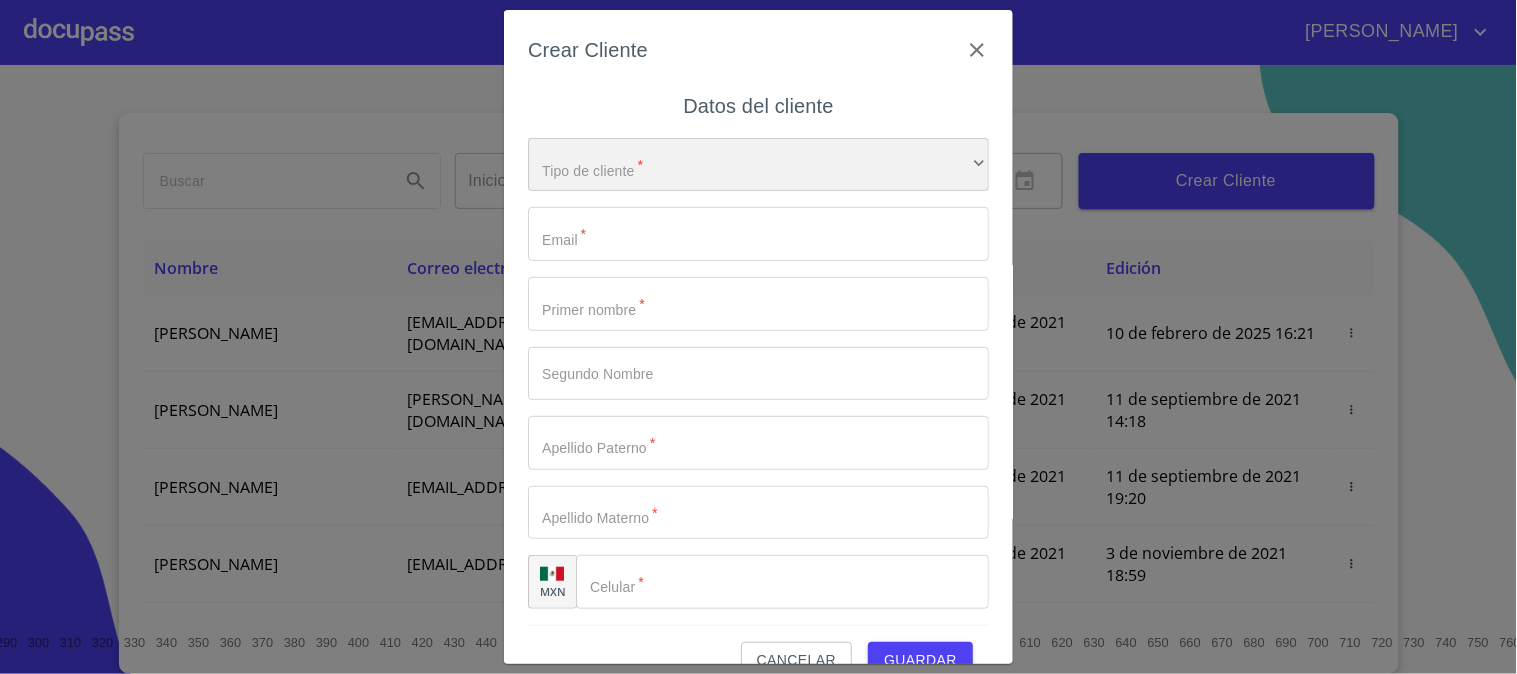 click on "​" at bounding box center (758, 165) 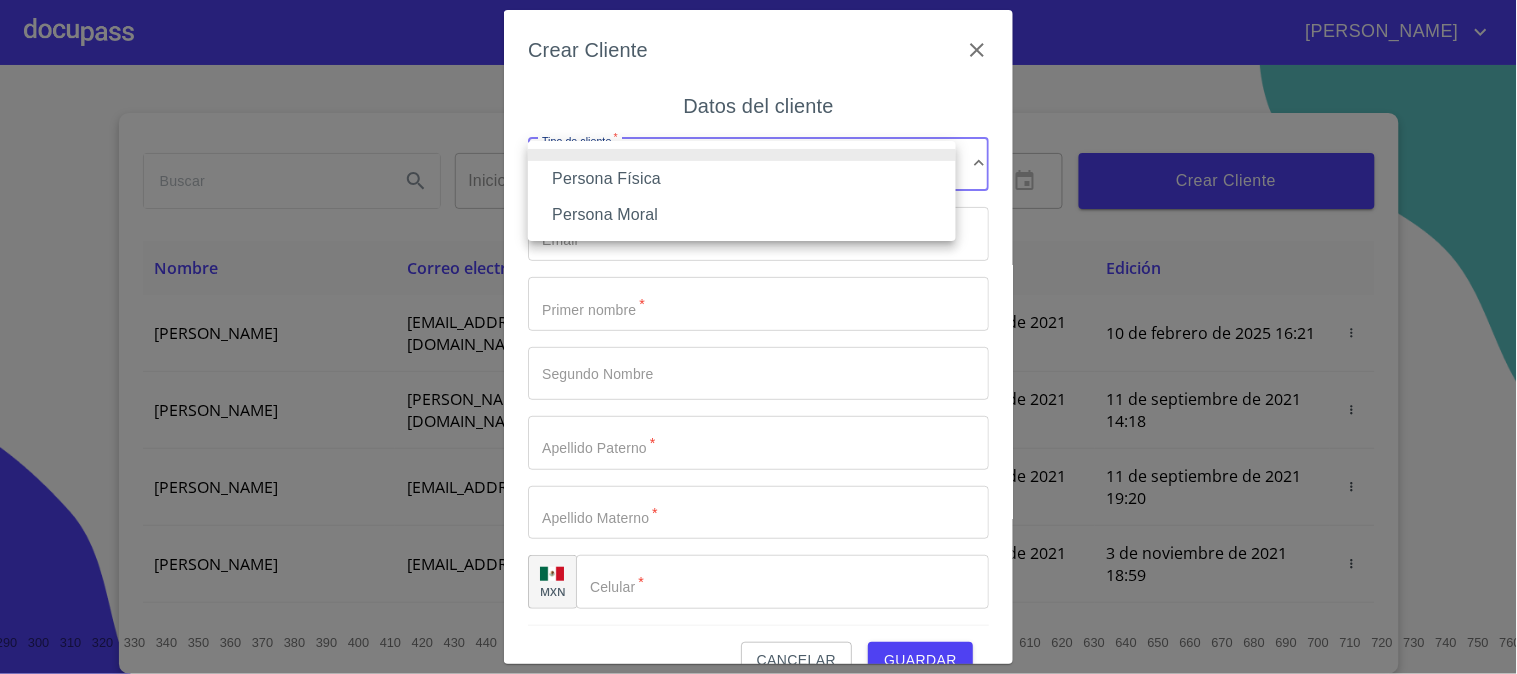 click on "Persona Física" at bounding box center (742, 179) 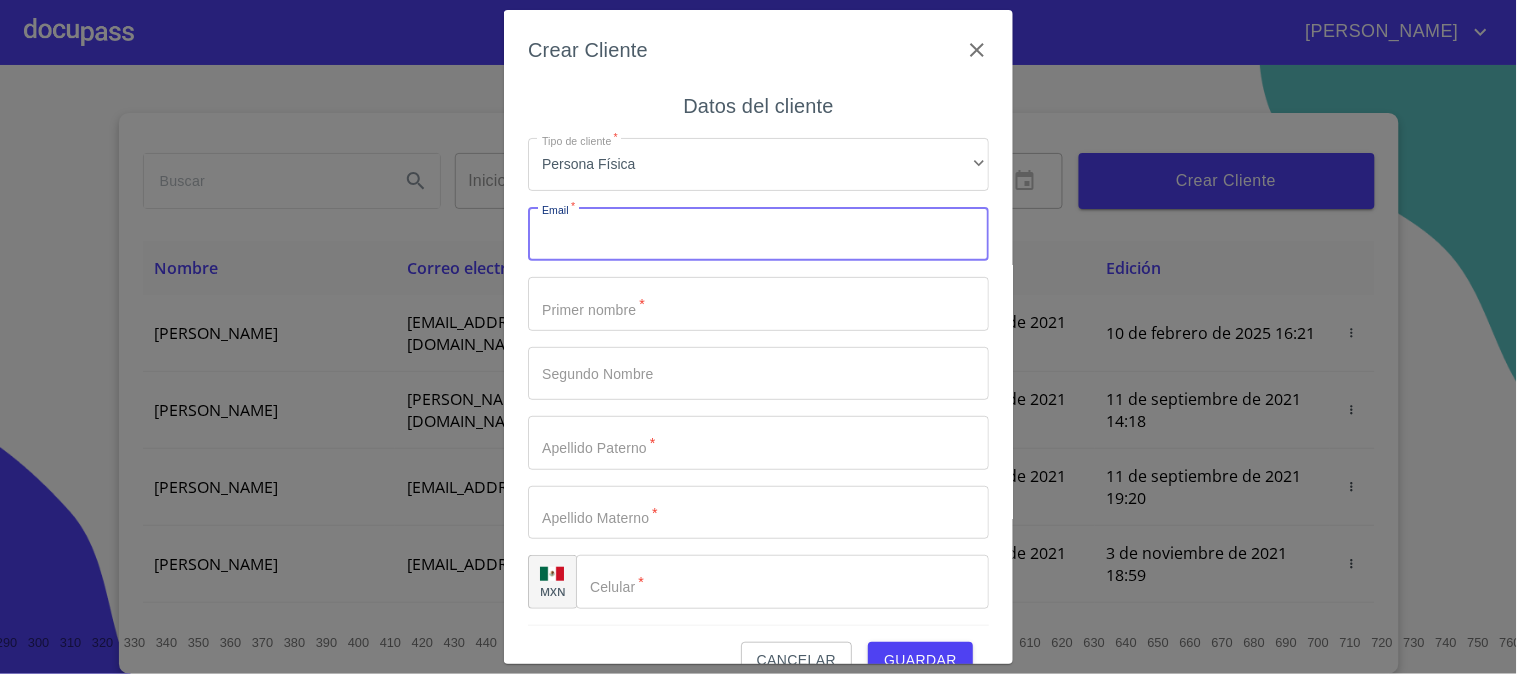 click on "Tipo de cliente   *" at bounding box center (758, 234) 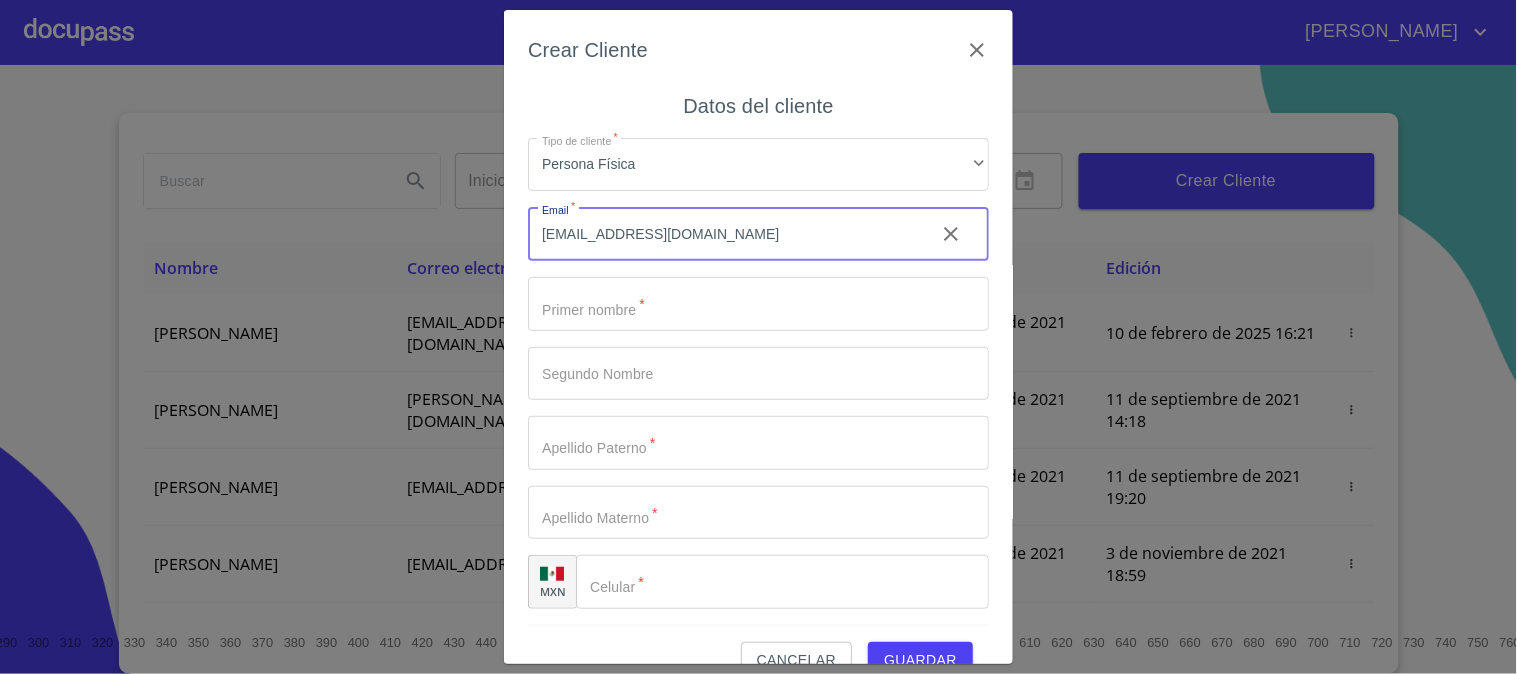 type on "[EMAIL_ADDRESS][DOMAIN_NAME]" 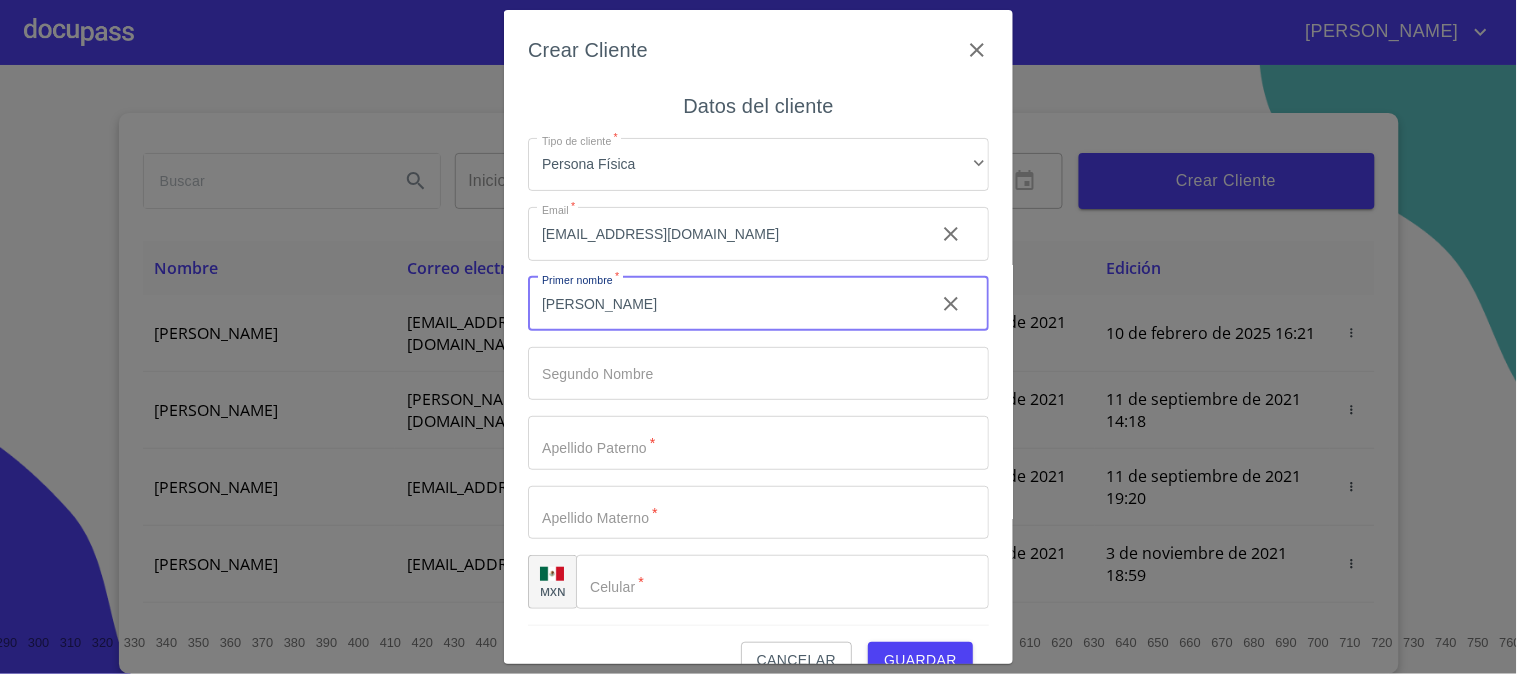 type on "[PERSON_NAME]" 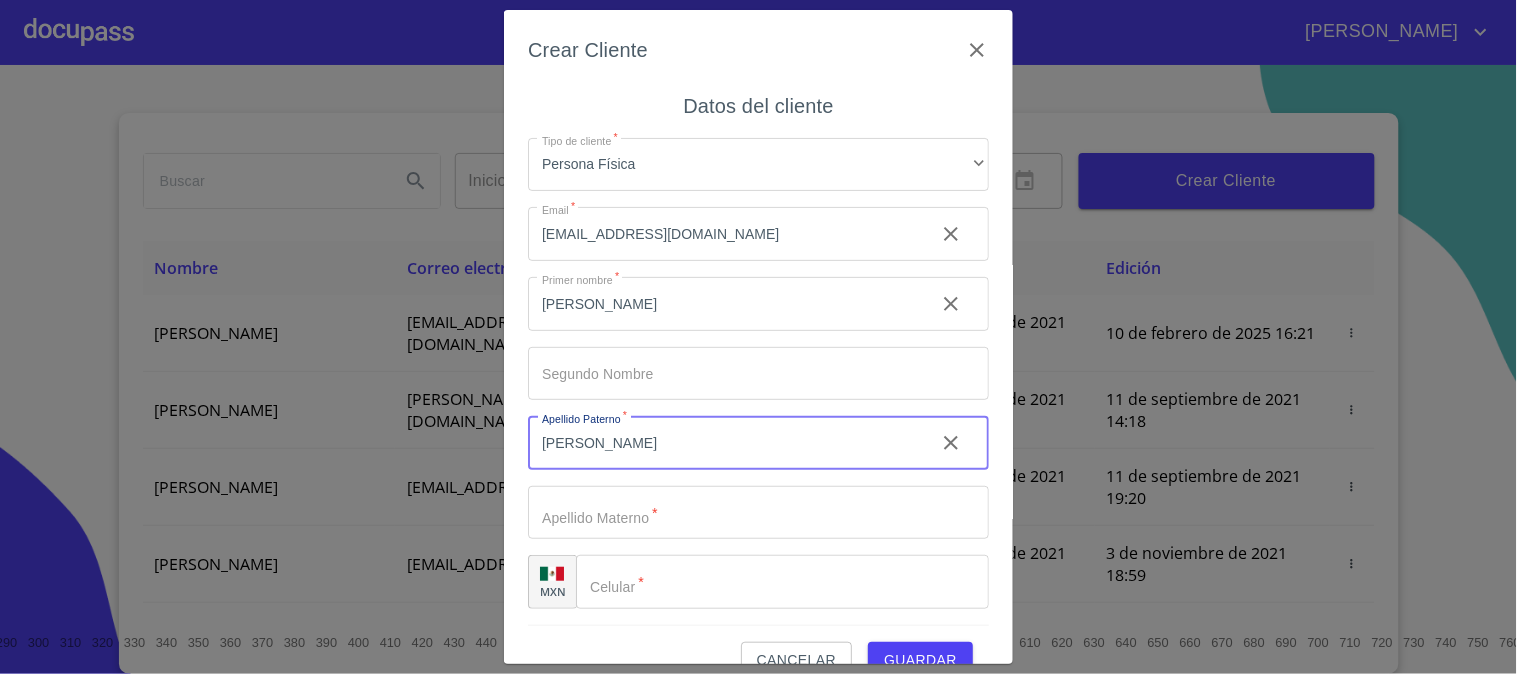 type on "[PERSON_NAME]" 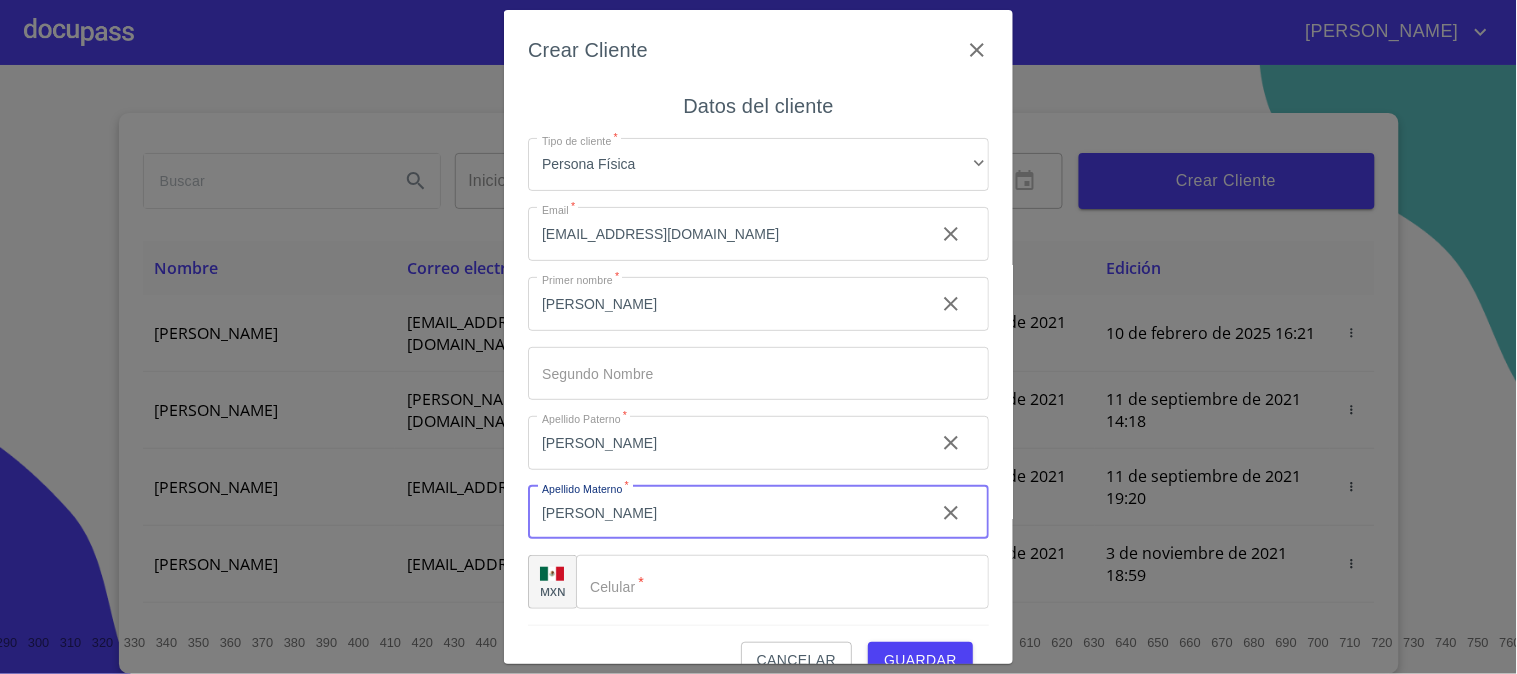 type on "[PERSON_NAME]" 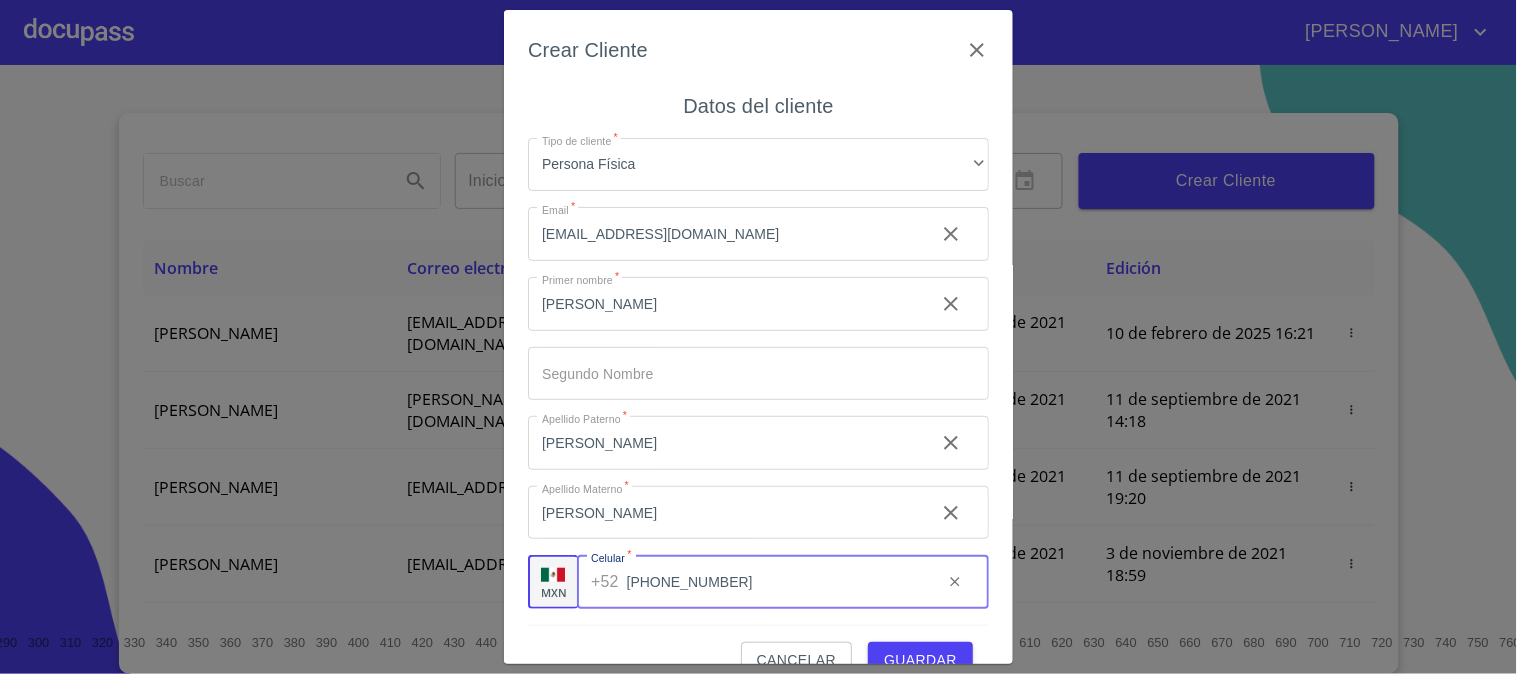 type on "[PHONE_NUMBER]" 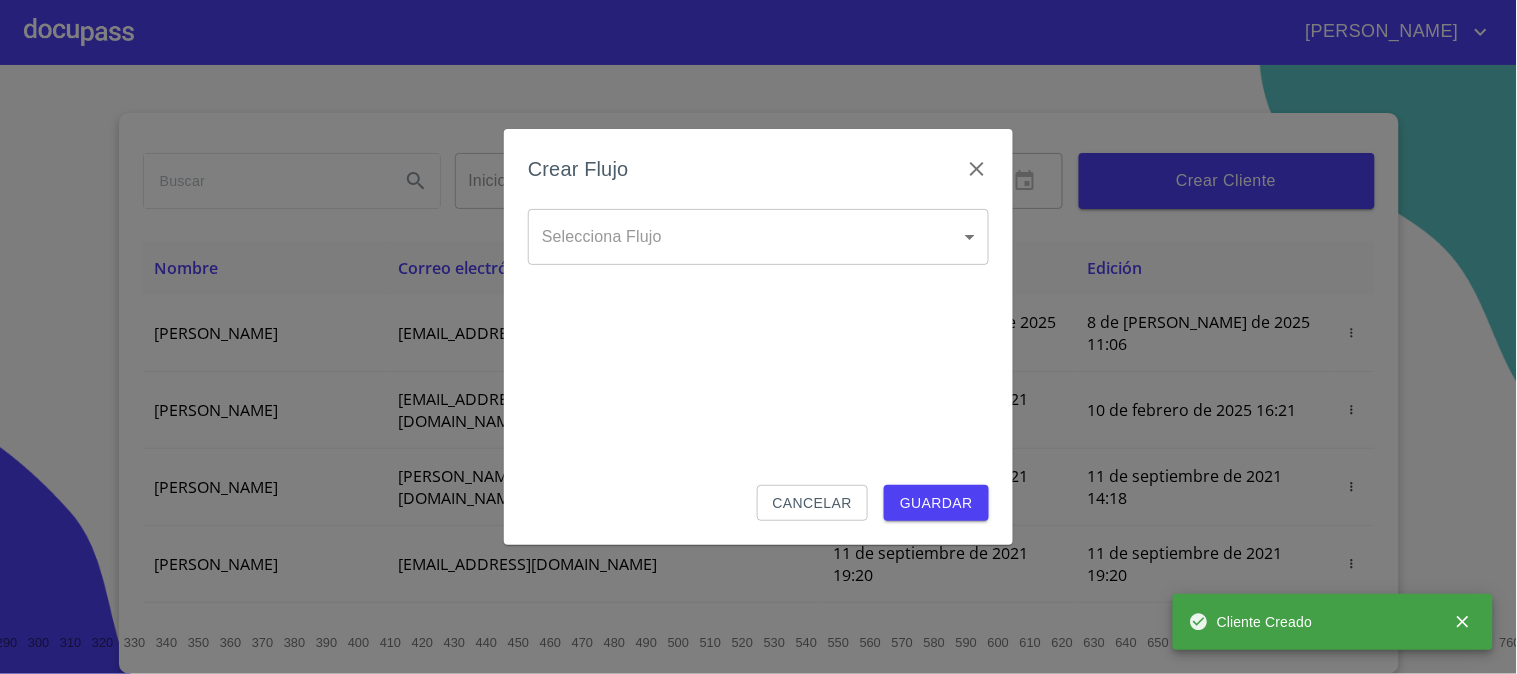 click on "[PERSON_NAME] ​ Fin ​ Crear Cliente Nombre   Correo electrónico   Registro   Edición      [PERSON_NAME]  [PERSON_NAME][EMAIL_ADDRESS][DOMAIN_NAME] 8 de [PERSON_NAME] de 2025 11:06 8 de [PERSON_NAME] de 2025 11:06 [PERSON_NAME] GROVER [EMAIL_ADDRESS][PERSON_NAME][PERSON_NAME][DOMAIN_NAME] 10 de septiembre de 2021 18:55 10 de febrero de 2025 16:21 [PERSON_NAME] CELIS  [EMAIL_ADDRESS][PERSON_NAME][DOMAIN_NAME] 11 de septiembre de 2021 14:18 11 de septiembre de 2021 14:18 [PERSON_NAME] [PERSON_NAME][EMAIL_ADDRESS][DOMAIN_NAME] 11 de septiembre de 2021 19:20 11 de septiembre de 2021 19:20 [PERSON_NAME] [EMAIL_ADDRESS][DOMAIN_NAME] 13 de septiembre de 2021 11:06 3 de noviembre de 2021 18:59 [PERSON_NAME] [EMAIL_ADDRESS][DOMAIN_NAME] 14 de septiembre de 2021 12:26 14 de septiembre de 2021 12:26 [PERSON_NAME] [EMAIL_ADDRESS][DOMAIN_NAME] 14 de septiembre de 2021 16:35 14 de septiembre de 2021 16:35 [PERSON_NAME] [EMAIL_ADDRESS][DOMAIN_NAME] 14 de septiembre de 2021 18:24 14 de septiembre de 2021 18:24 [PERSON_NAME]  [EMAIL_ADDRESS][DOMAIN_NAME] 15 de septiembre de 2021 13:18 1 2 3 4 5 6 7 8 9 10" at bounding box center (758, 337) 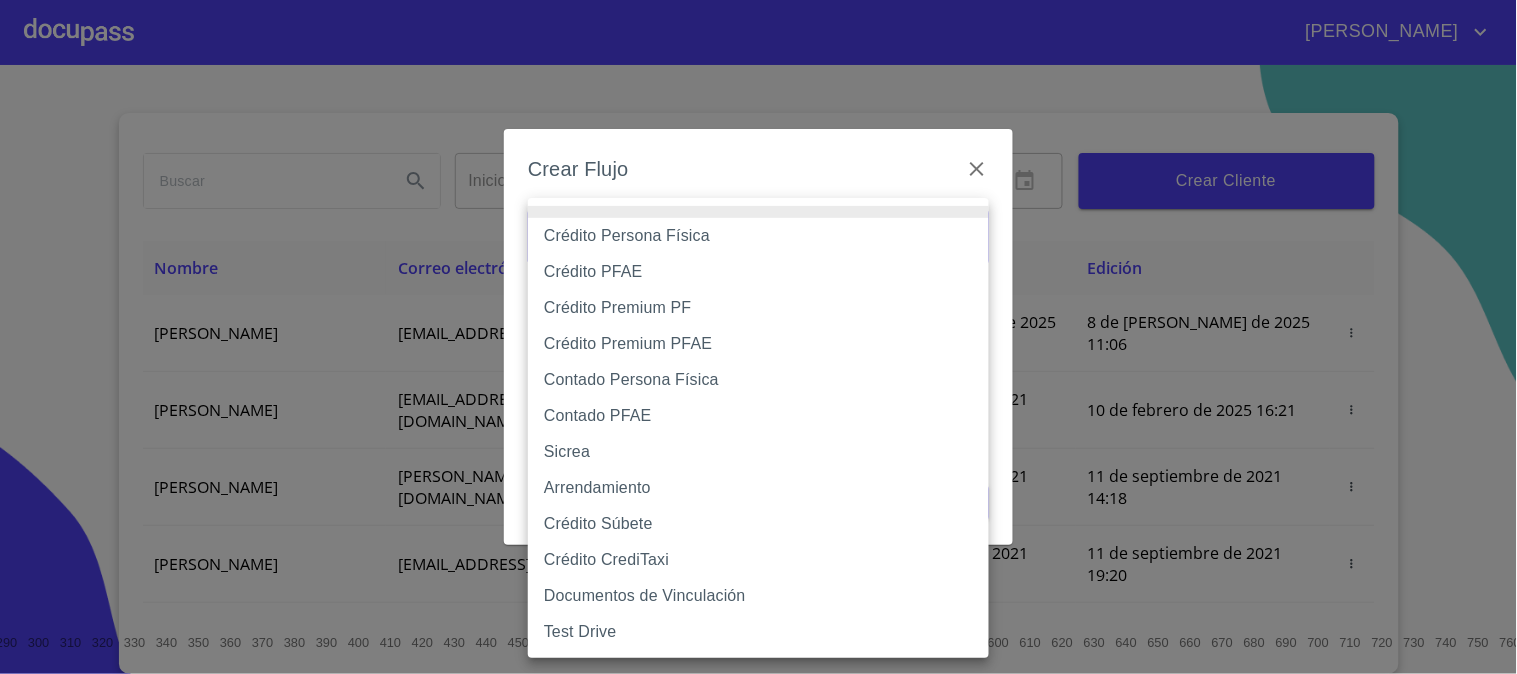 click on "Contado PFAE" at bounding box center (758, 416) 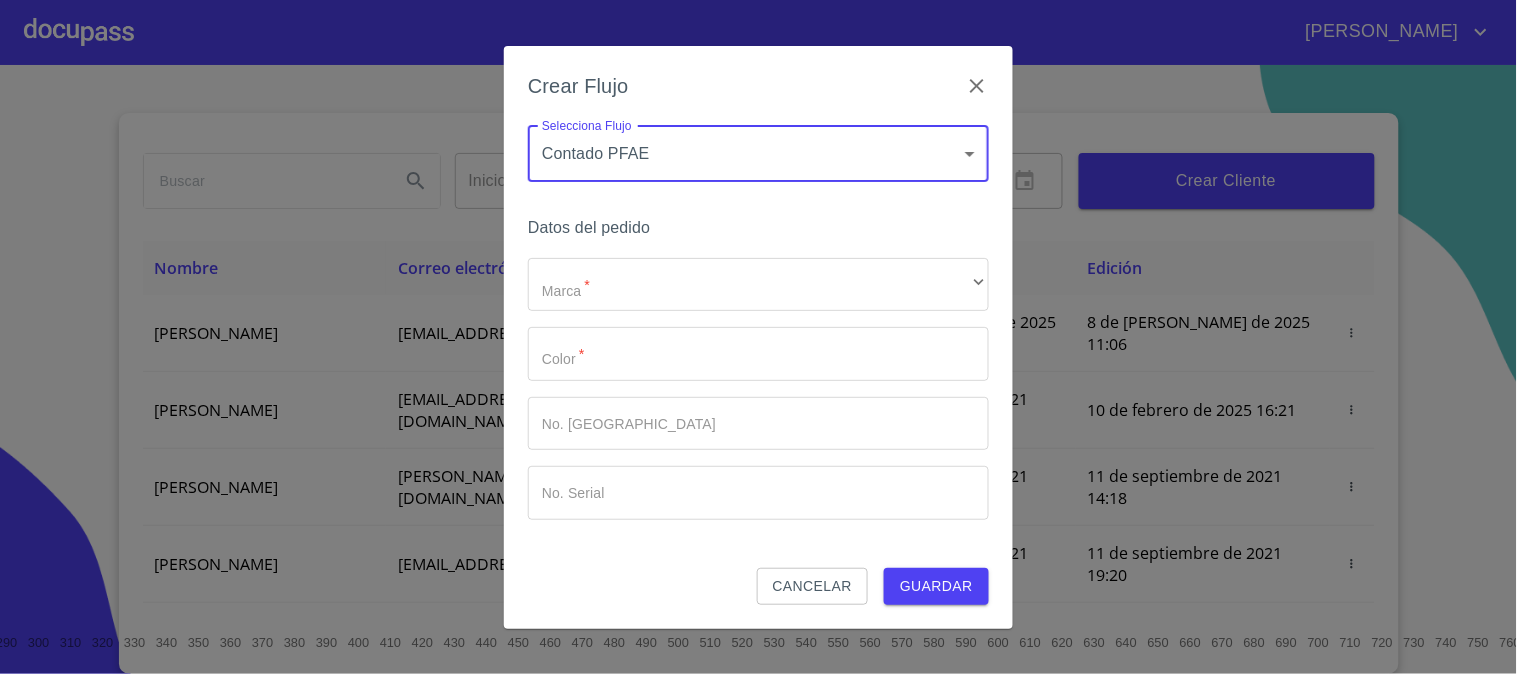 click on "[PERSON_NAME] ​ Fin ​ Crear Cliente Nombre   Correo electrónico   Registro   Edición      [PERSON_NAME]  [PERSON_NAME][EMAIL_ADDRESS][DOMAIN_NAME] 8 de [PERSON_NAME] de 2025 11:06 8 de [PERSON_NAME] de 2025 11:06 [PERSON_NAME] GROVER [EMAIL_ADDRESS][PERSON_NAME][PERSON_NAME][DOMAIN_NAME] 10 de septiembre de 2021 18:55 10 de febrero de 2025 16:21 [PERSON_NAME] CELIS  [EMAIL_ADDRESS][PERSON_NAME][DOMAIN_NAME] 11 de septiembre de 2021 14:18 11 de septiembre de 2021 14:18 [PERSON_NAME] [PERSON_NAME][EMAIL_ADDRESS][DOMAIN_NAME] 11 de septiembre de 2021 19:20 11 de septiembre de 2021 19:20 [PERSON_NAME] [EMAIL_ADDRESS][DOMAIN_NAME] 13 de septiembre de 2021 11:06 3 de noviembre de 2021 18:59 [PERSON_NAME] [EMAIL_ADDRESS][DOMAIN_NAME] 14 de septiembre de 2021 12:26 14 de septiembre de 2021 12:26 [PERSON_NAME] [EMAIL_ADDRESS][DOMAIN_NAME] 14 de septiembre de 2021 16:35 14 de septiembre de 2021 16:35 [PERSON_NAME] [EMAIL_ADDRESS][DOMAIN_NAME] 14 de septiembre de 2021 18:24 14 de septiembre de 2021 18:24 [PERSON_NAME]  [EMAIL_ADDRESS][DOMAIN_NAME] 15 de septiembre de 2021 13:18 1 2 3 4 5 6 7 8 9 10" at bounding box center (758, 337) 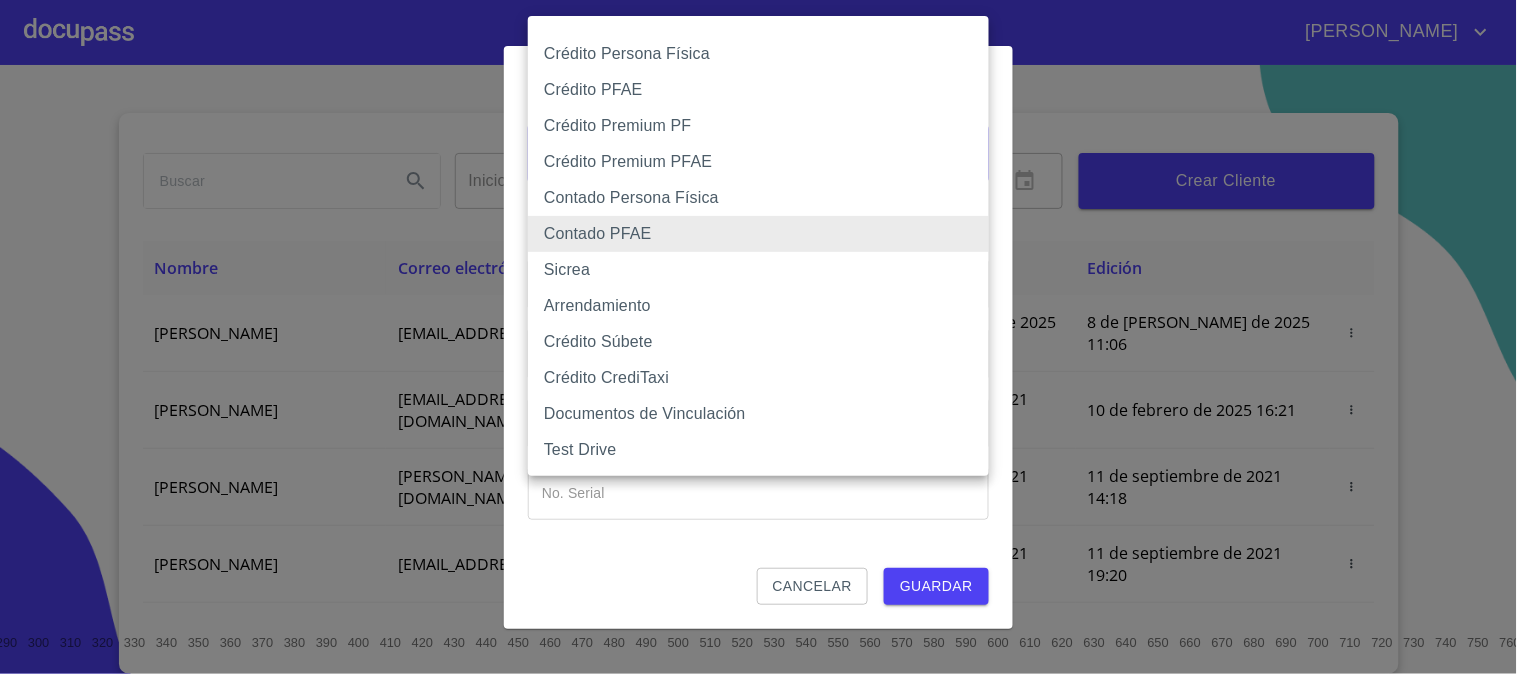 click on "Crédito Persona Física" at bounding box center (758, 54) 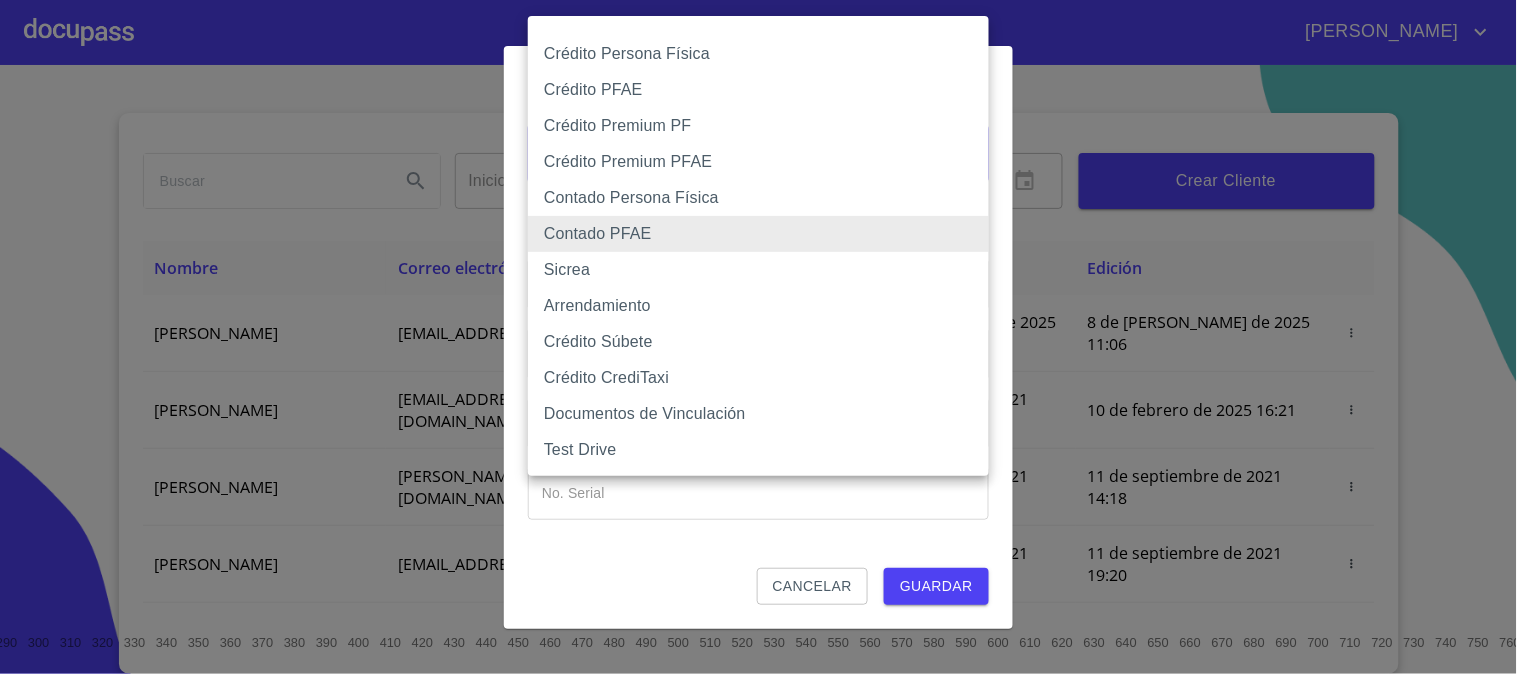 type on "6009fb3c7d1714eb8809aa97" 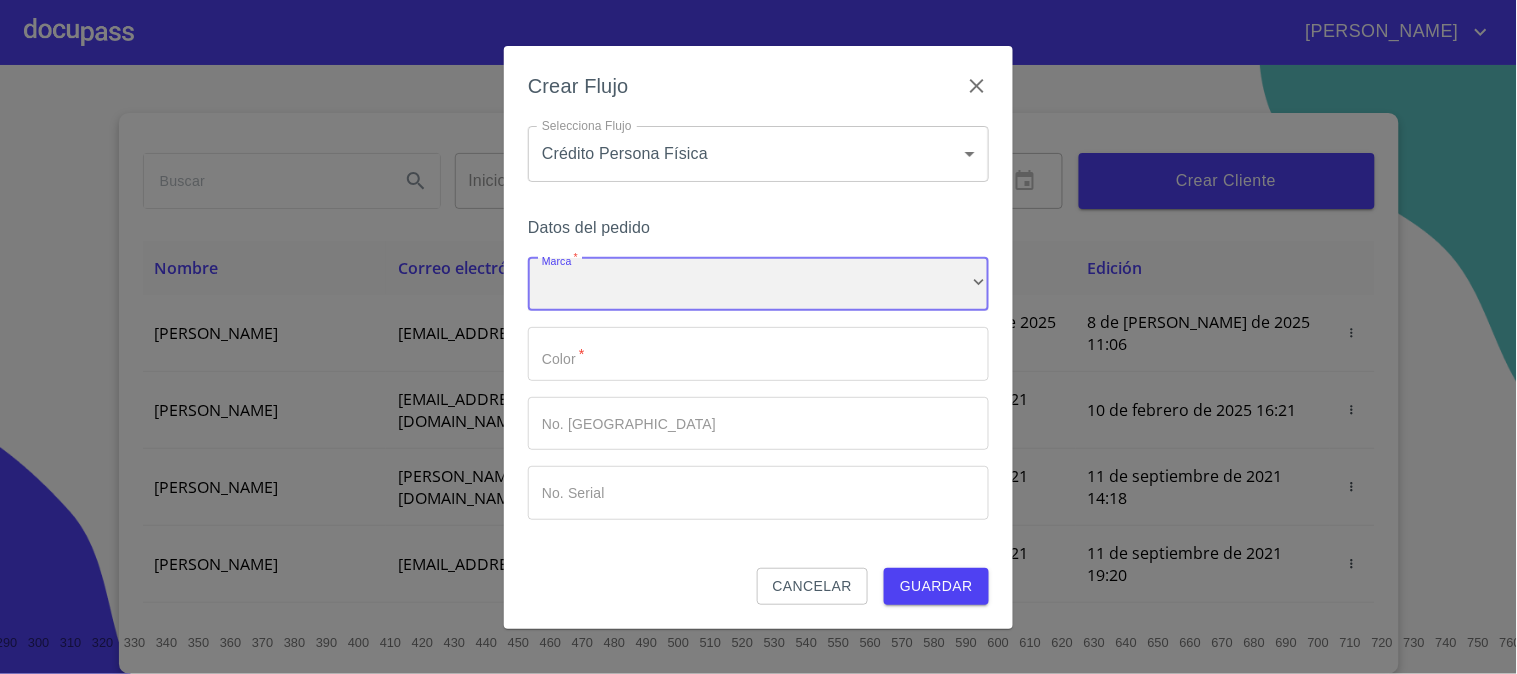 click on "​" at bounding box center (758, 285) 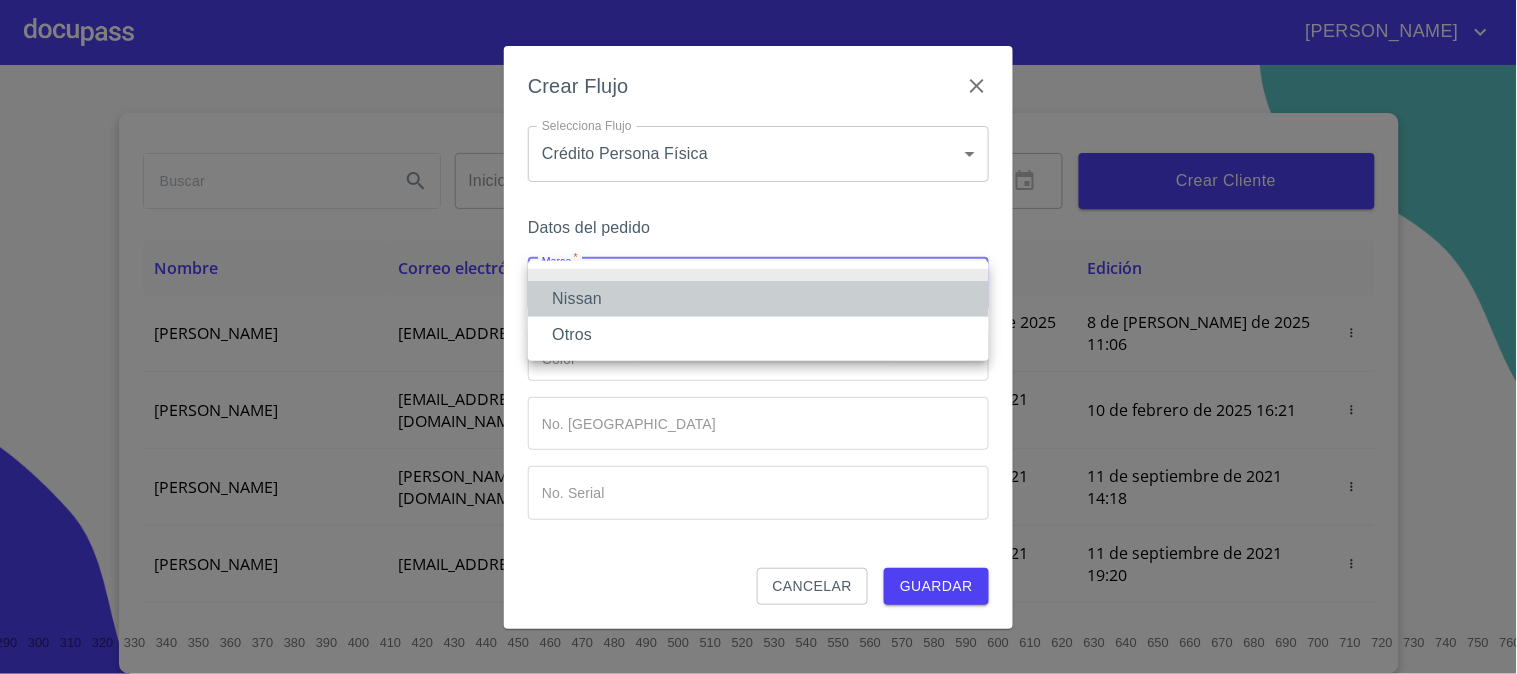 click on "Nissan" at bounding box center [758, 299] 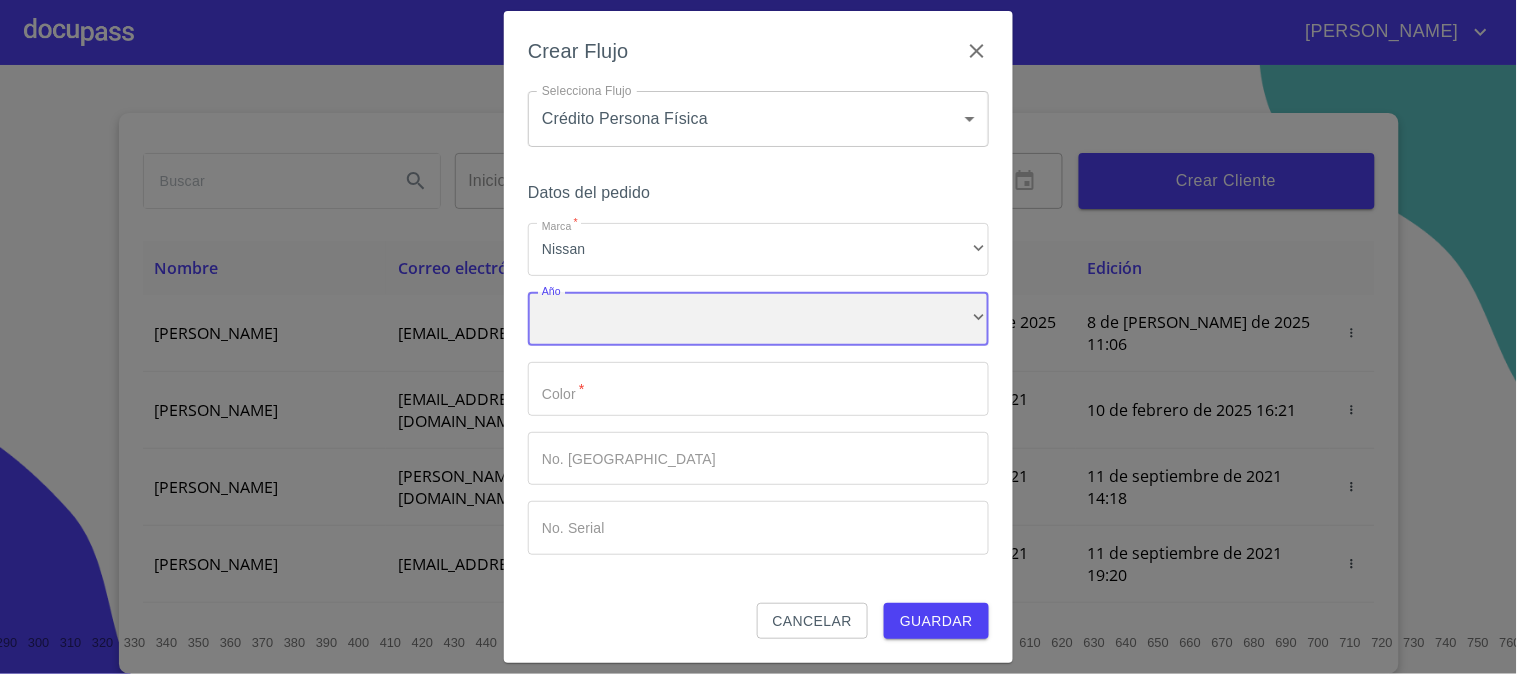 click on "​" at bounding box center (758, 319) 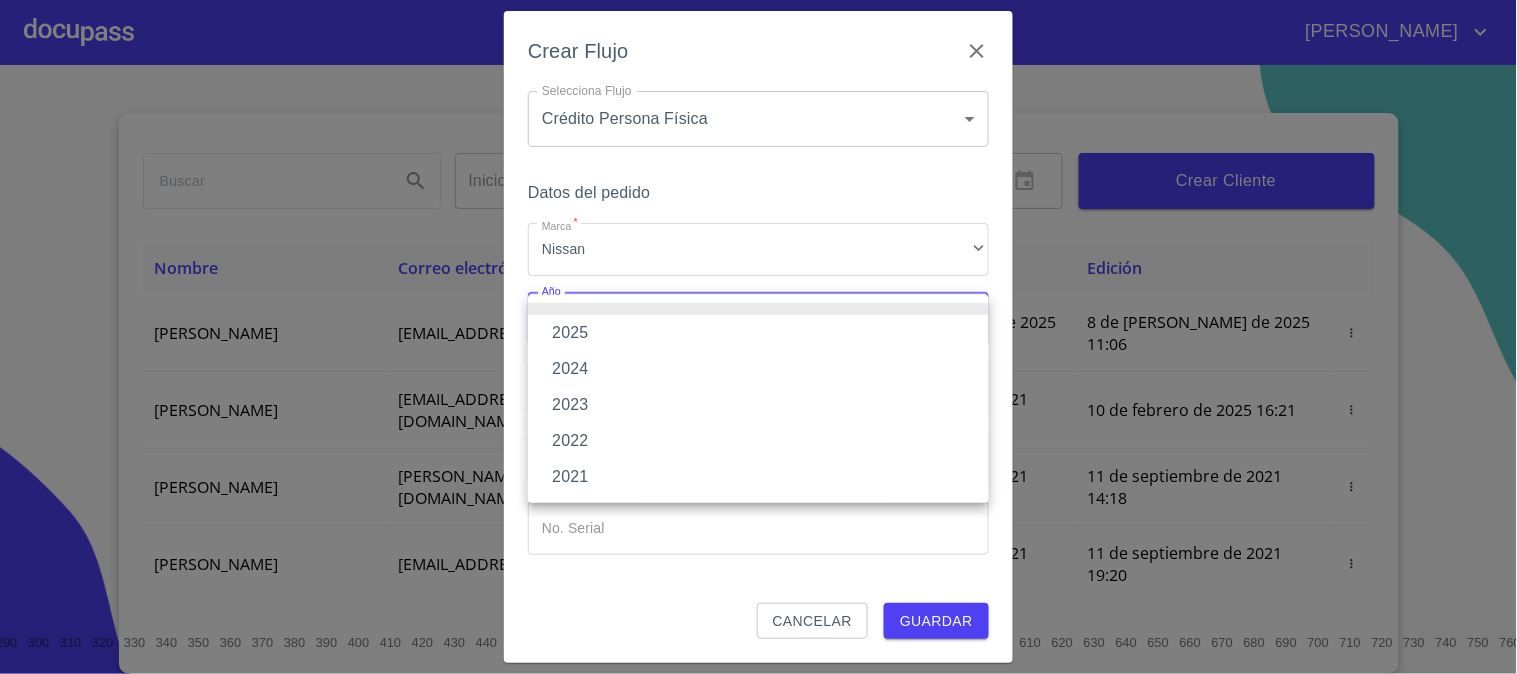 click on "2025" at bounding box center (758, 333) 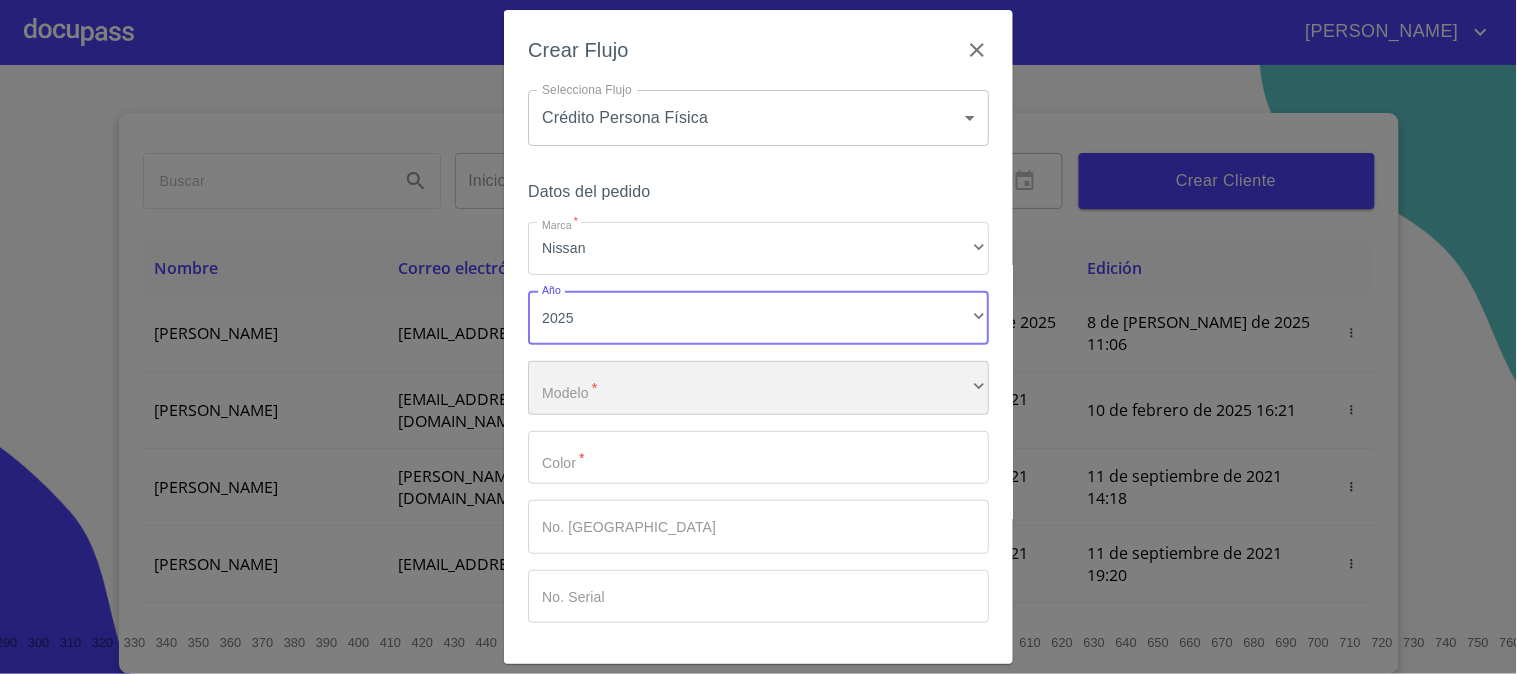 click on "​" at bounding box center [758, 388] 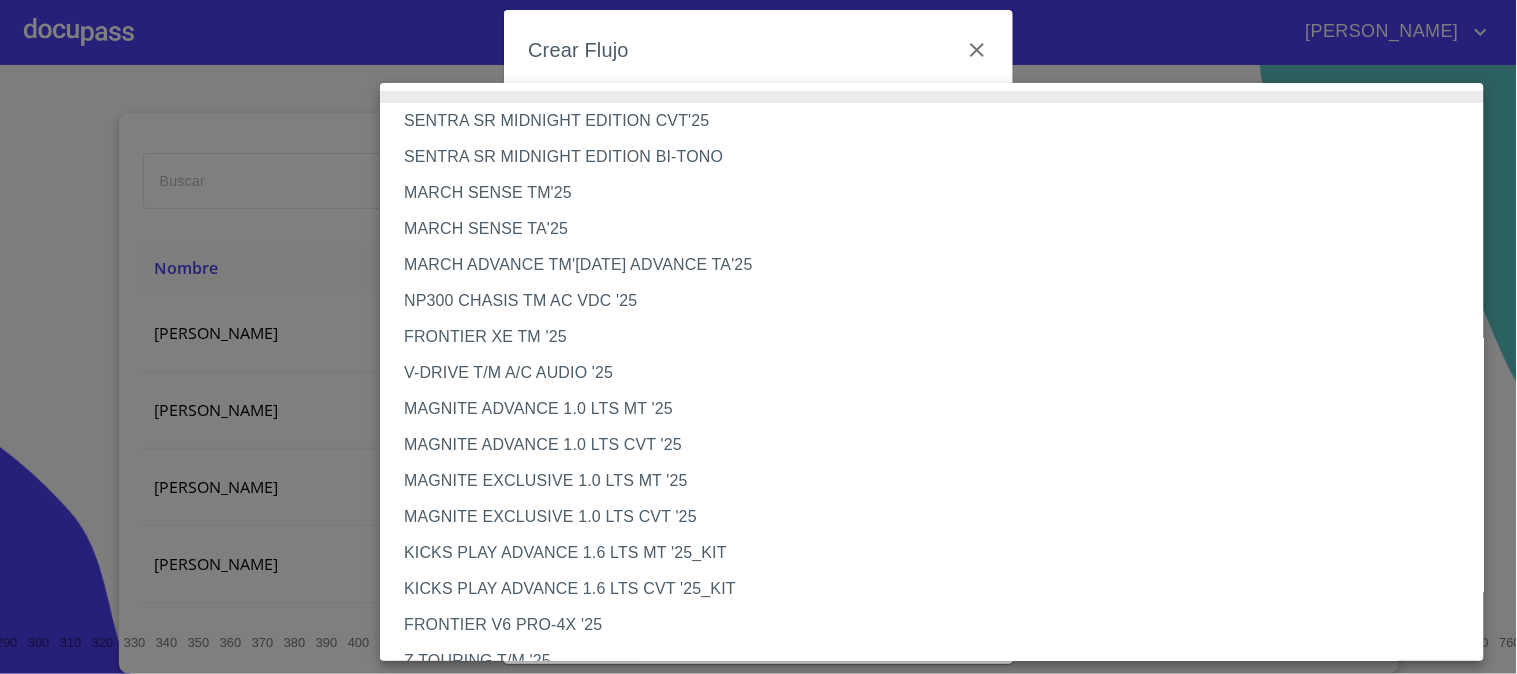 click on "V-DRIVE T/M A/C AUDIO '25" at bounding box center (940, 373) 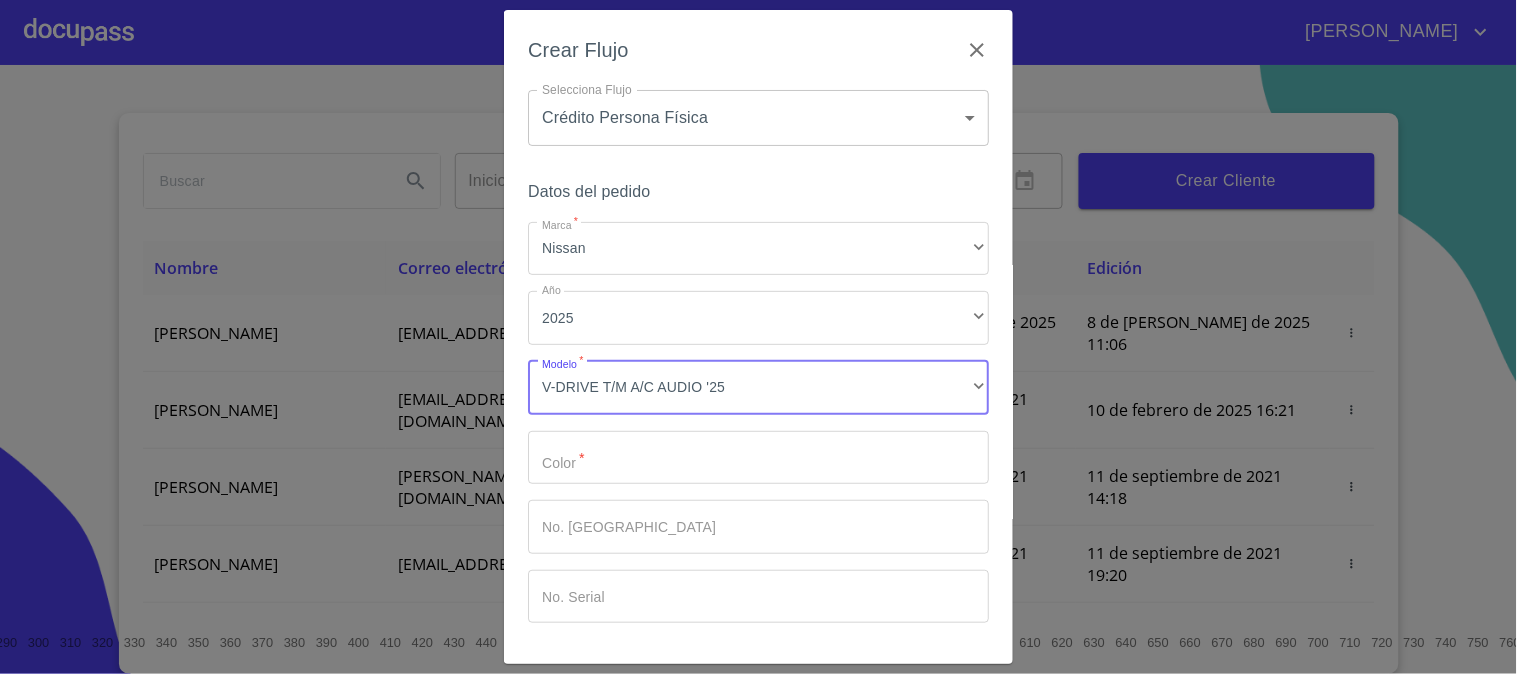 click on "Marca   * Nissan ​ Año 2025 ​ Modelo   * V-DRIVE T/M A/C AUDIO '25 ​ Color   * ​ No. Pedido ​ No. Serial ​" at bounding box center [758, 423] 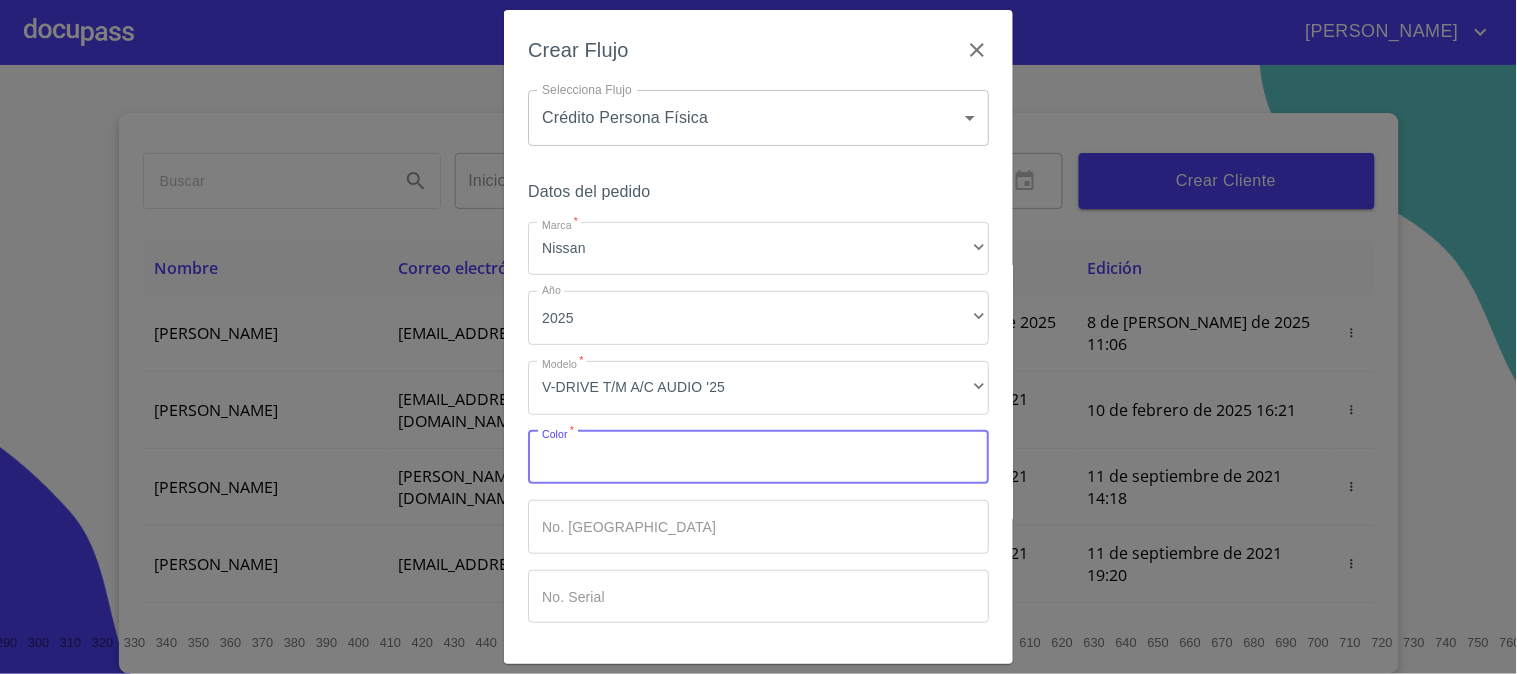 click on "Marca   *" at bounding box center [758, 458] 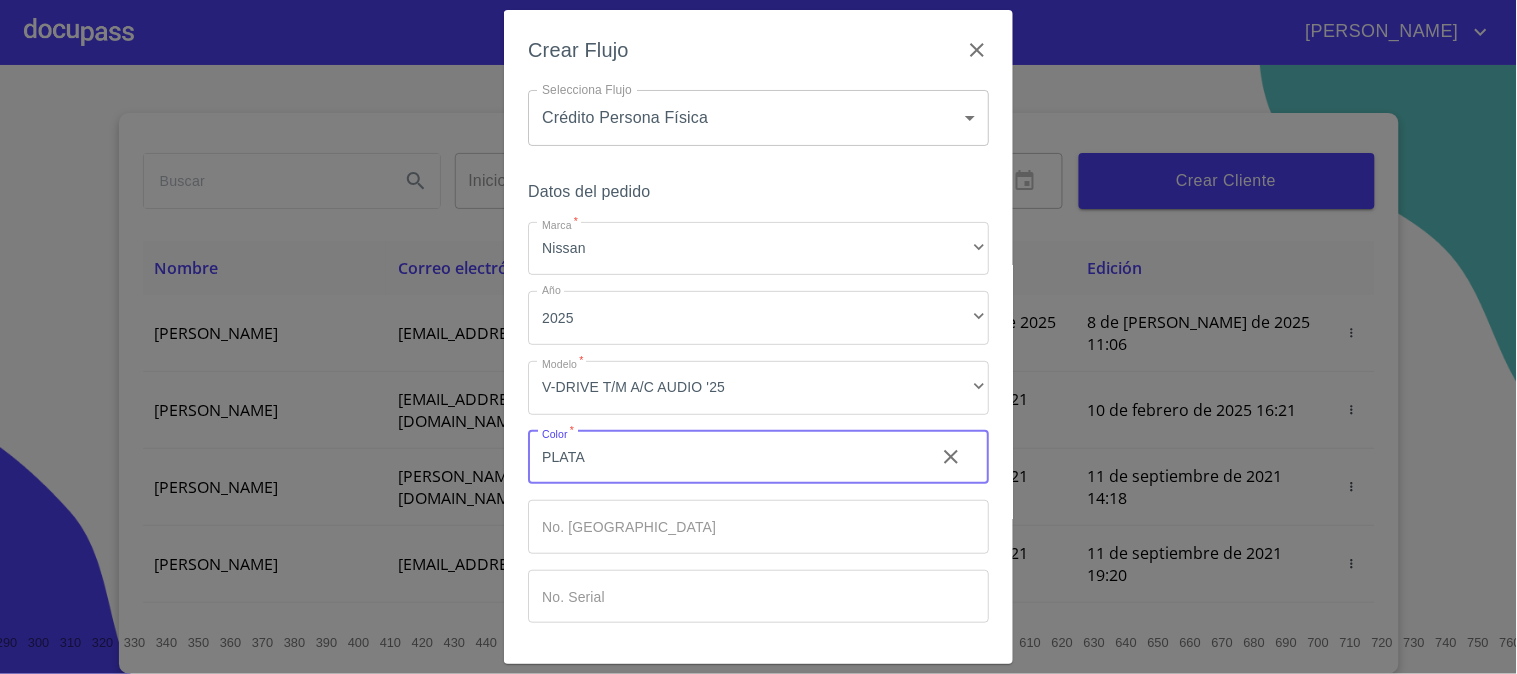 type on "PLATA" 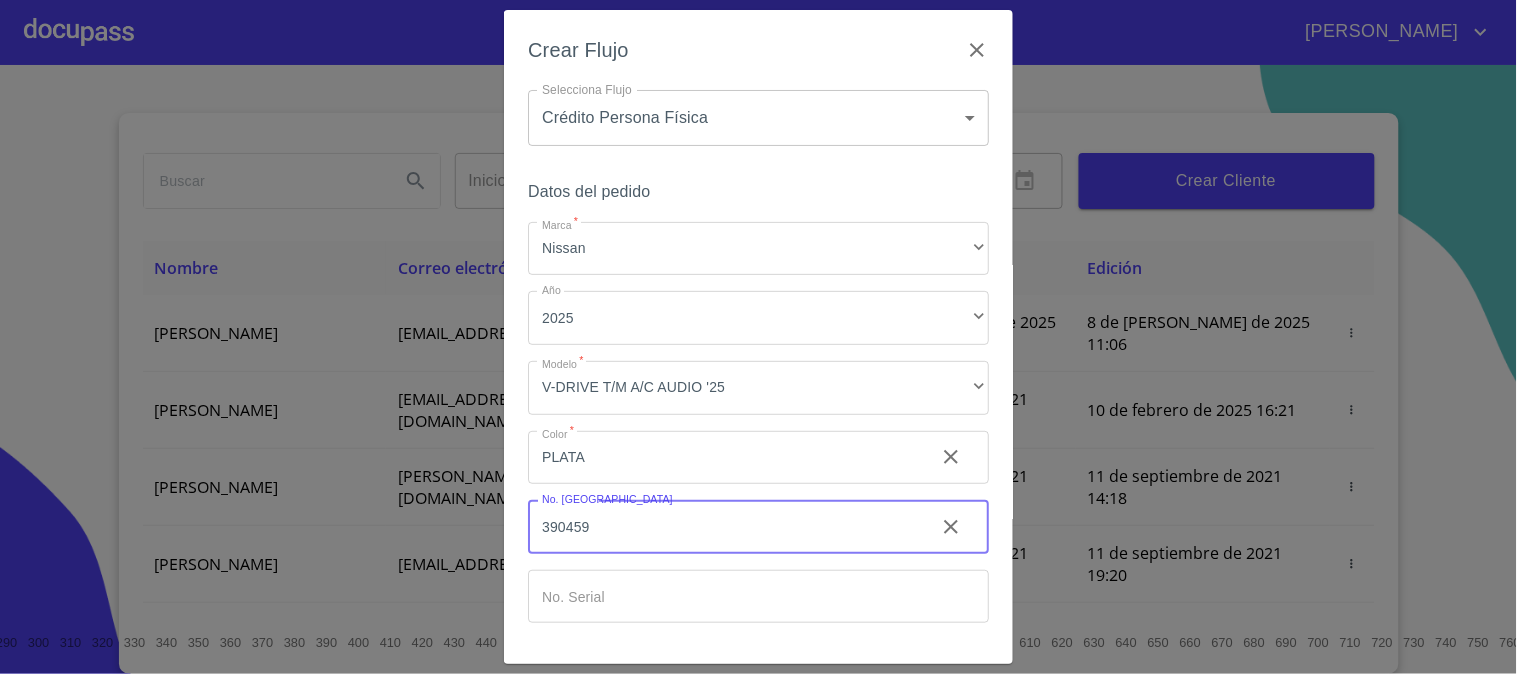 click on "390459" at bounding box center [723, 527] 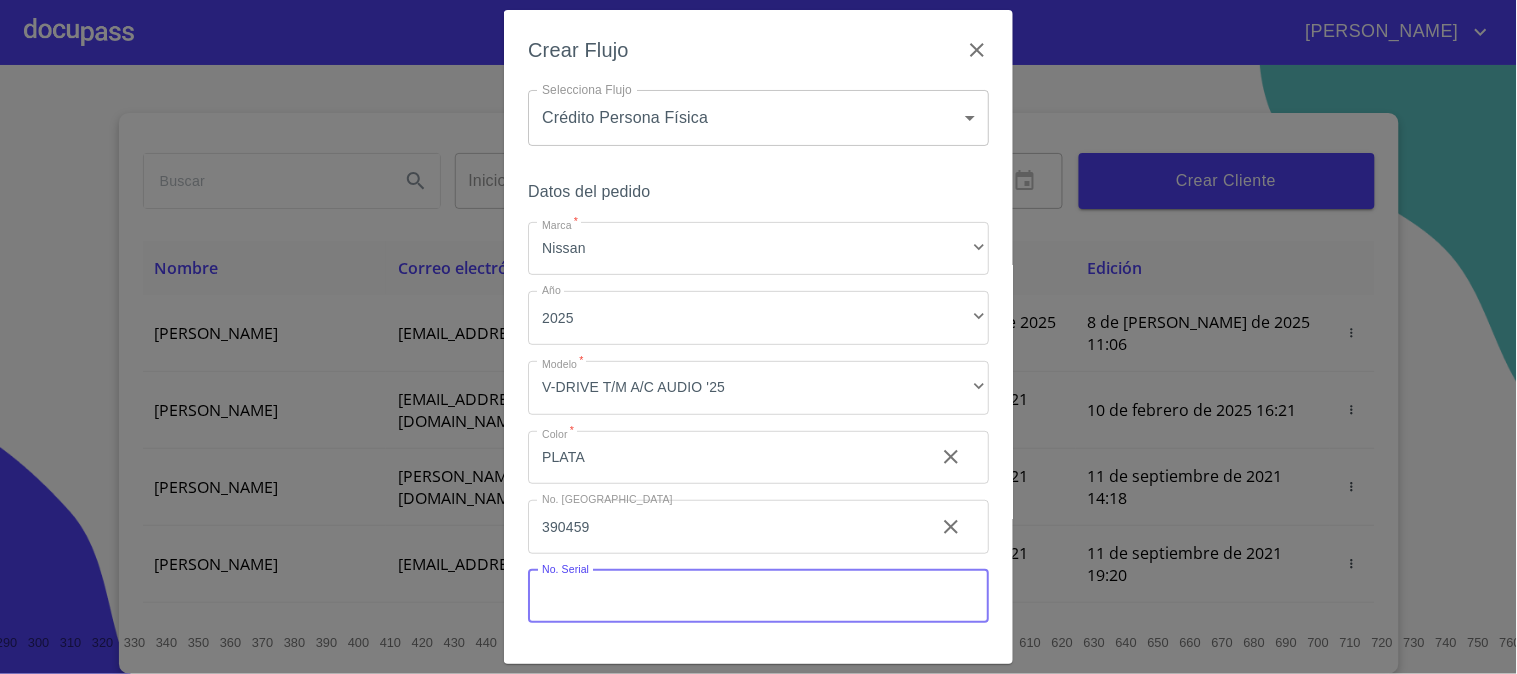 paste on "390459" 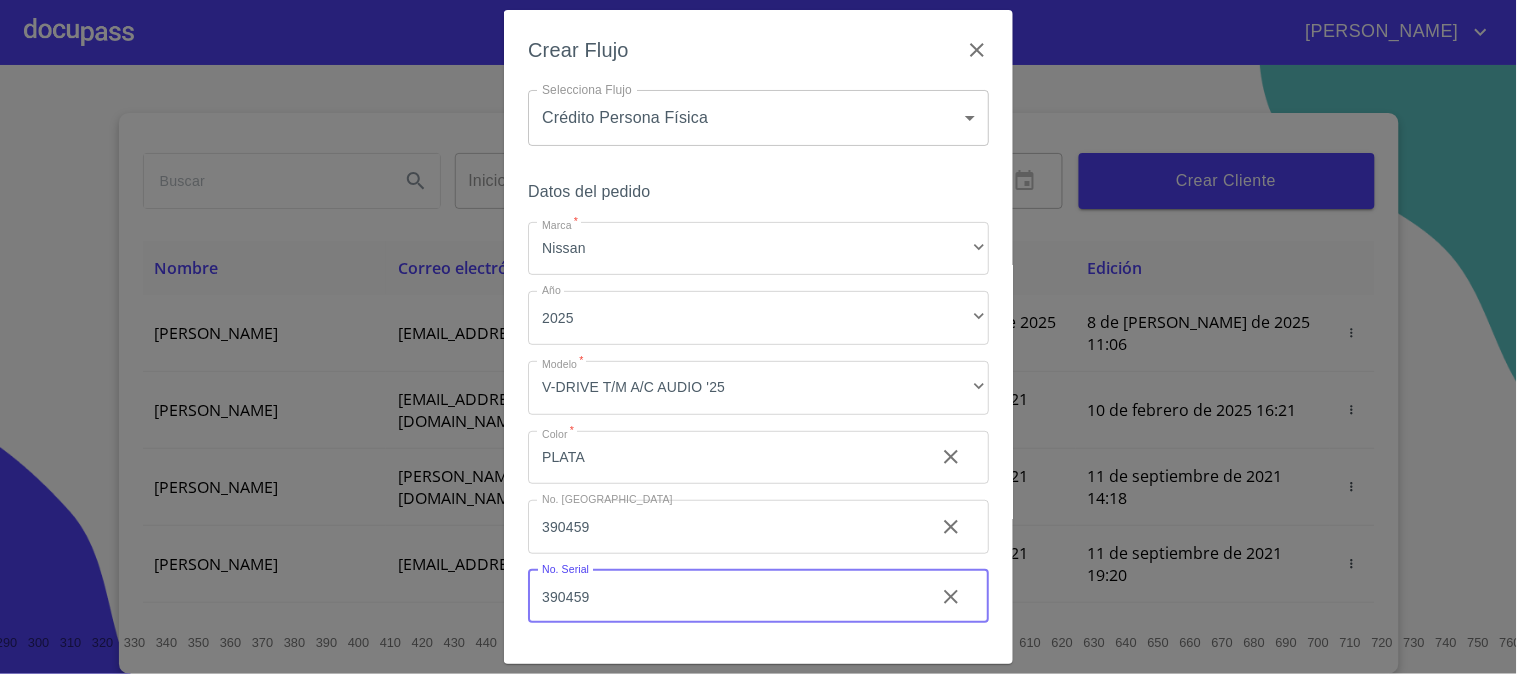 type on "390459" 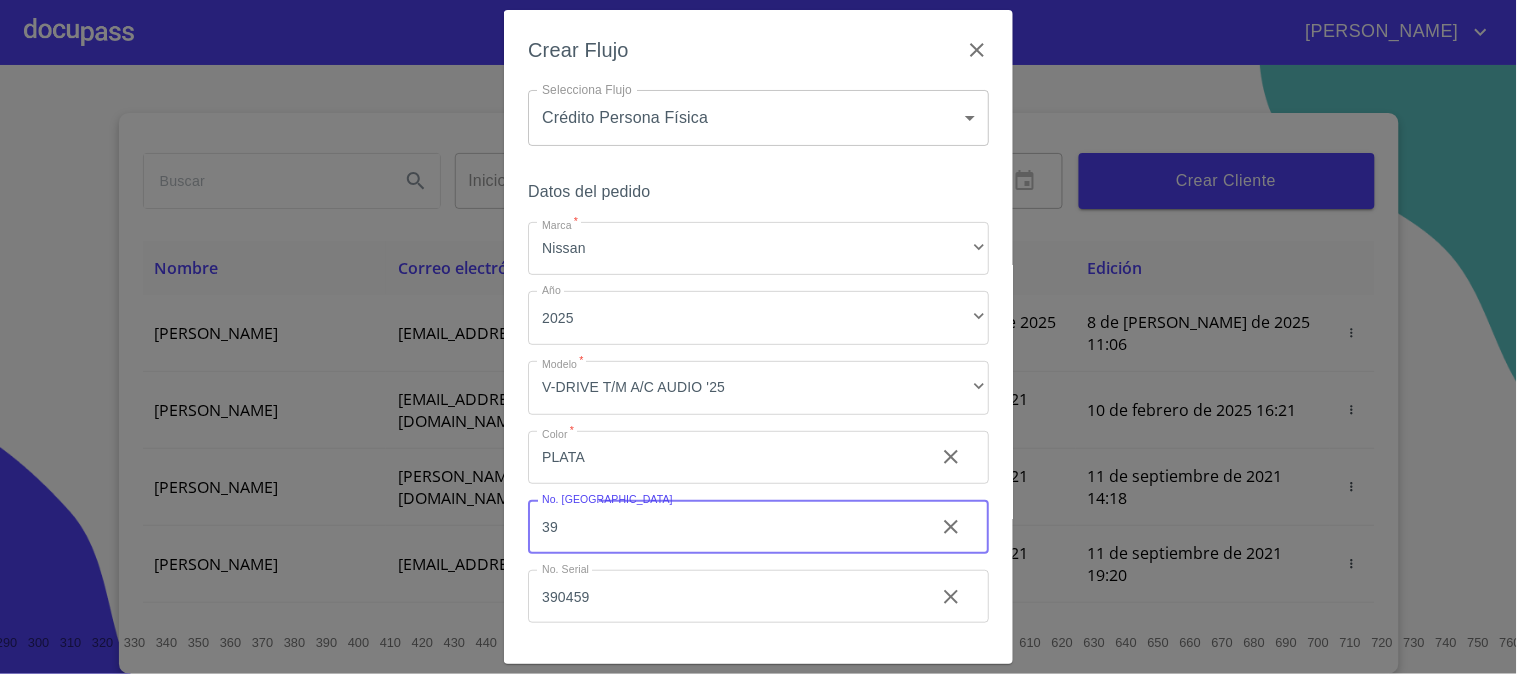 type on "3" 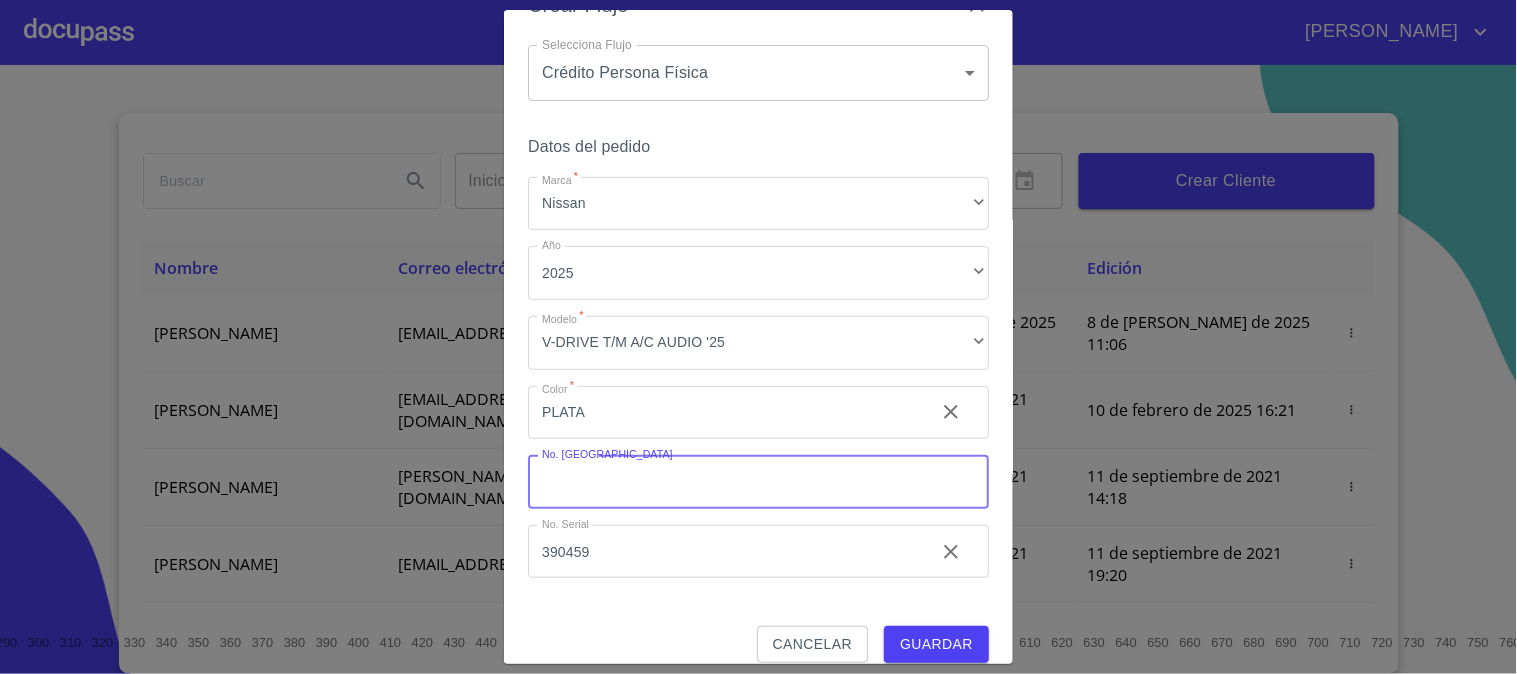 scroll, scrollTop: 67, scrollLeft: 0, axis: vertical 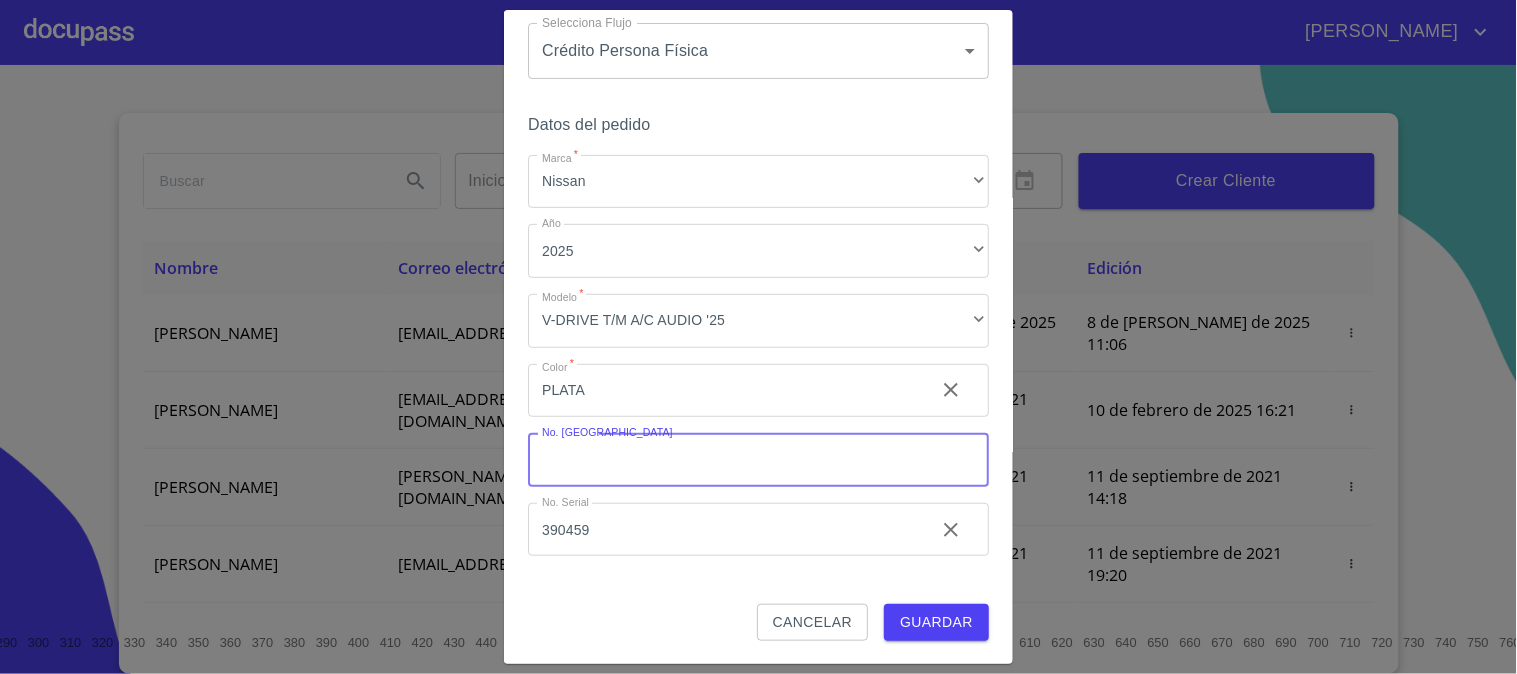 type 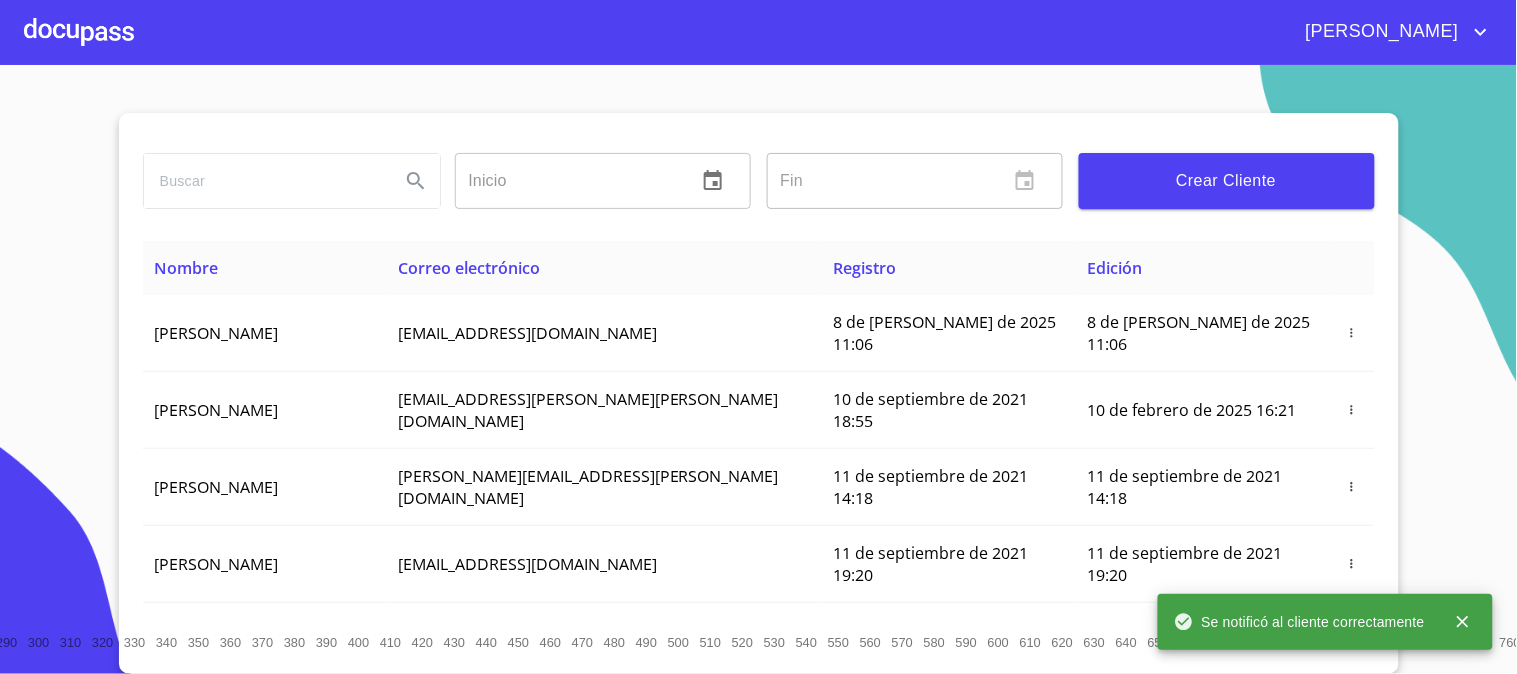 click at bounding box center [79, 32] 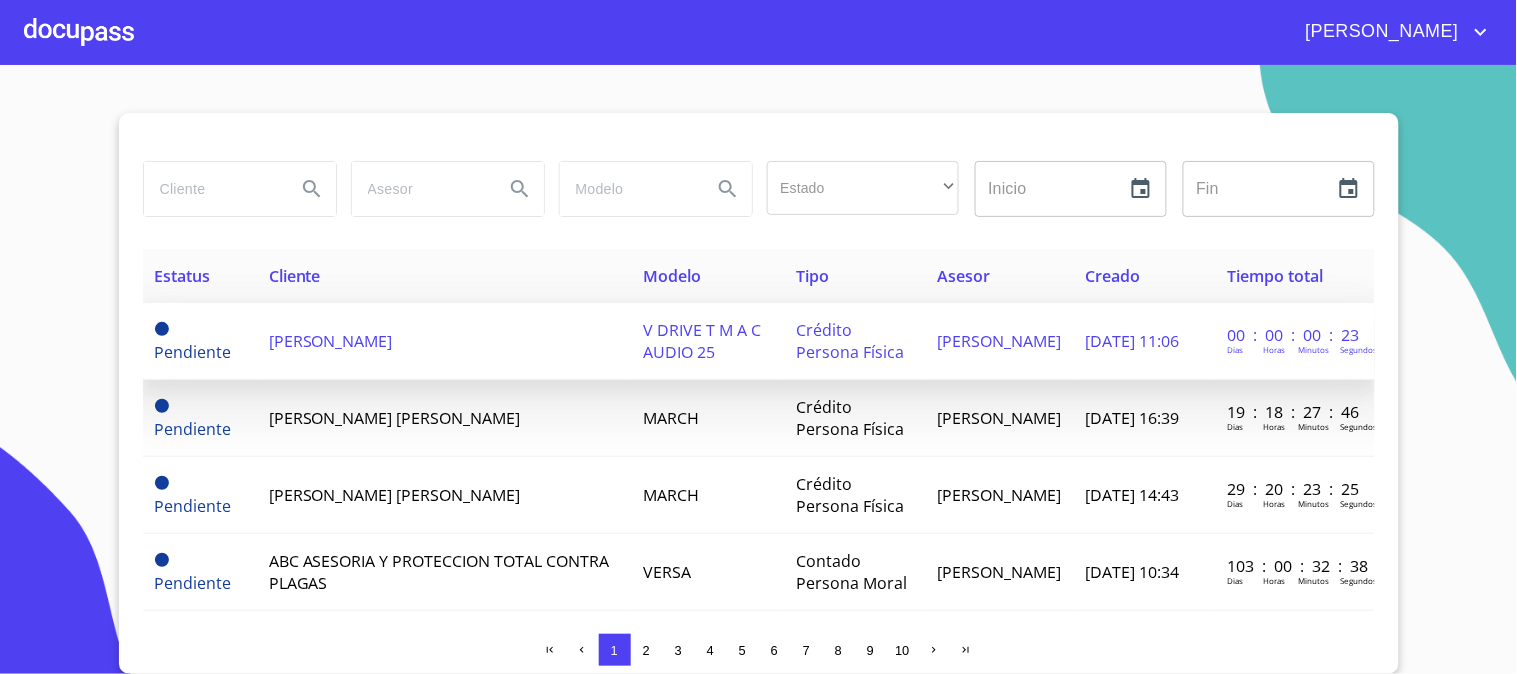 click on "[PERSON_NAME]" at bounding box center [444, 341] 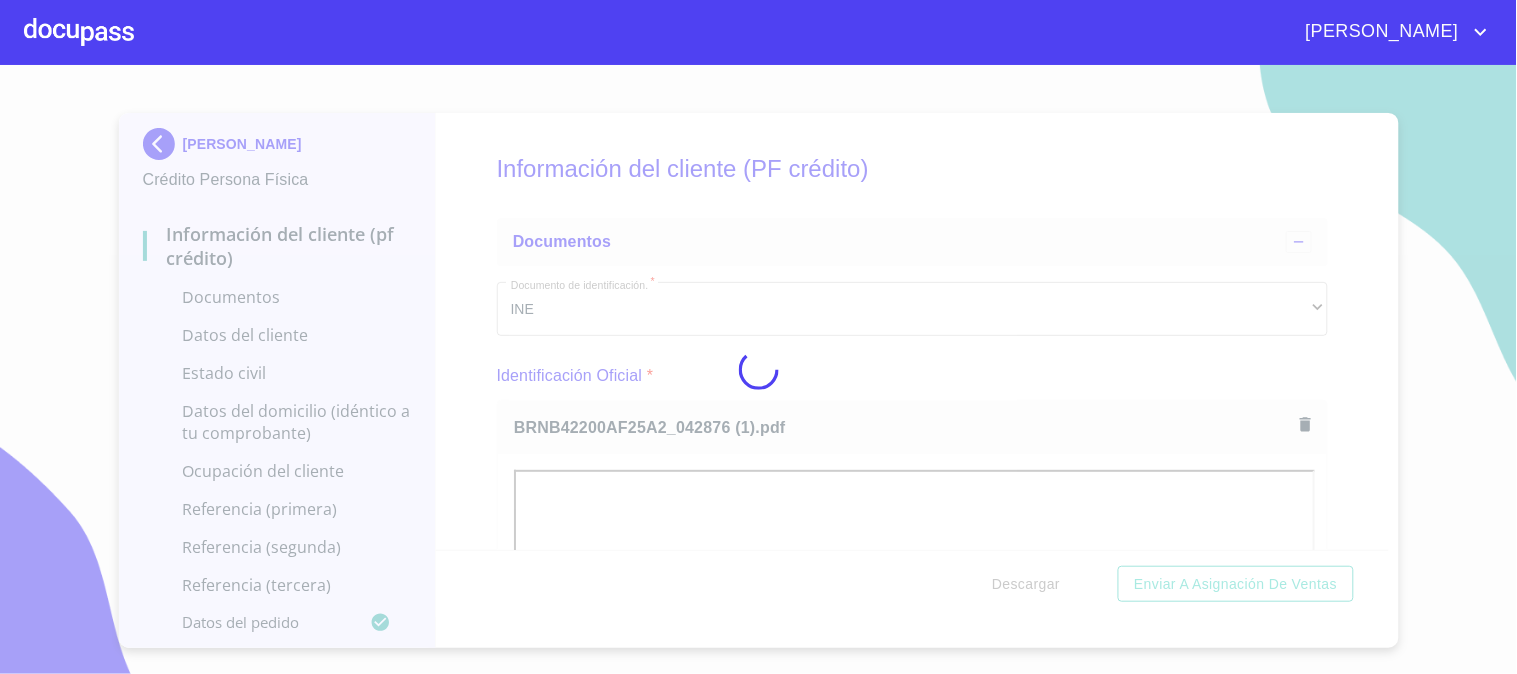 click at bounding box center (758, 369) 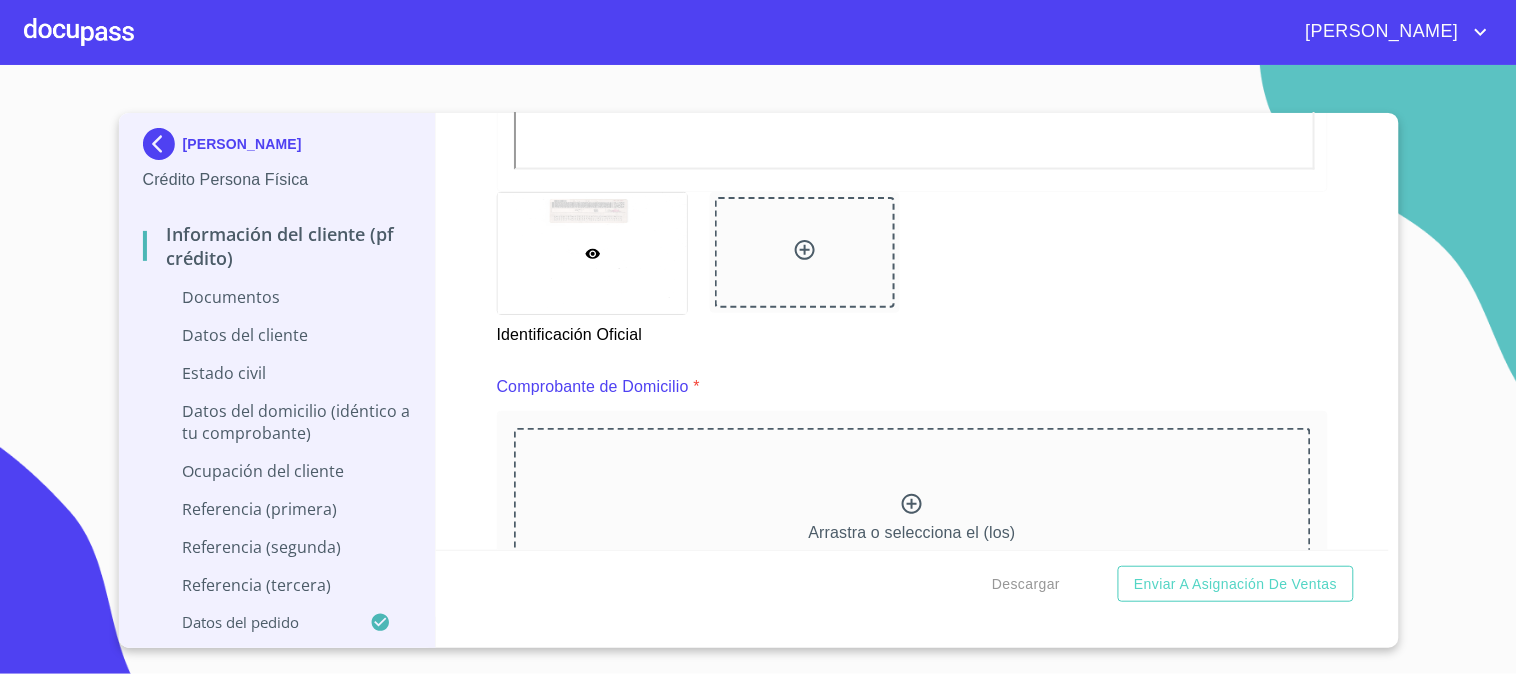 scroll, scrollTop: 1086, scrollLeft: 0, axis: vertical 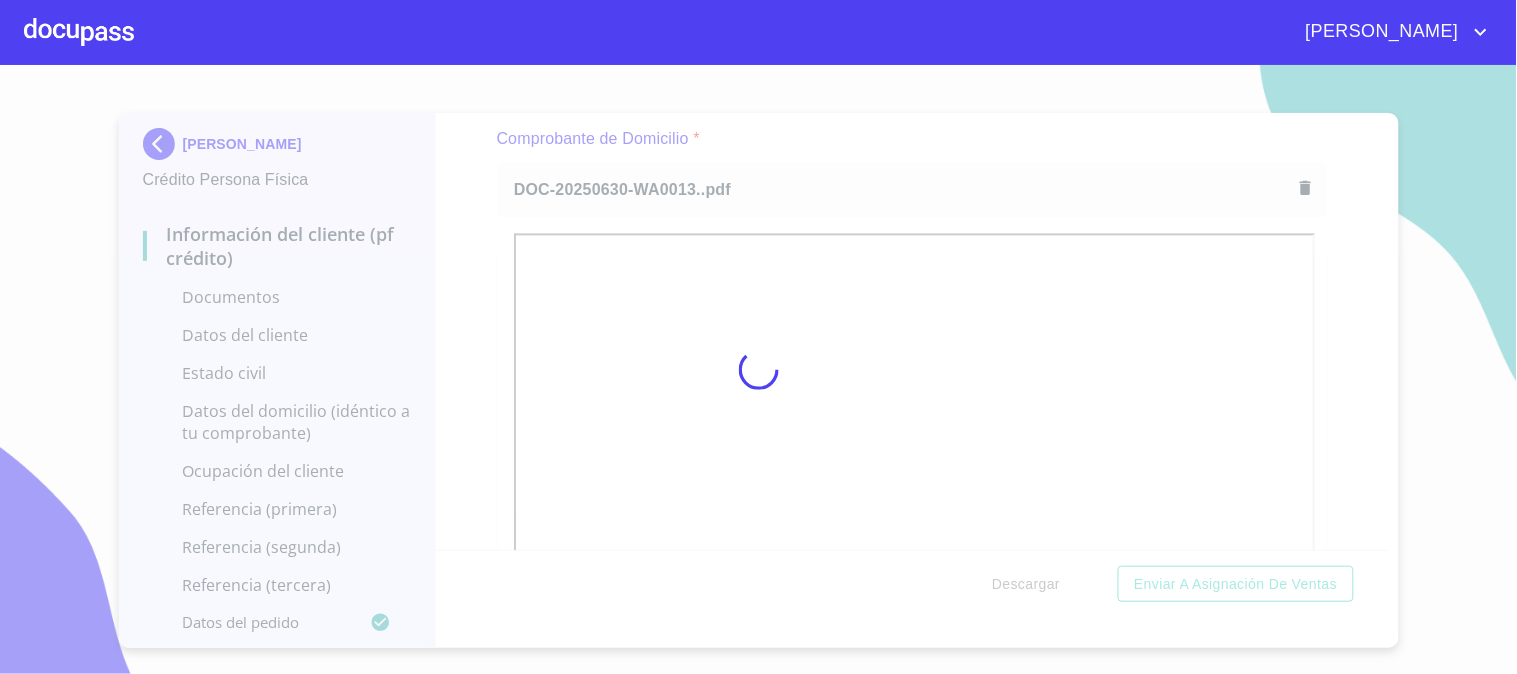 click at bounding box center [758, 369] 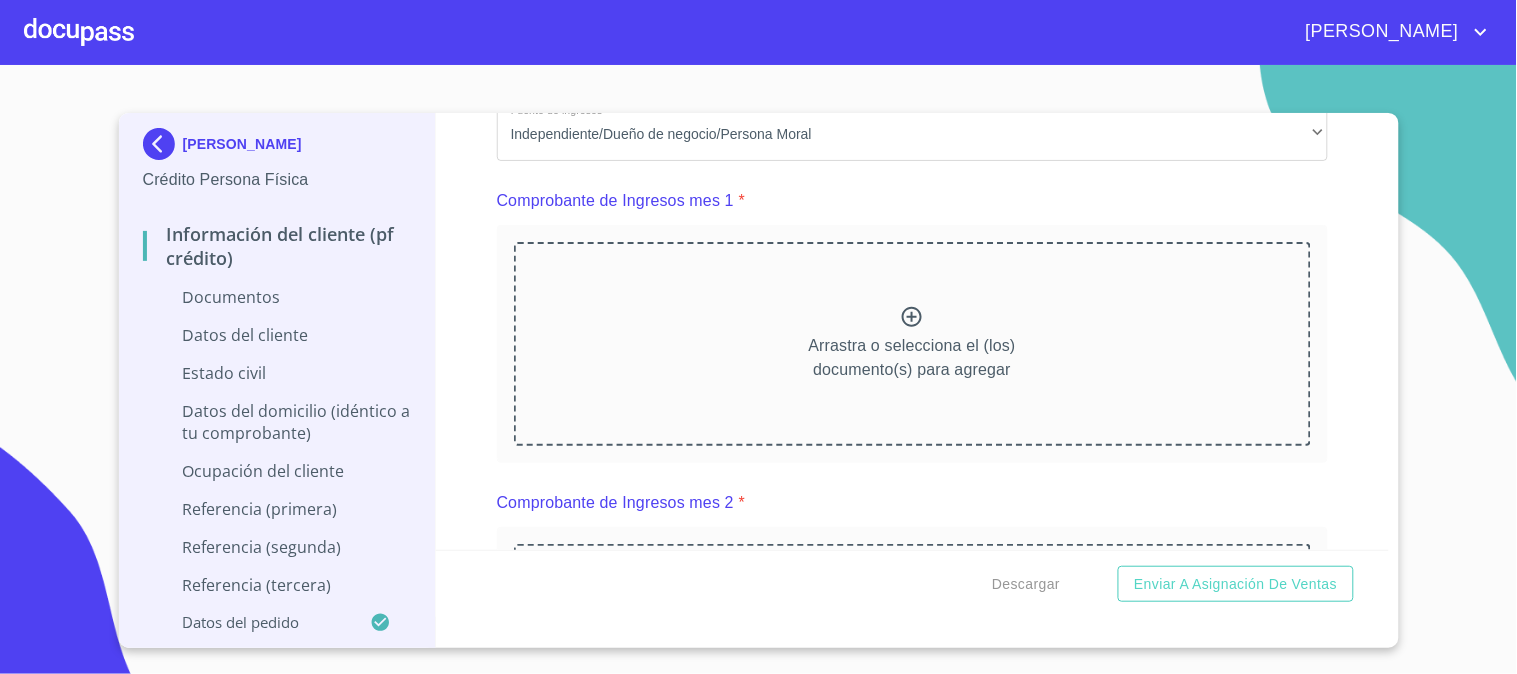 scroll, scrollTop: 1975, scrollLeft: 0, axis: vertical 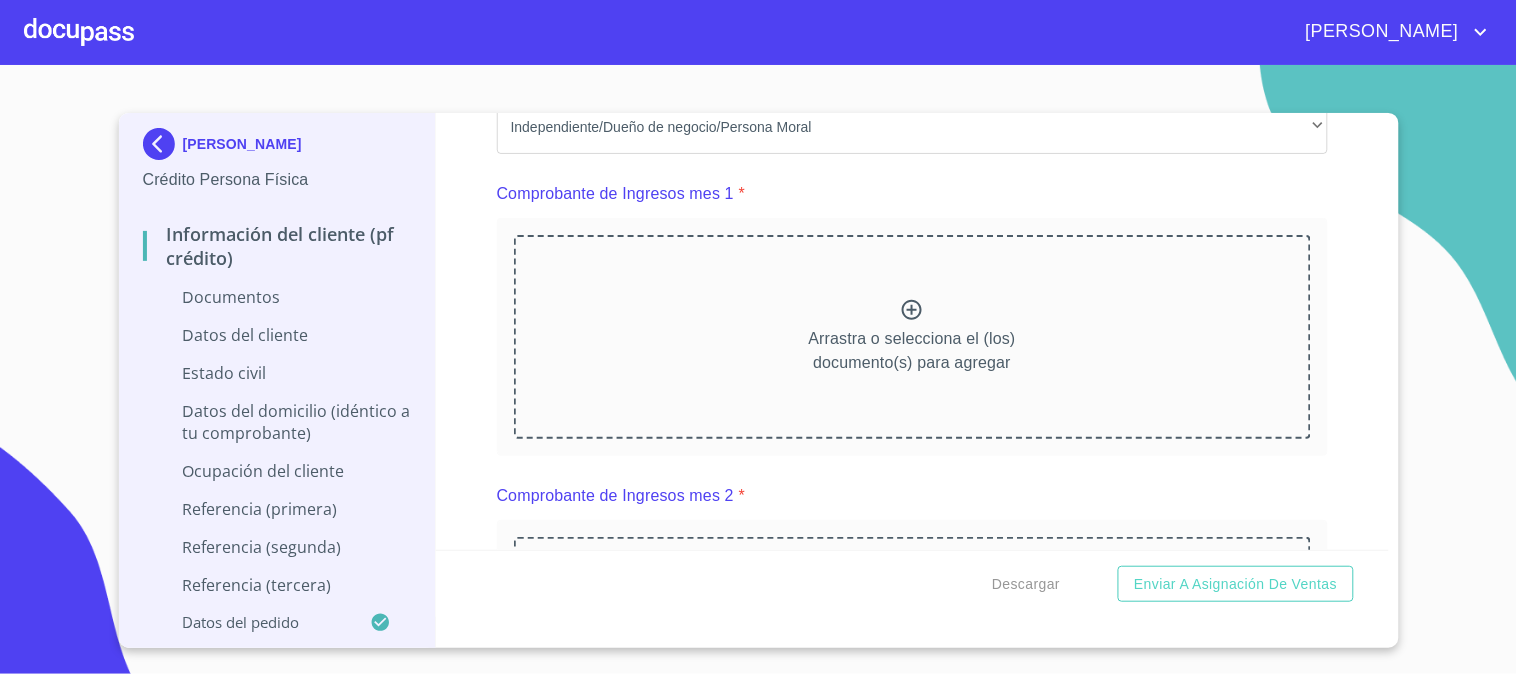 click at bounding box center (79, 32) 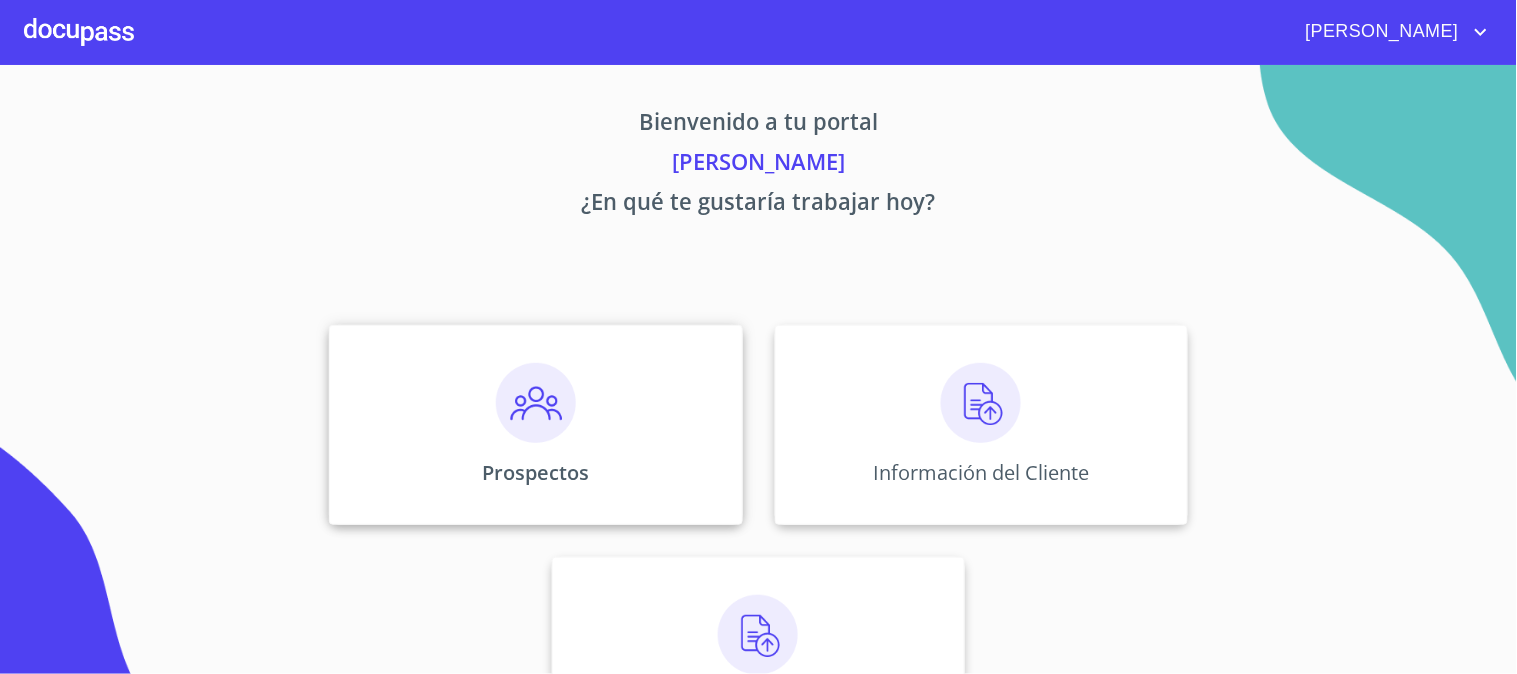 click on "Prospectos" at bounding box center (535, 425) 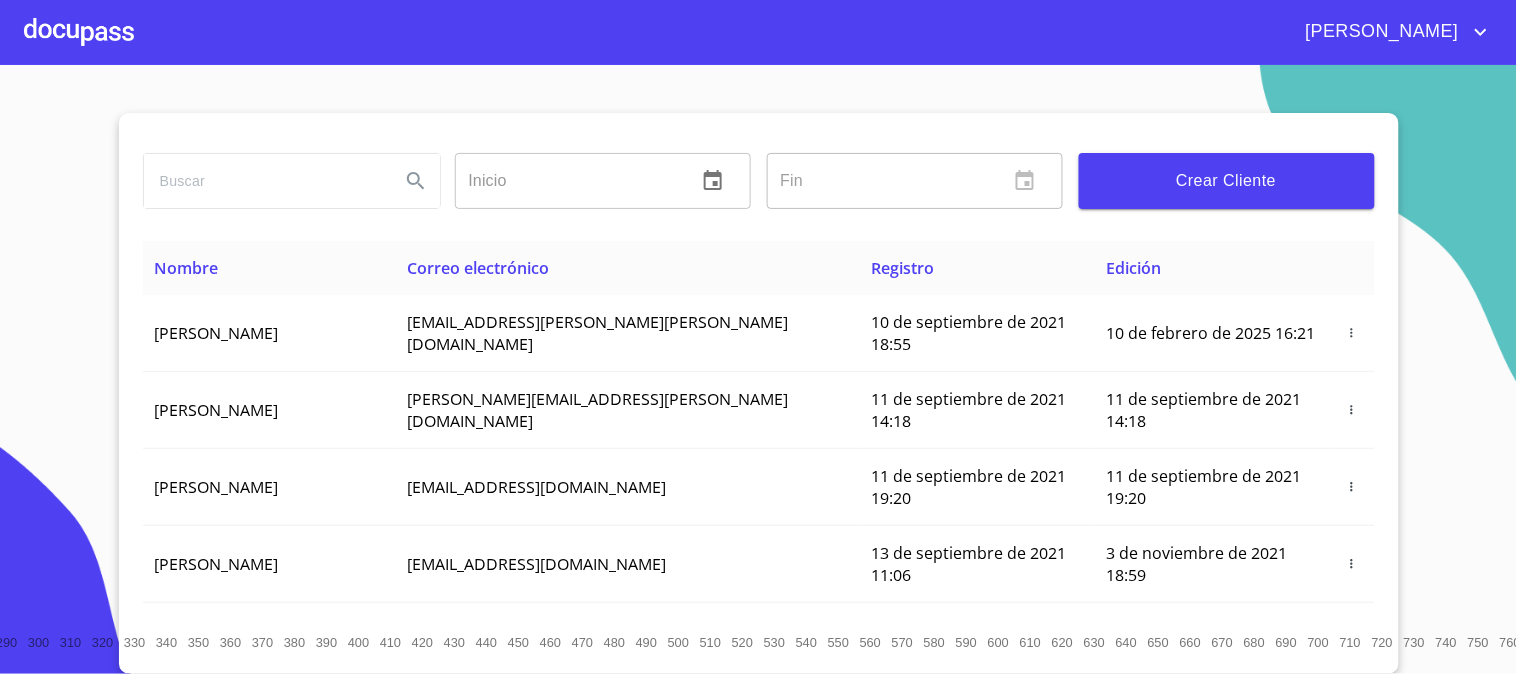 click at bounding box center [264, 181] 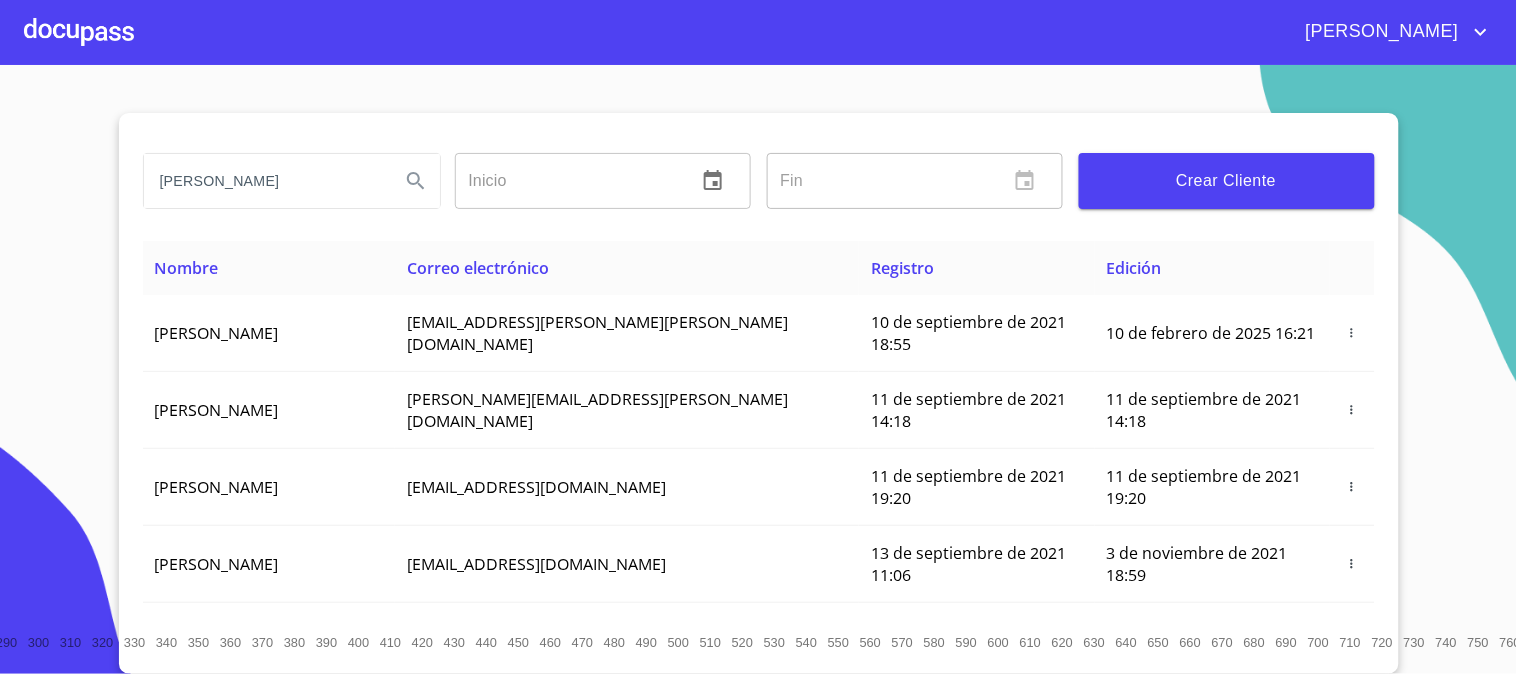 scroll, scrollTop: 0, scrollLeft: 2, axis: horizontal 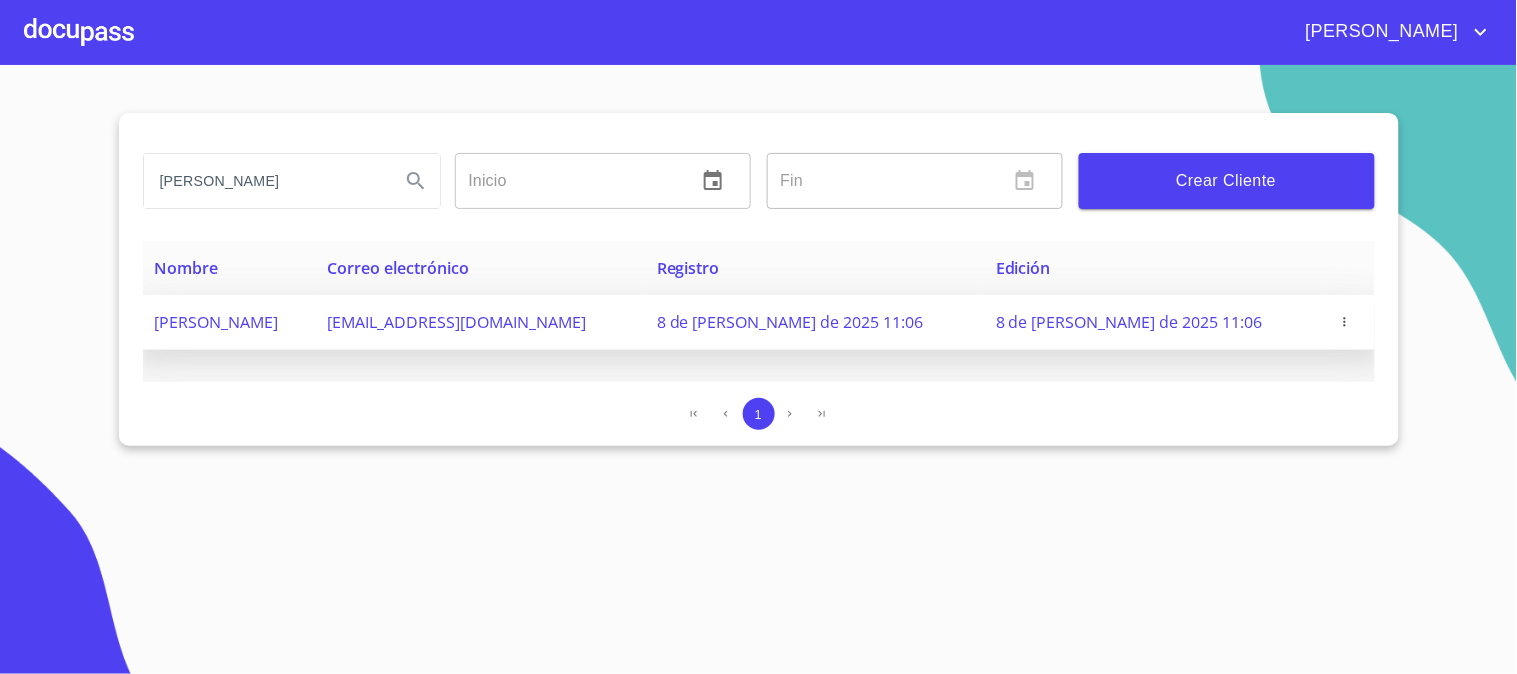 click 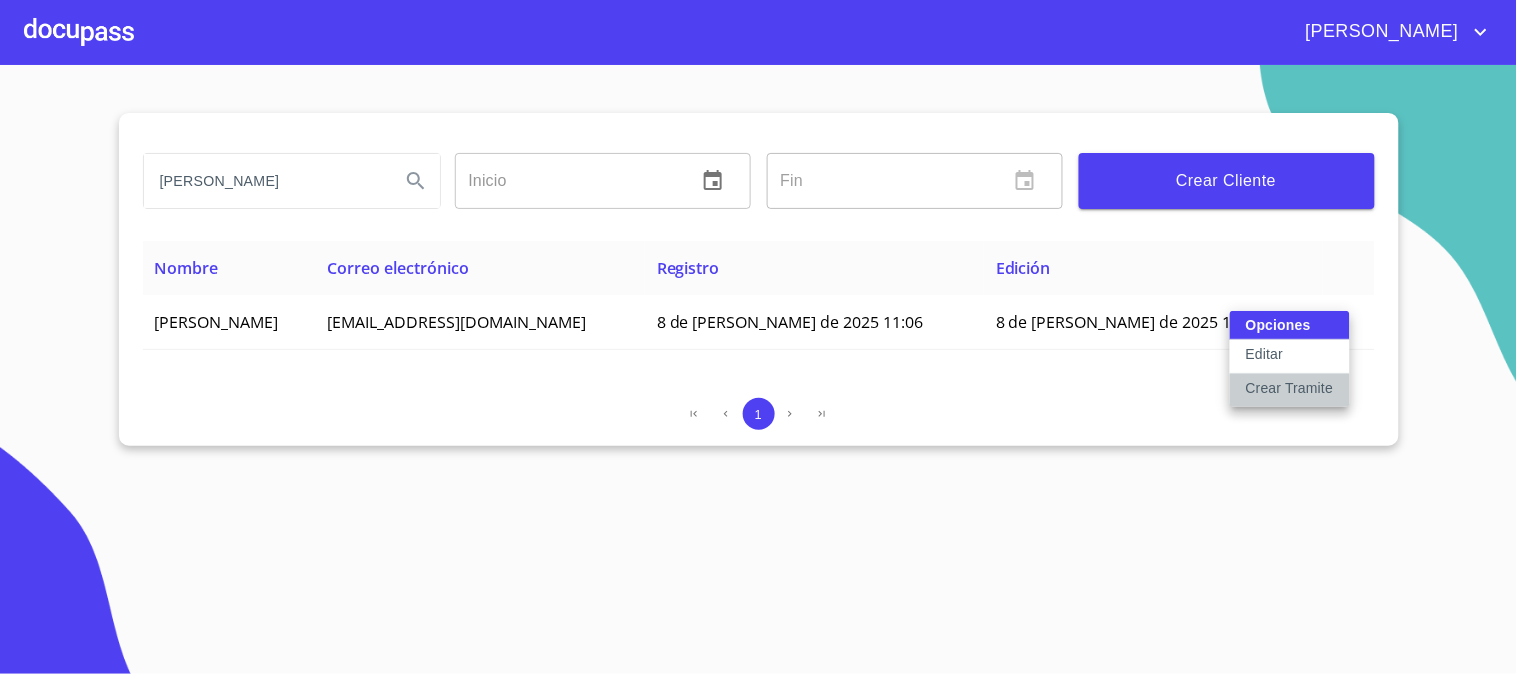 click on "Crear Tramite" at bounding box center (1290, 388) 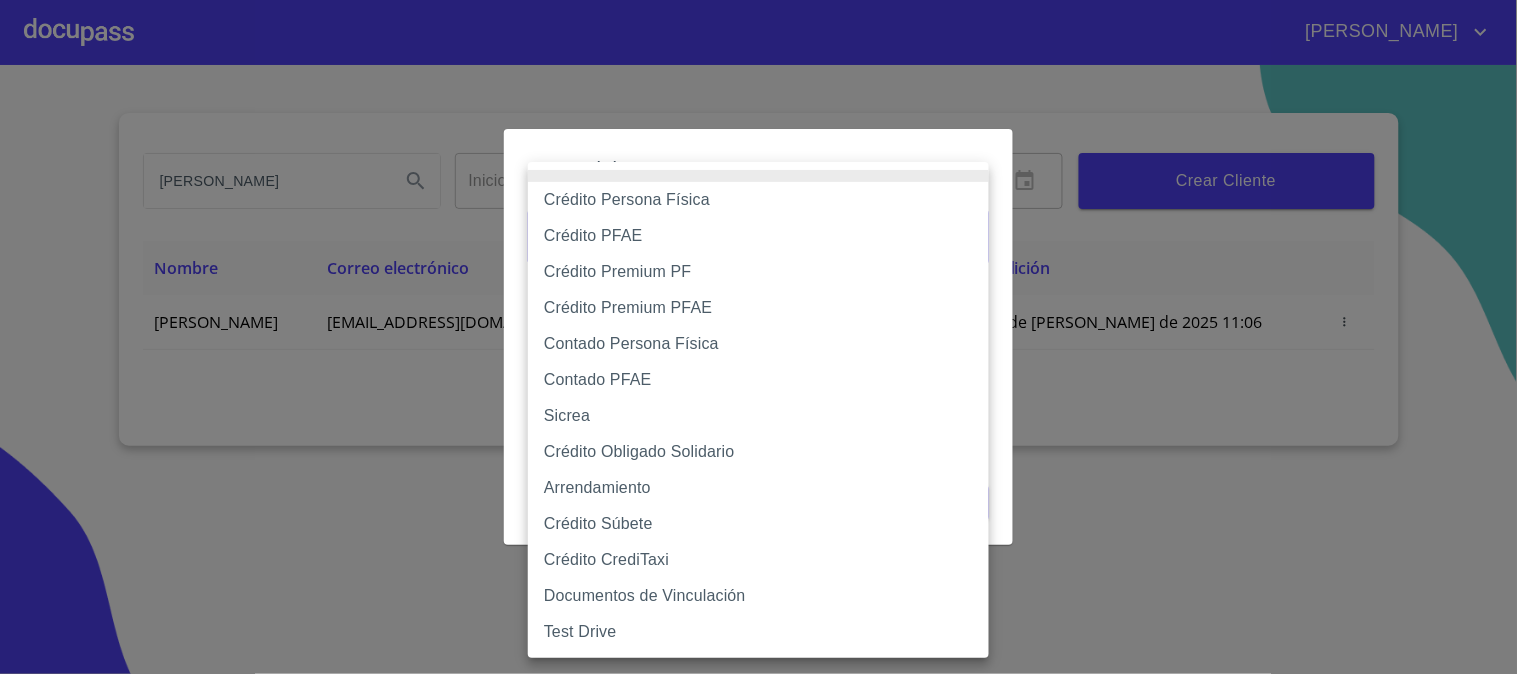 click on "[PERSON_NAME] [PERSON_NAME] Inicio ​ Fin ​ Crear Cliente Nombre   Correo electrónico   Registro   Edición      [PERSON_NAME]  [PERSON_NAME][EMAIL_ADDRESS][DOMAIN_NAME] 8 de [PERSON_NAME] de 2025 11:06 8 de [PERSON_NAME] de 2025 11:06 1
Salir Crear Flujo Selecciona Flujo ​ Selecciona Flujo Cancelar Guardar Crédito Persona Física Crédito PFAE Crédito Premium PF Crédito Premium PFAE Contado Persona Física Contado PFAE Sicrea Crédito Obligado Solidario Arrendamiento Crédito Súbete Crédito CrediTaxi Documentos de Vinculación Test Drive" at bounding box center [758, 337] 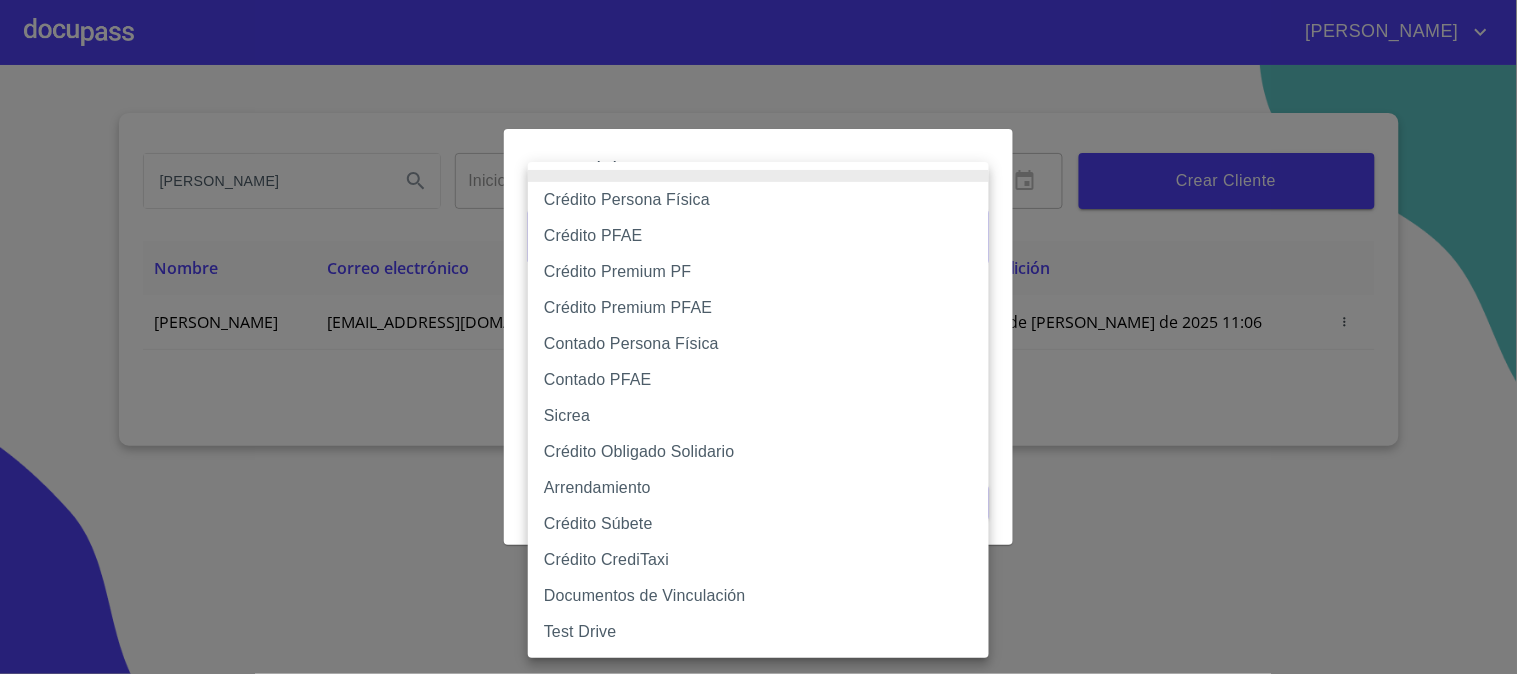 type on "60bf975b0d9865ccc2471536" 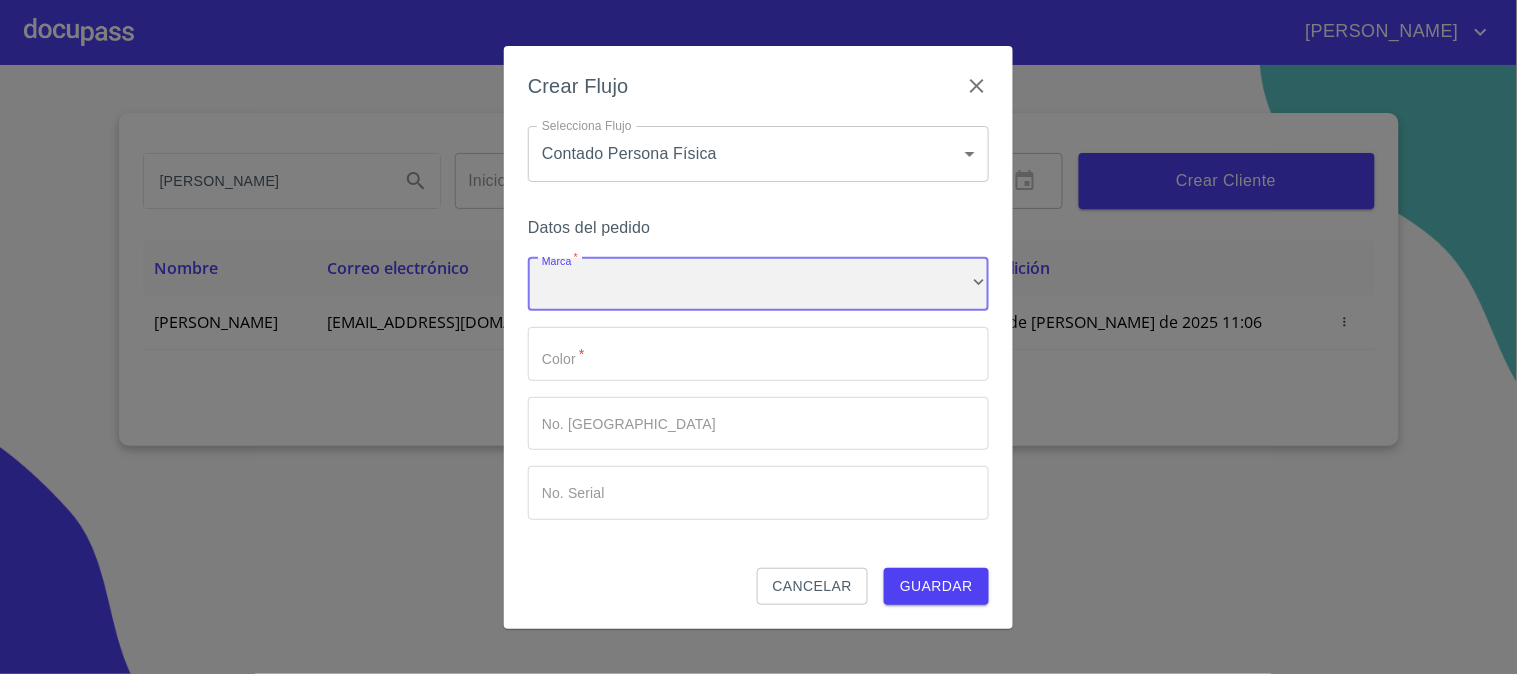 click on "​" at bounding box center [758, 285] 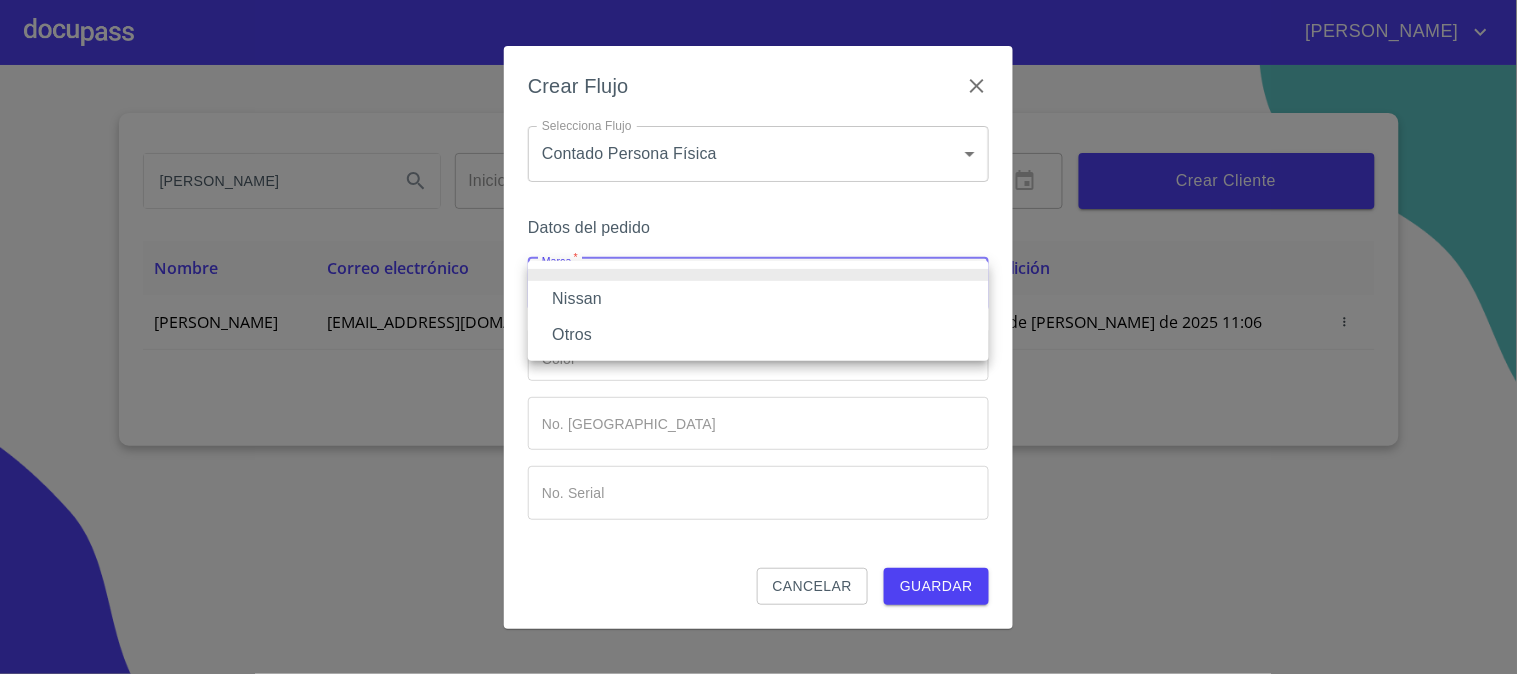 click on "Nissan" at bounding box center (758, 299) 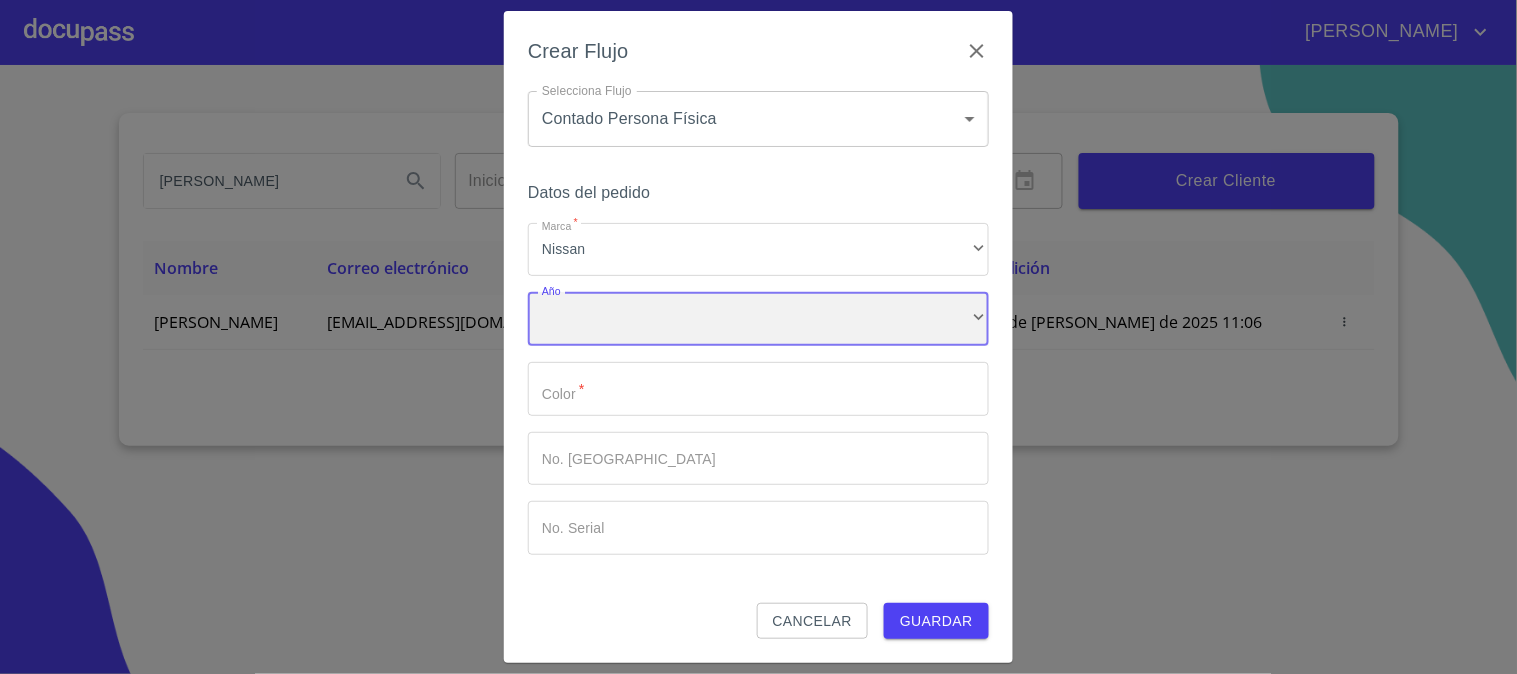 click on "​" at bounding box center (758, 319) 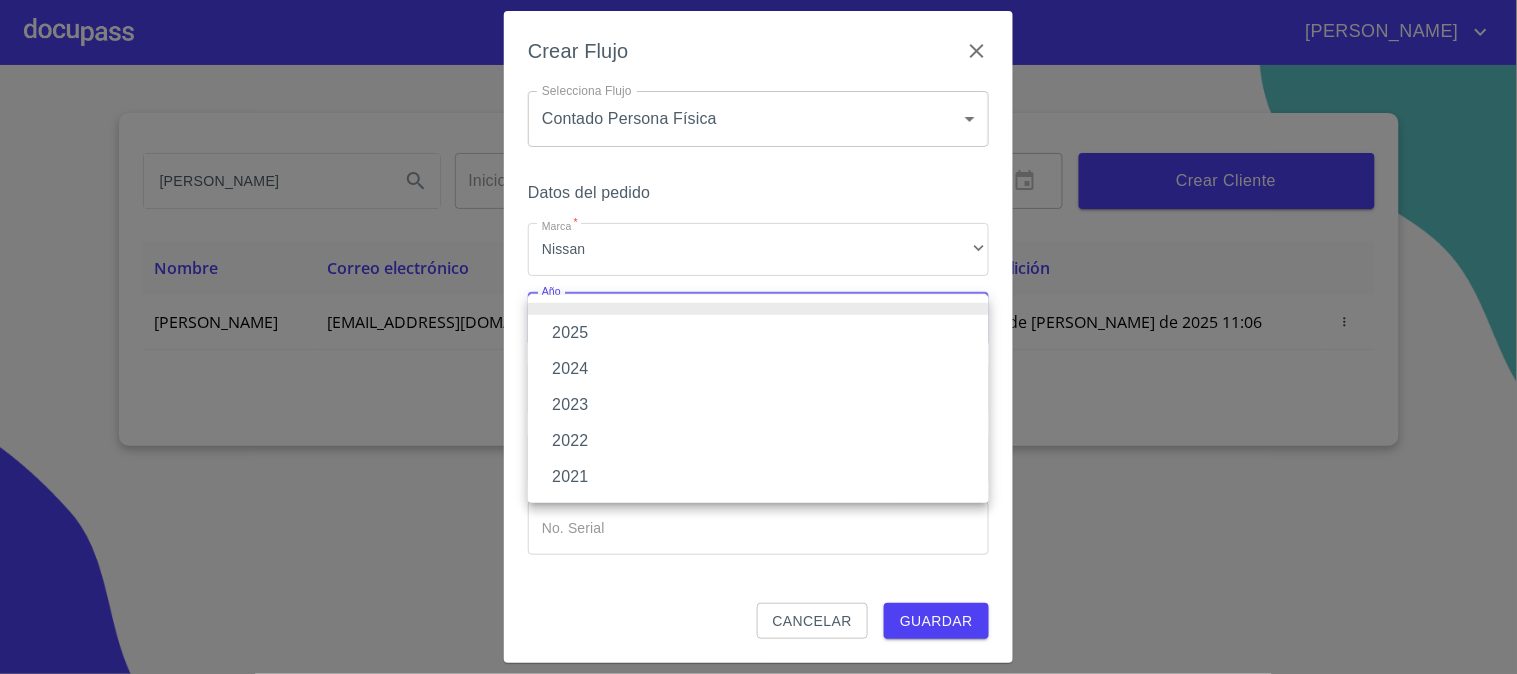 click on "2025" at bounding box center [758, 333] 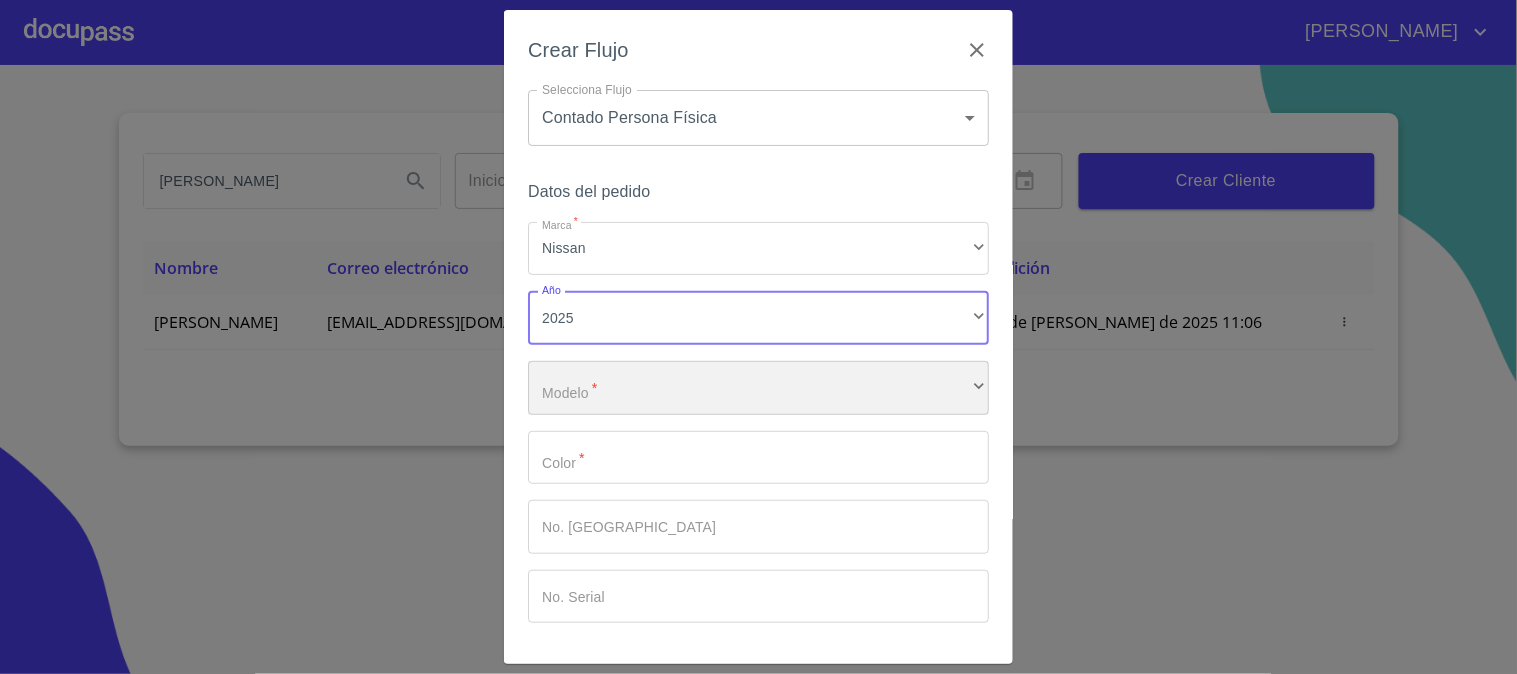 click on "​" at bounding box center [758, 388] 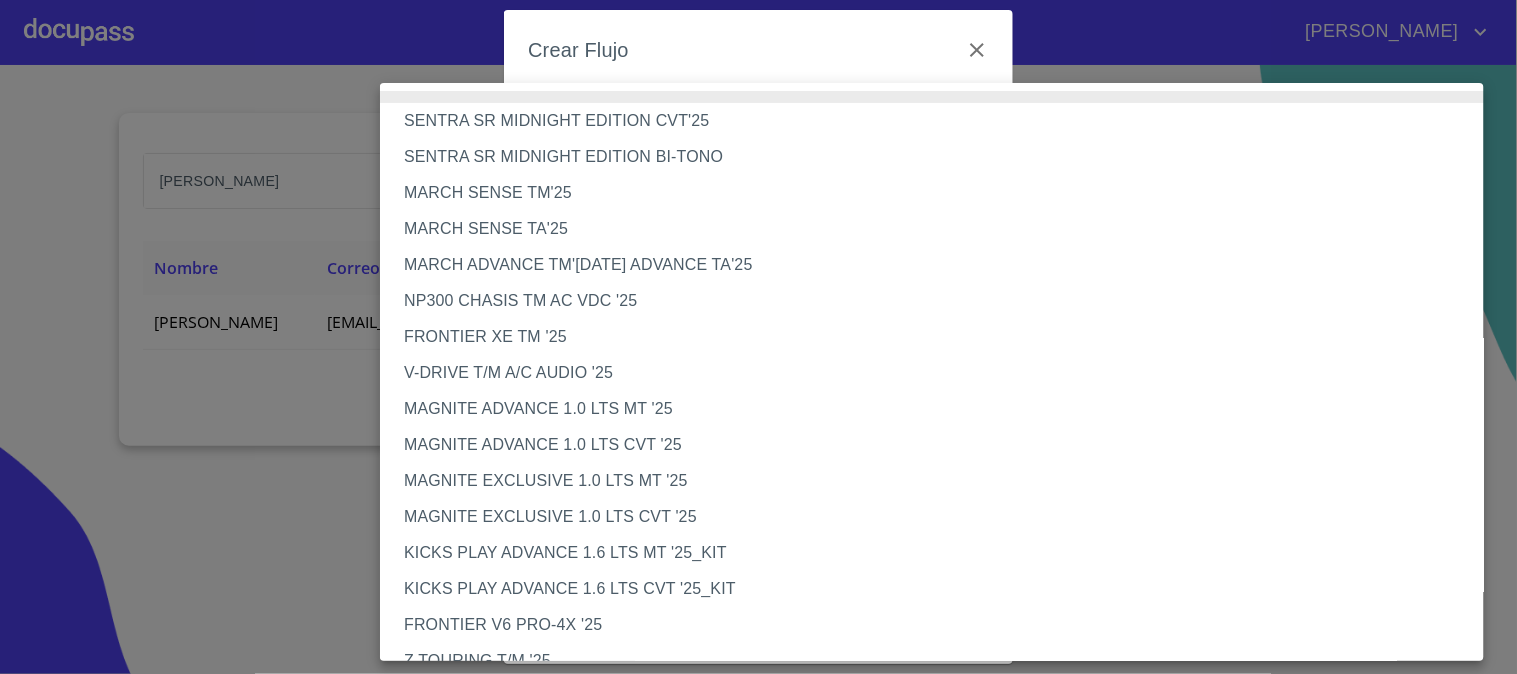 click on "V-DRIVE T/M A/C AUDIO '25" at bounding box center [940, 373] 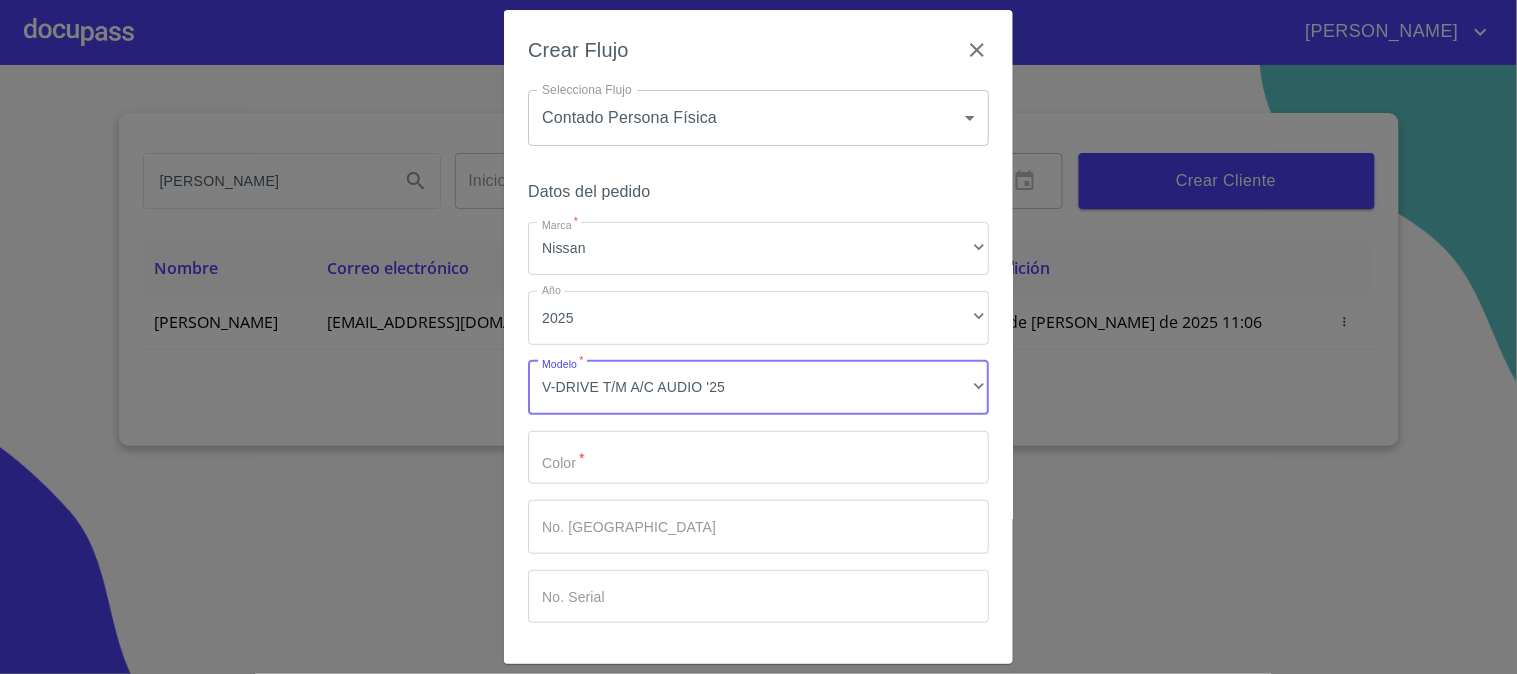 click on "Marca   *" at bounding box center (758, 458) 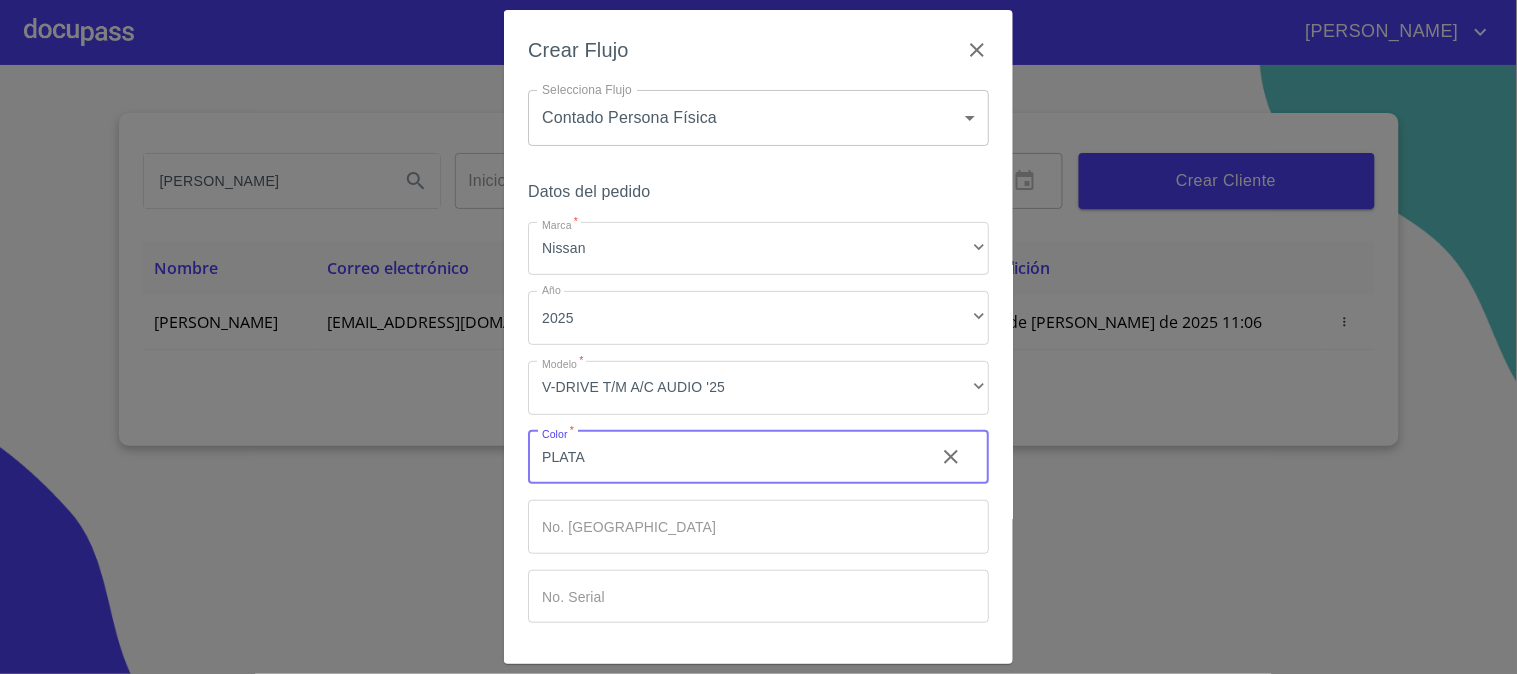 type on "PLATA" 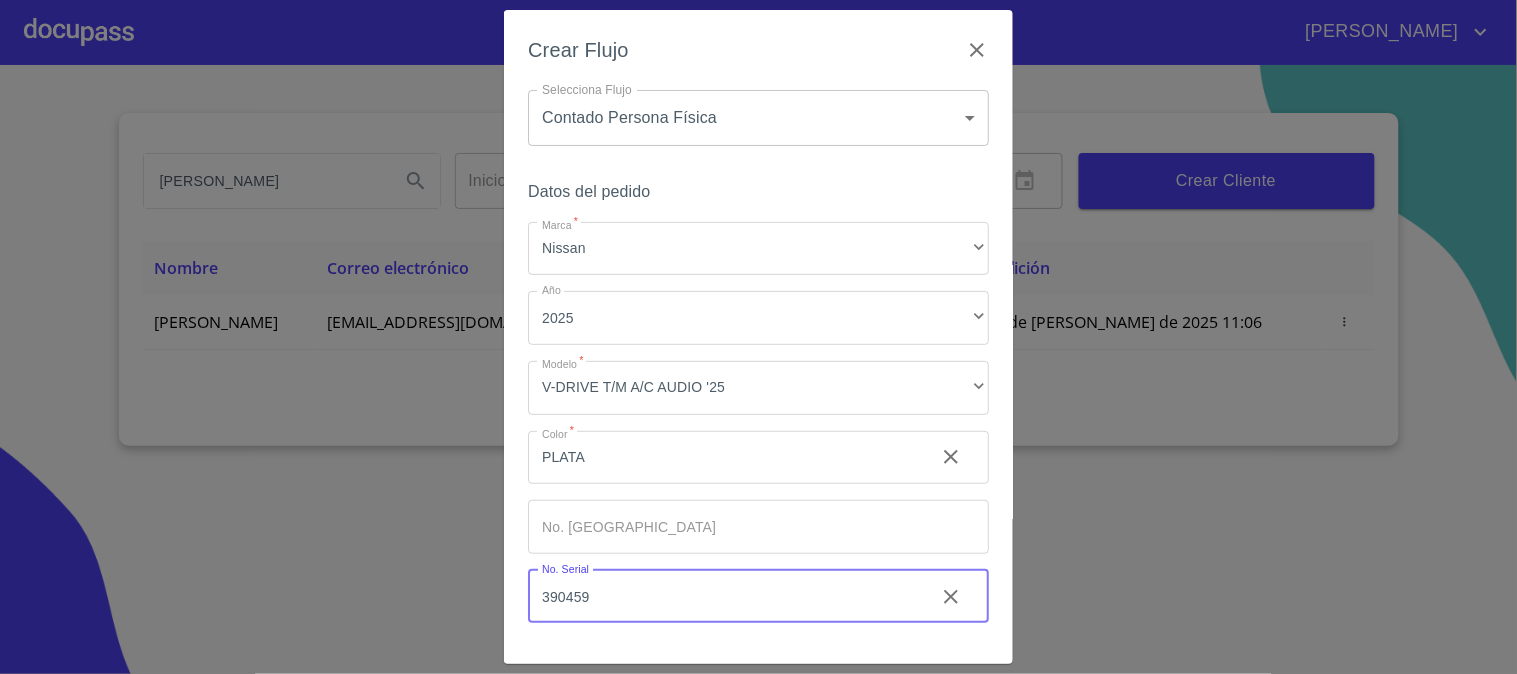 scroll, scrollTop: 67, scrollLeft: 0, axis: vertical 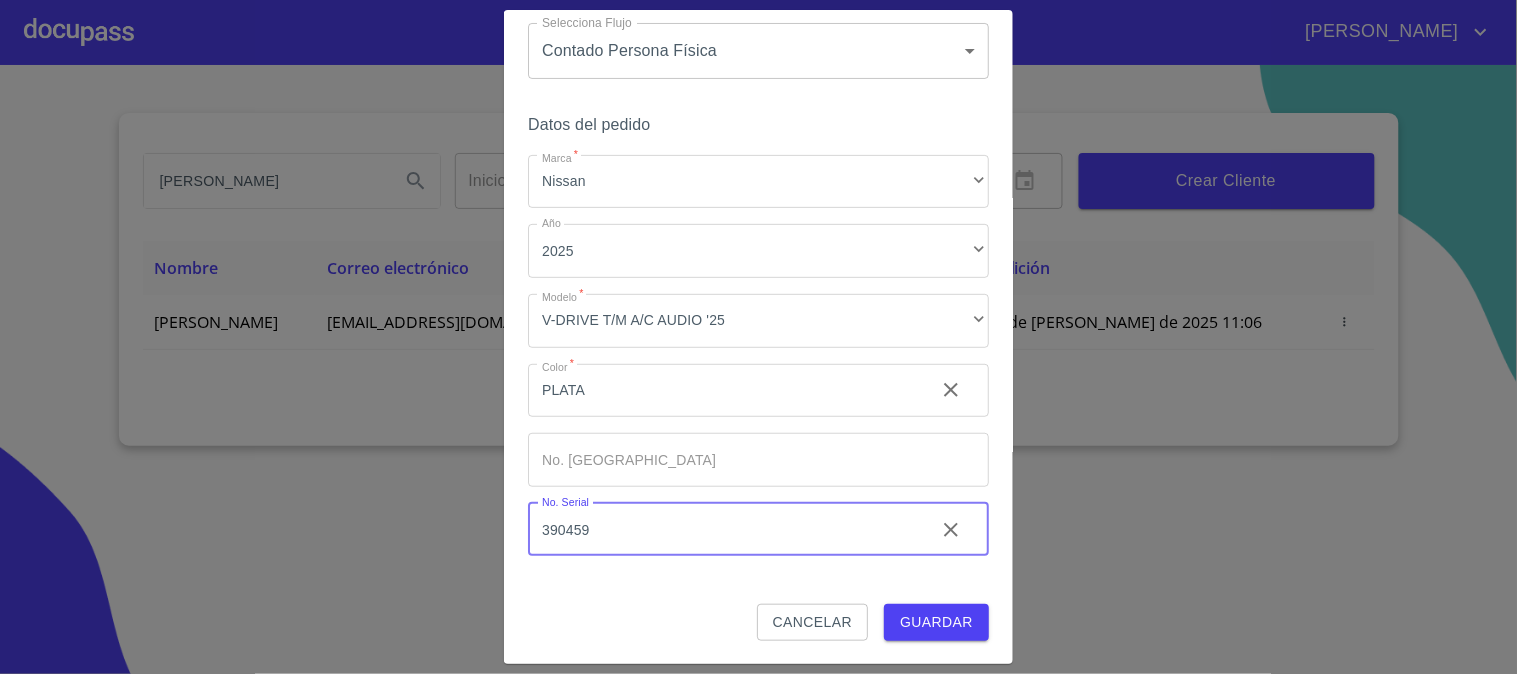 type on "390459" 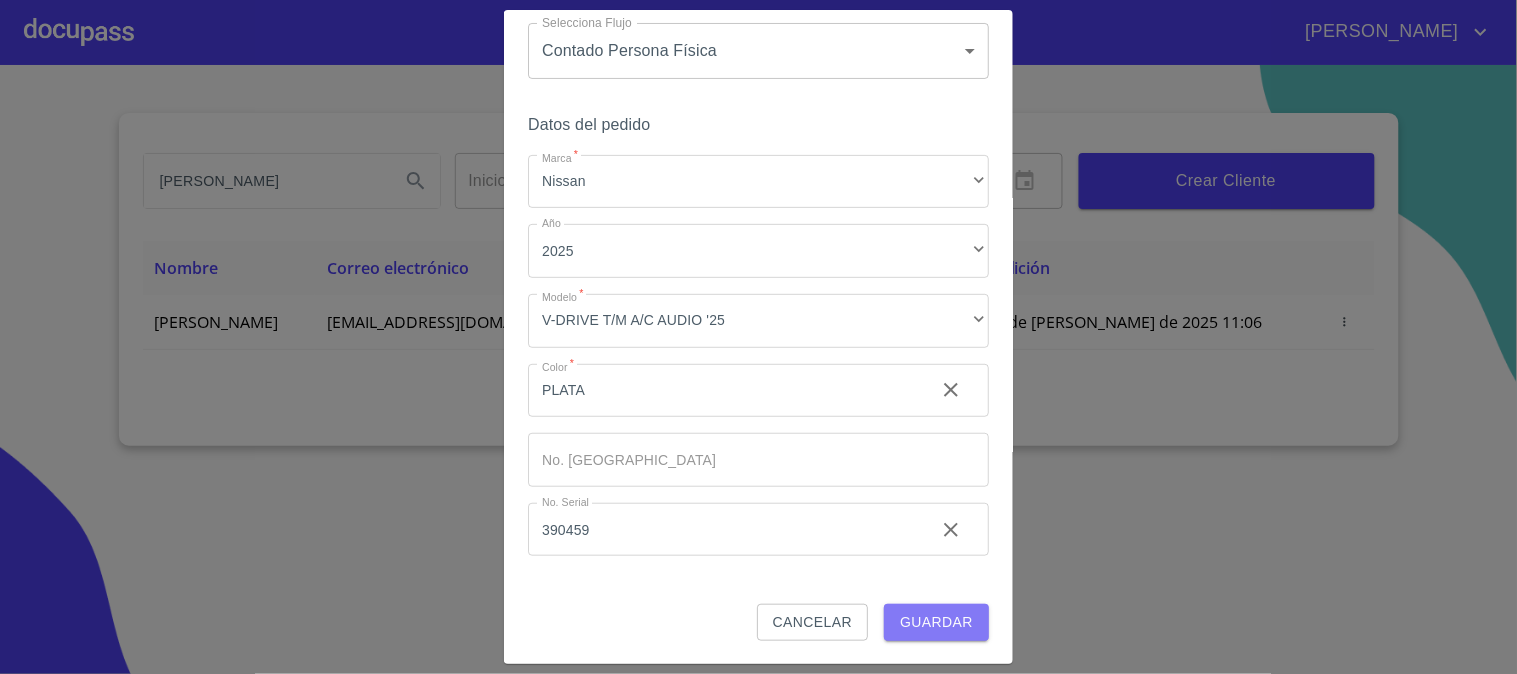 click on "Guardar" at bounding box center [936, 622] 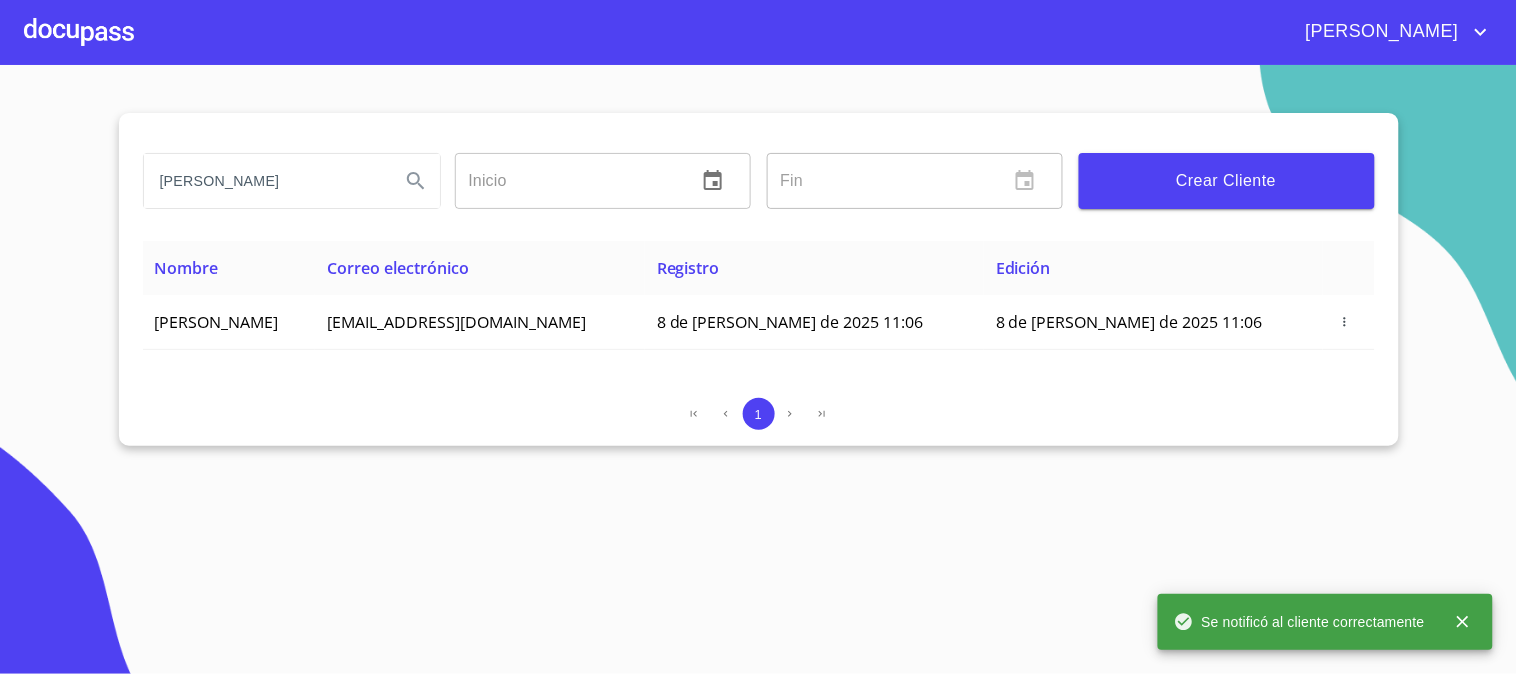 click at bounding box center [79, 32] 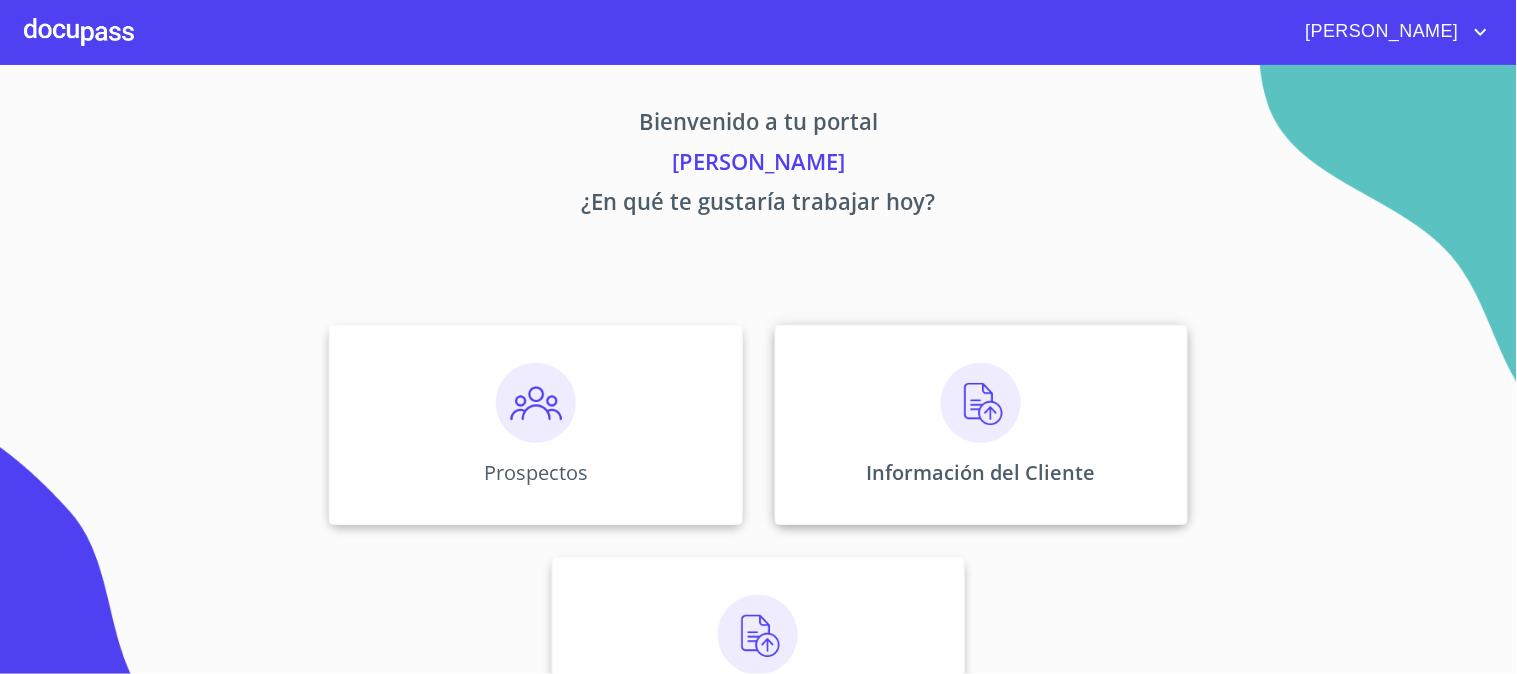 click on "Información del Cliente" at bounding box center [981, 425] 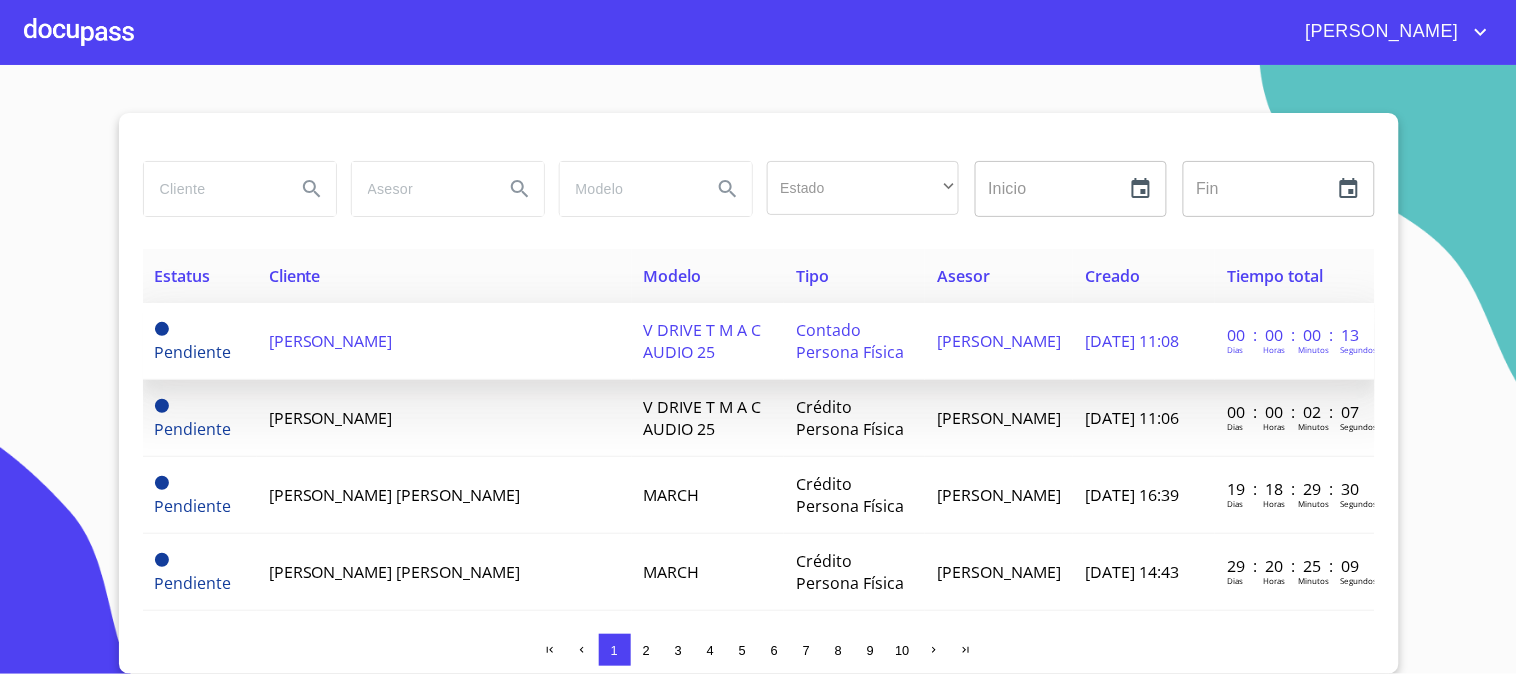 click on "[PERSON_NAME]" at bounding box center (444, 341) 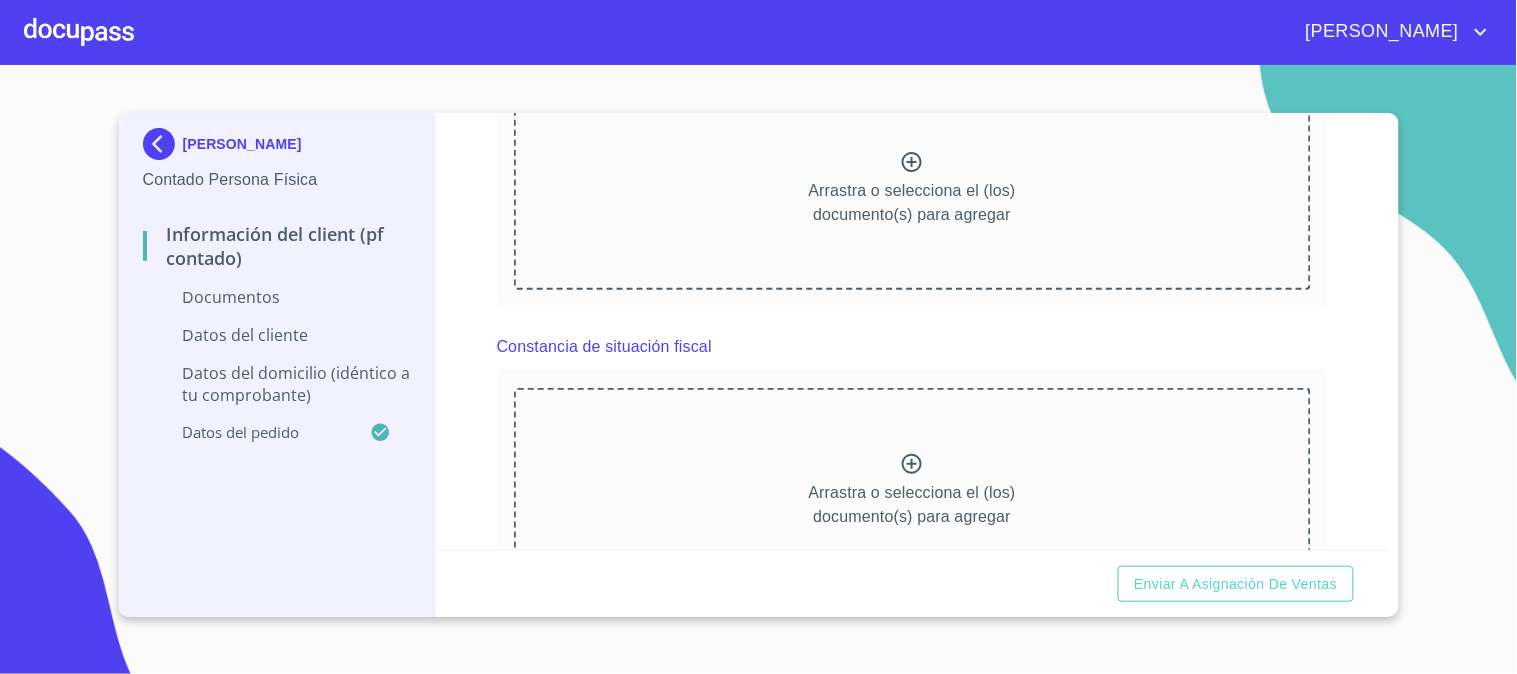 scroll, scrollTop: 1832, scrollLeft: 0, axis: vertical 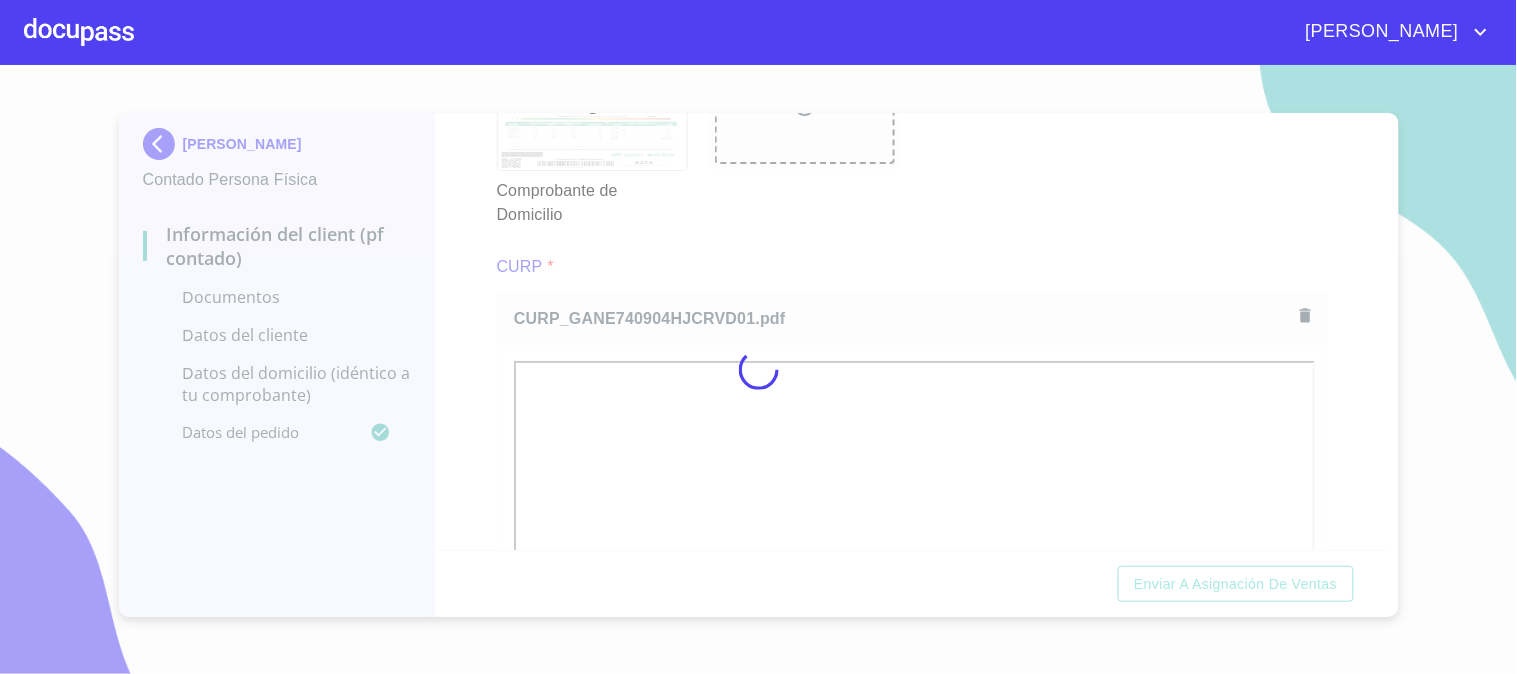 click at bounding box center (758, 369) 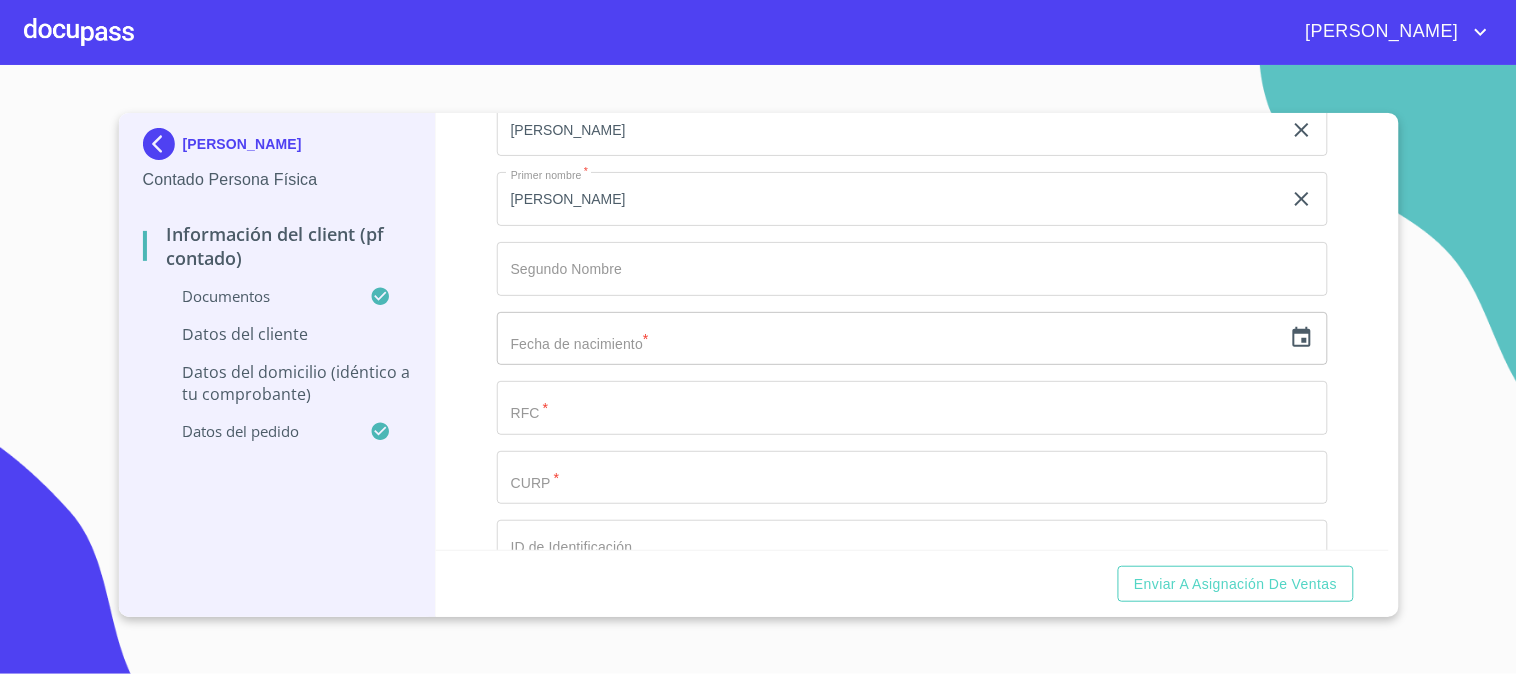 scroll, scrollTop: 3276, scrollLeft: 0, axis: vertical 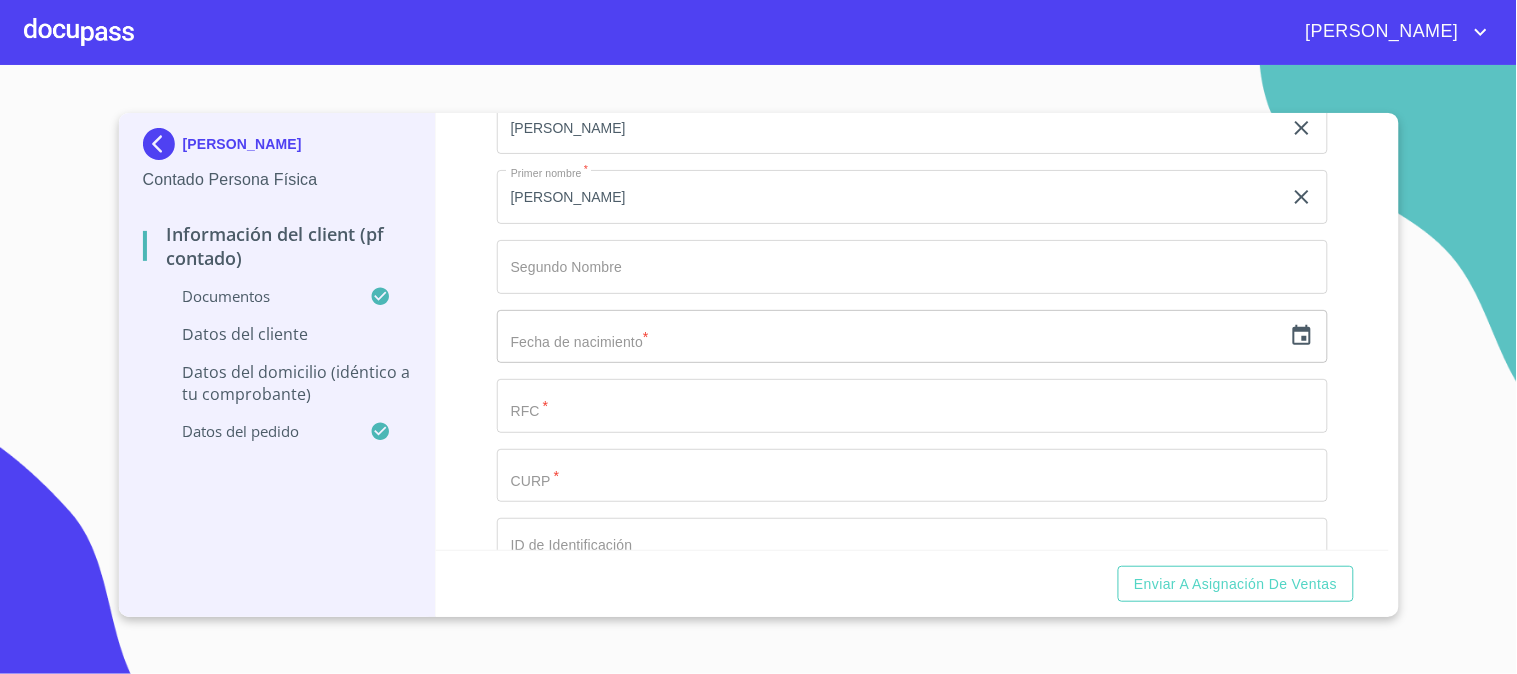 click 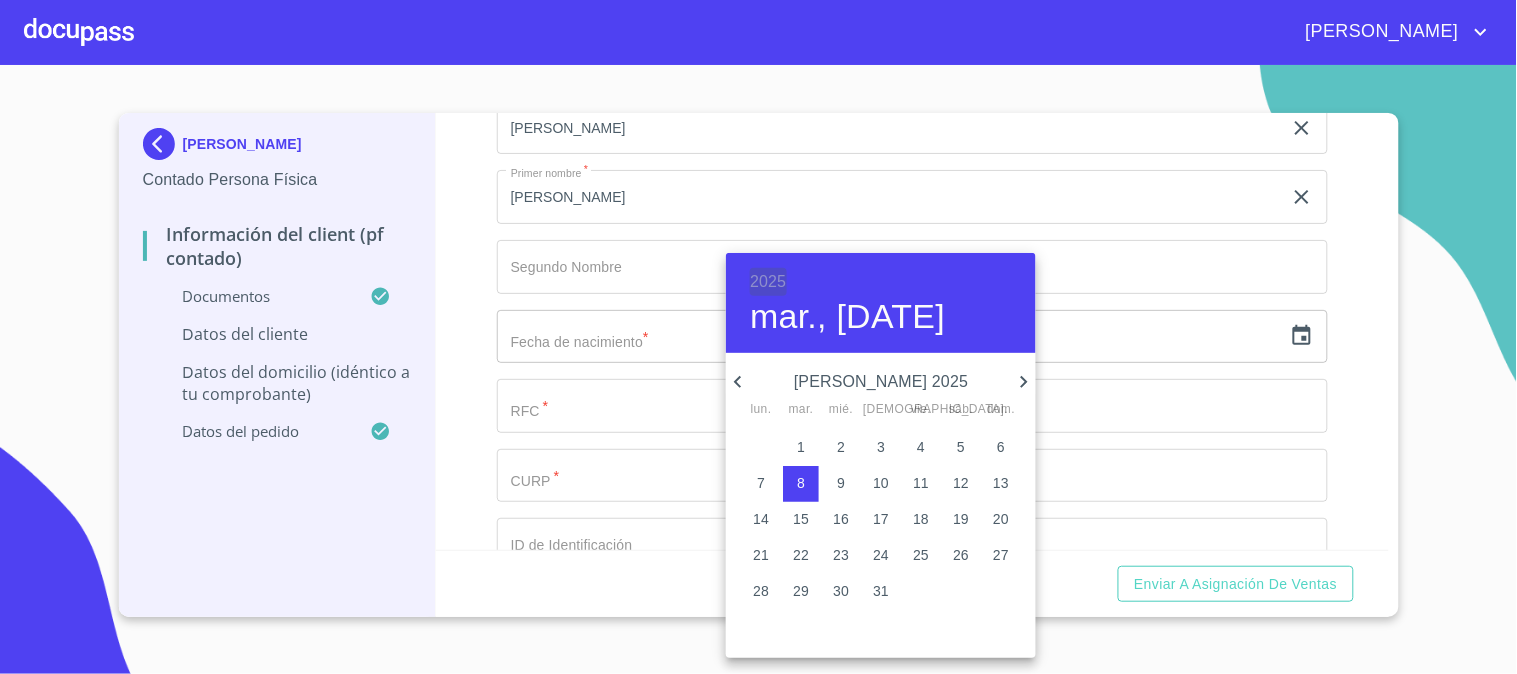 click on "2025" at bounding box center [768, 282] 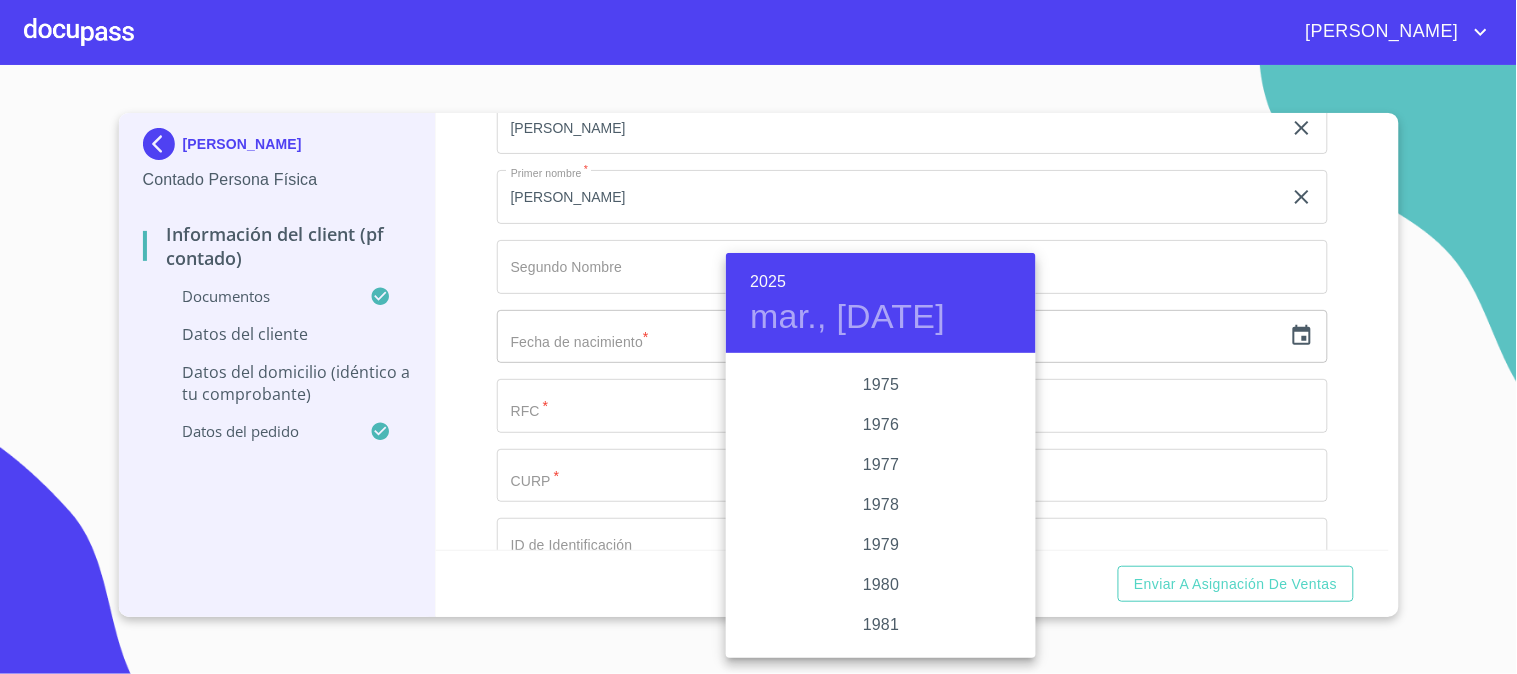 scroll, scrollTop: 1880, scrollLeft: 0, axis: vertical 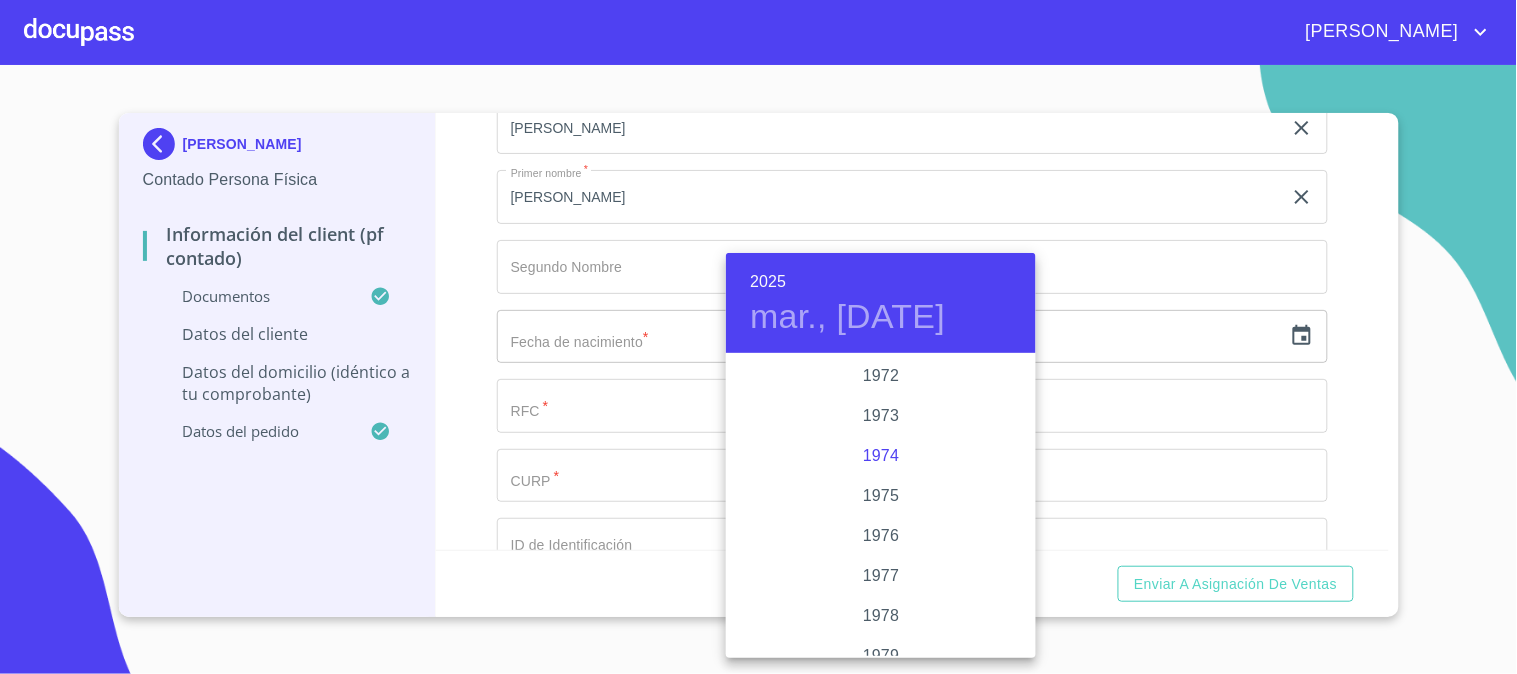 click on "1974" at bounding box center (881, 456) 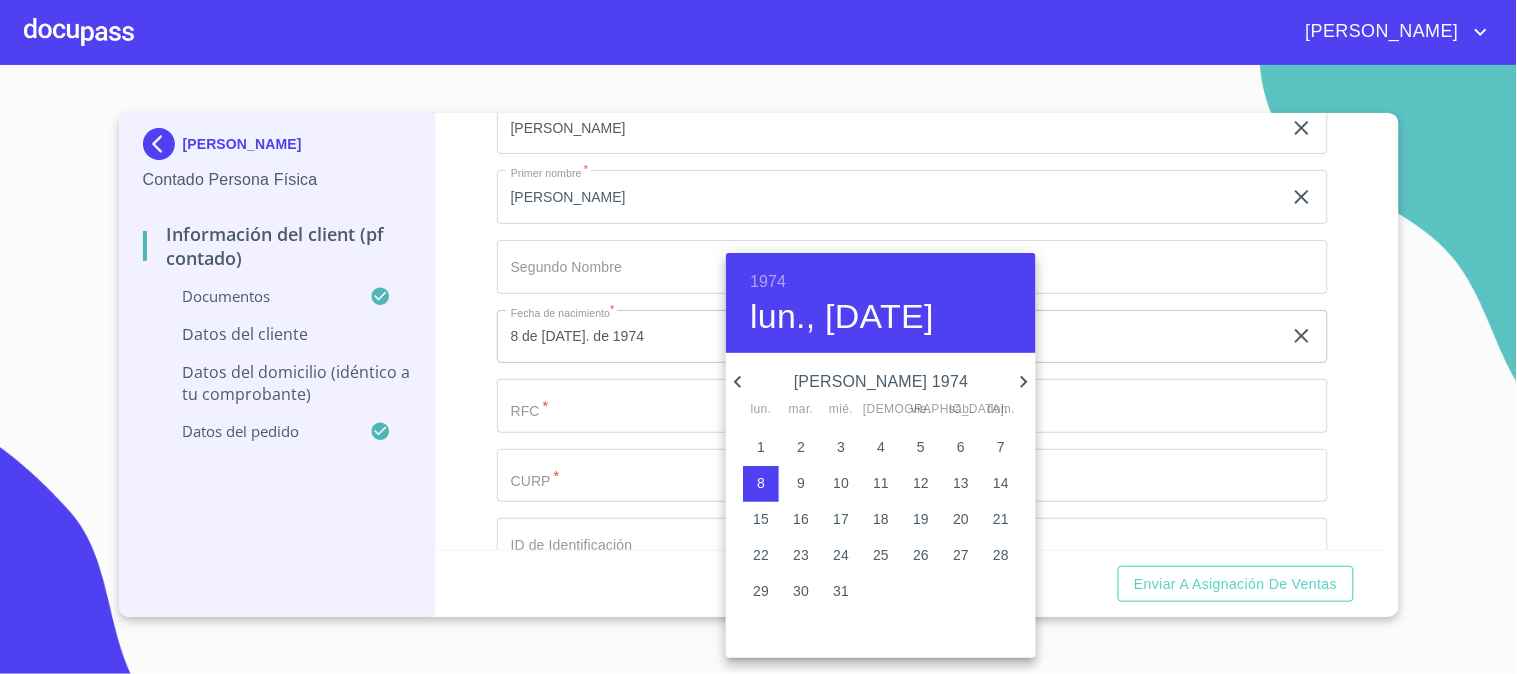 click 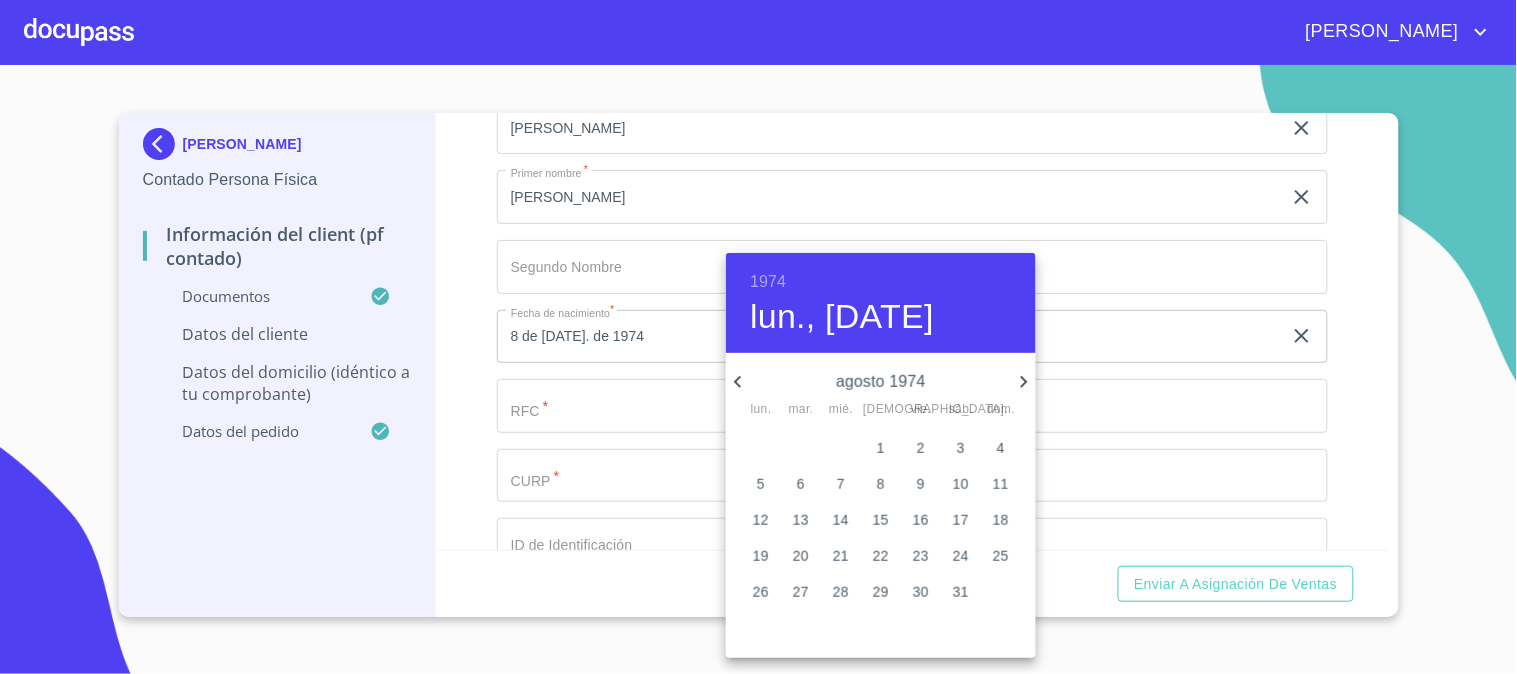 click 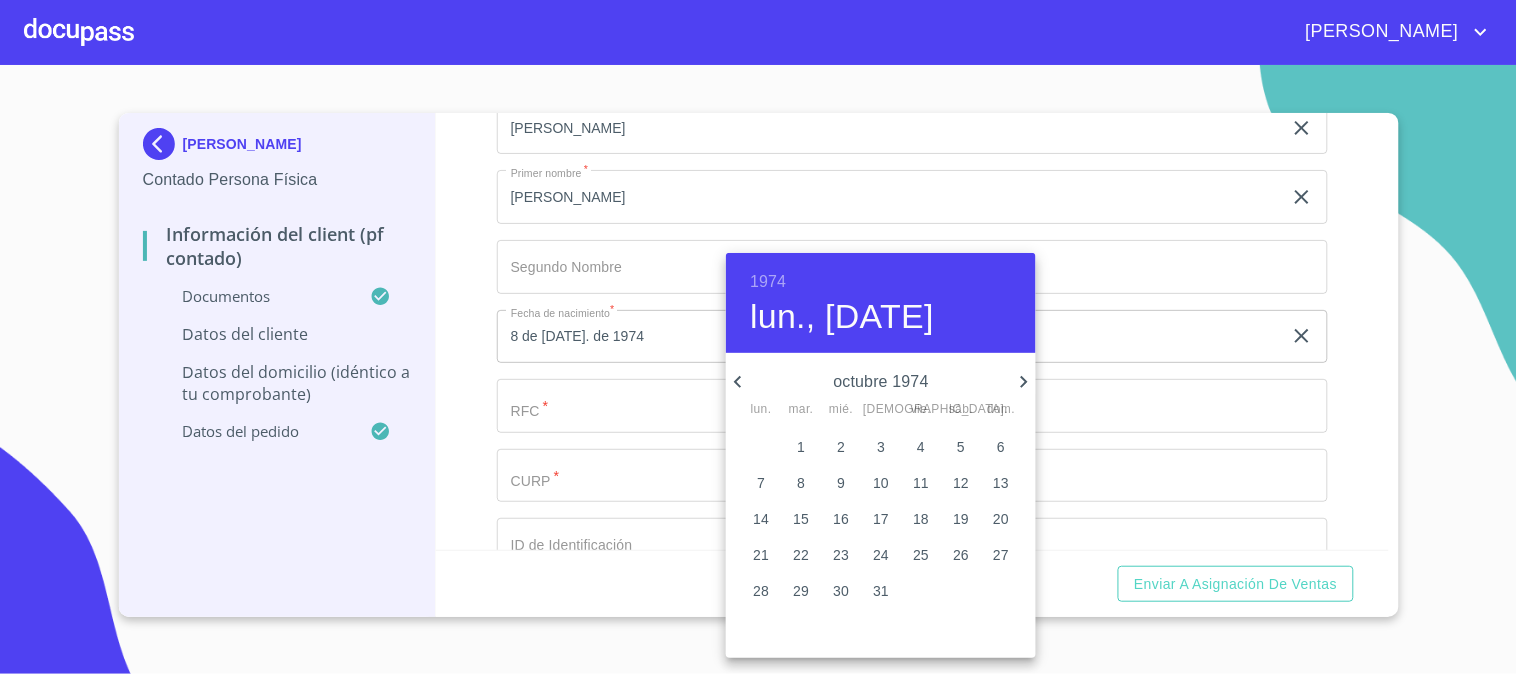 click 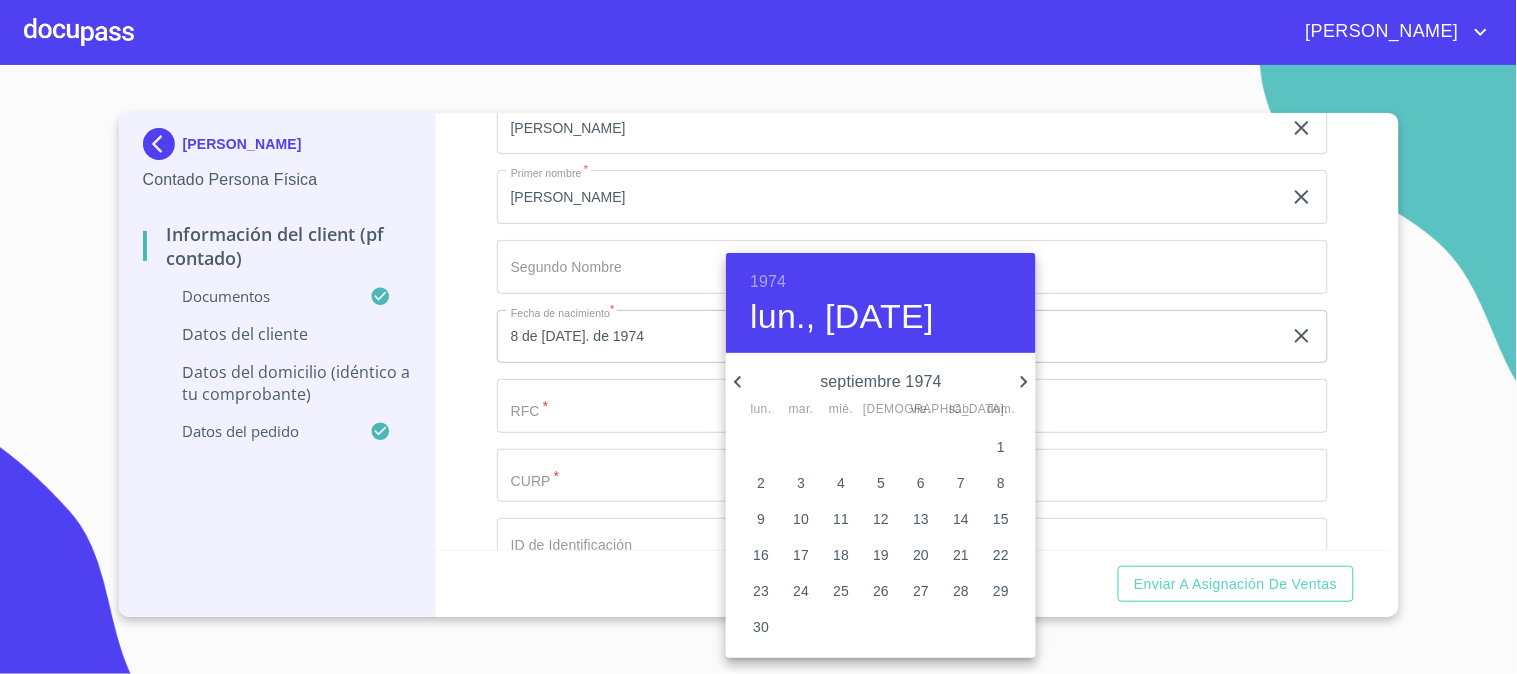 click on "4" at bounding box center [841, 483] 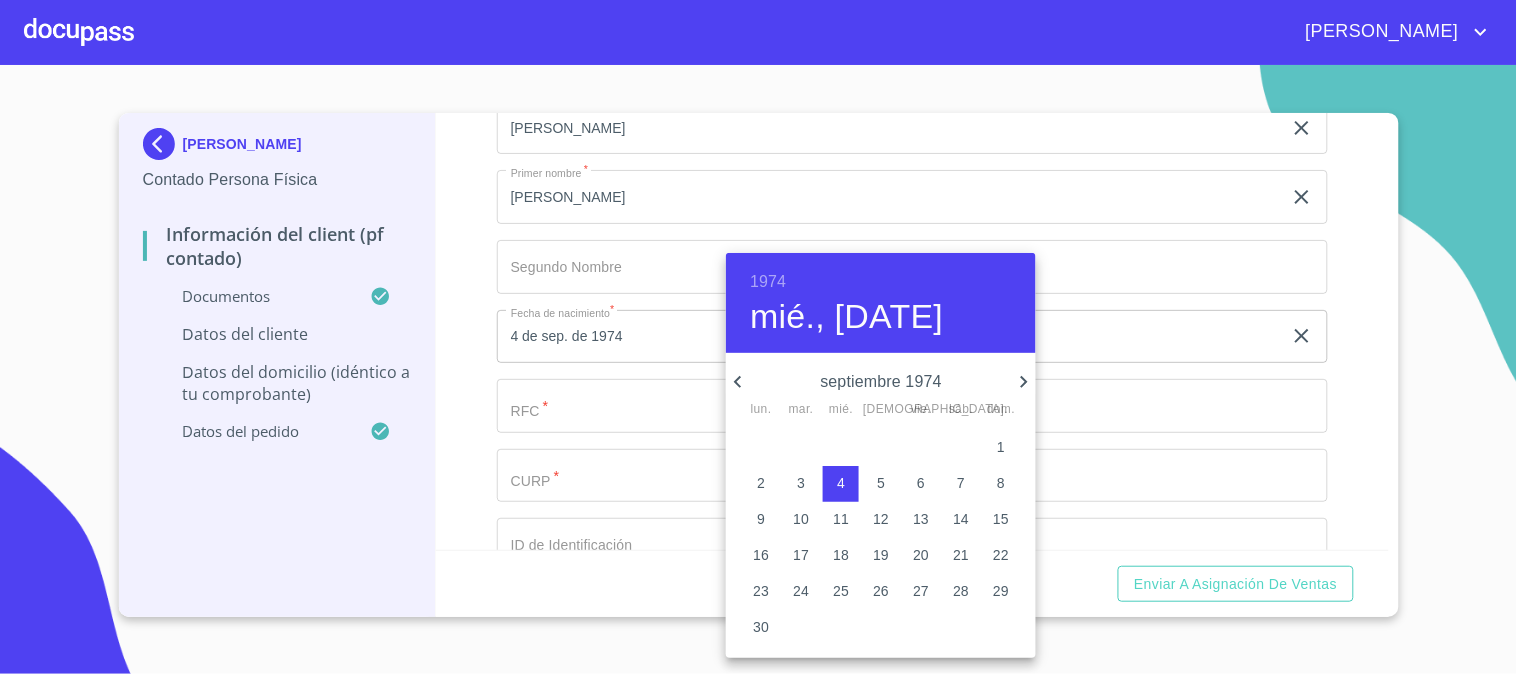 click at bounding box center (758, 337) 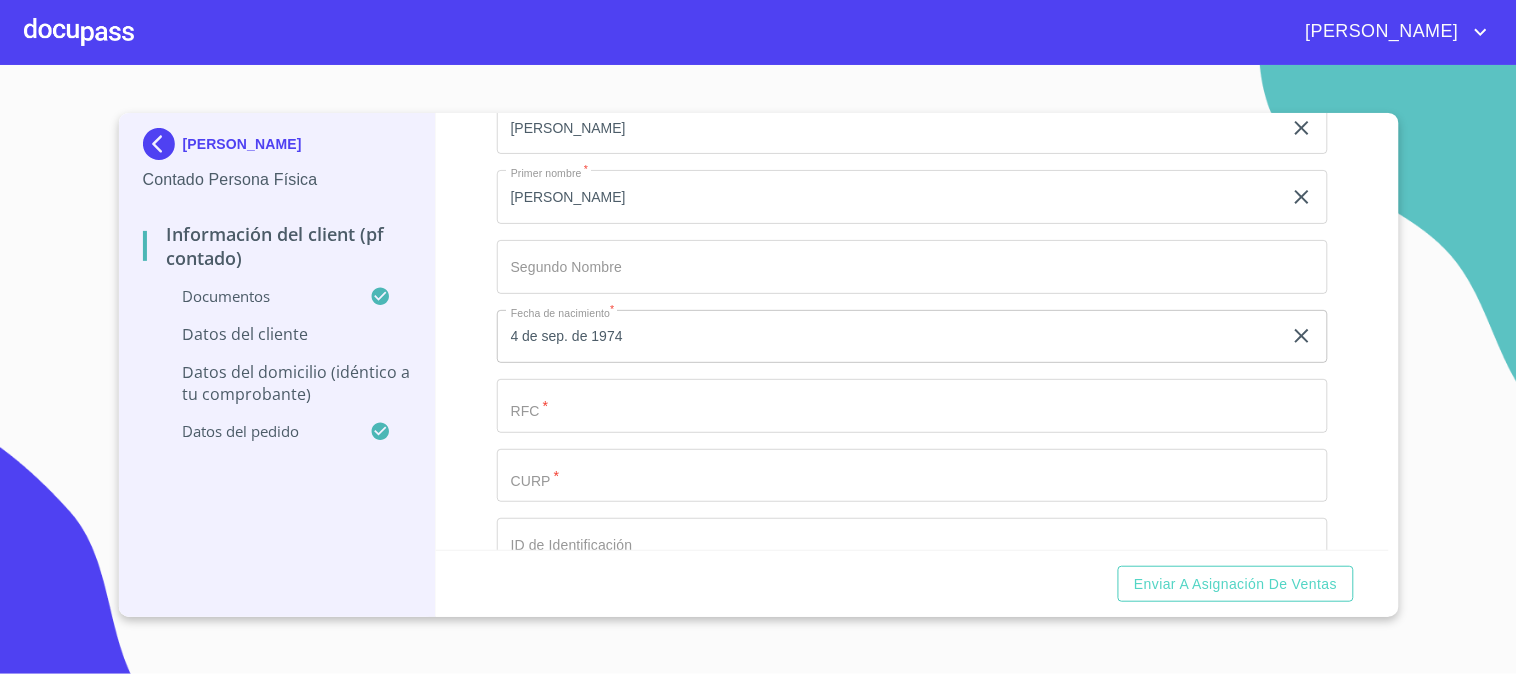 click on "Documento de identificación.   *" at bounding box center [889, 58] 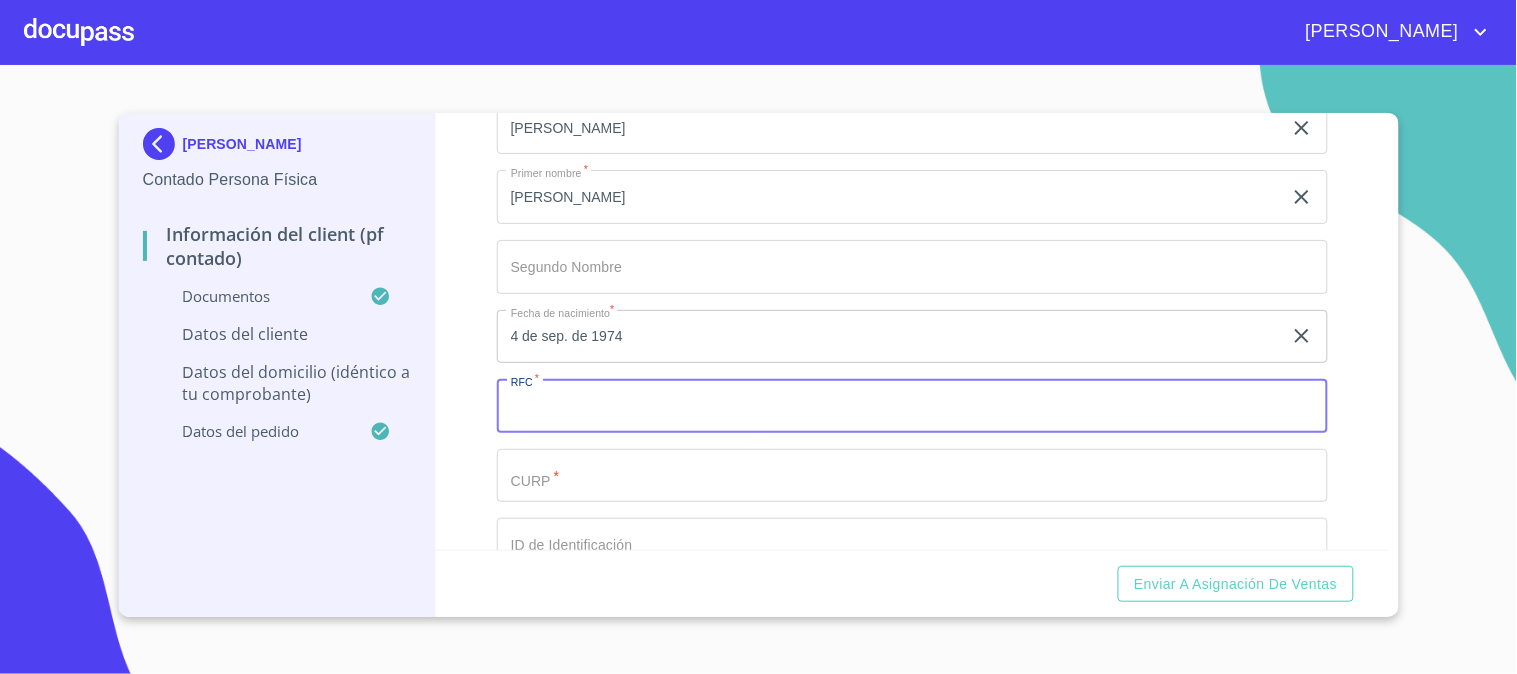 paste on "GANE740904HJCRVD01" 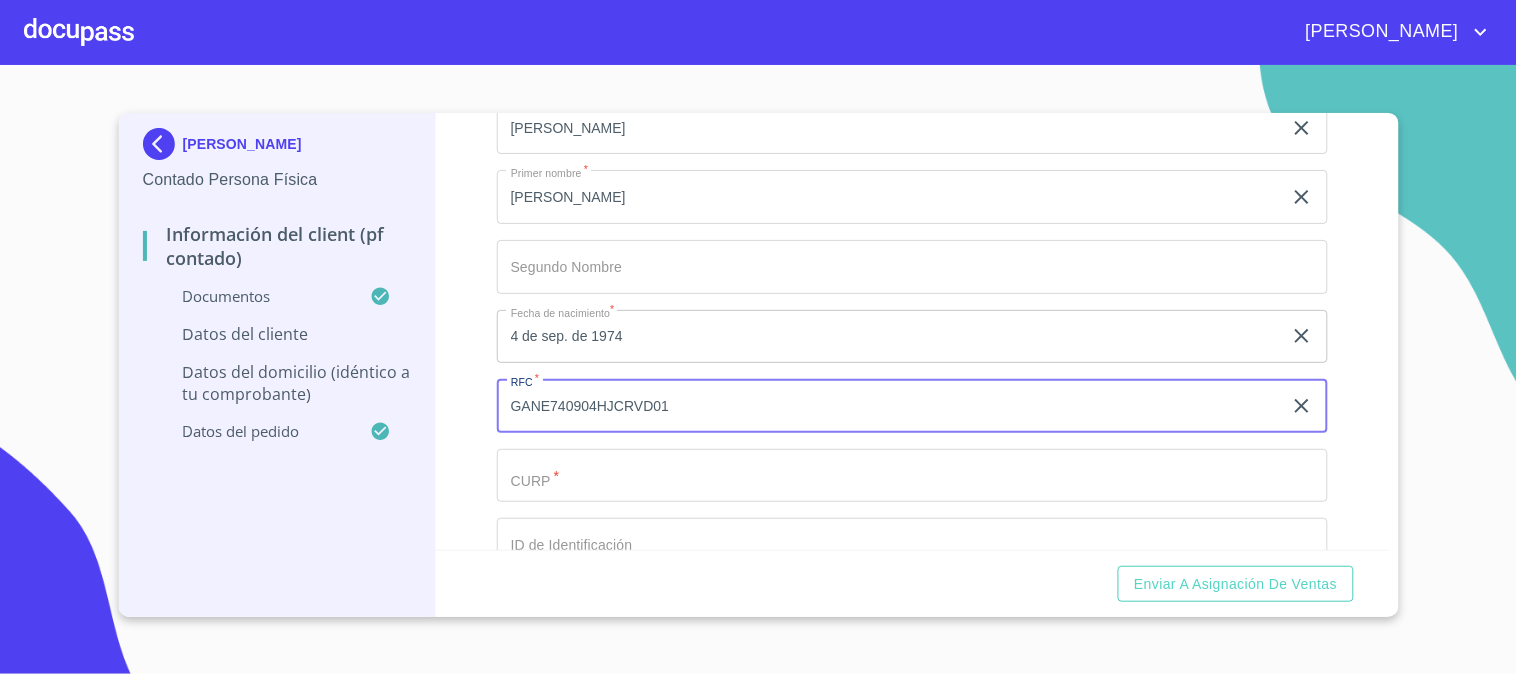 type on "GANE740904HJCRVD01" 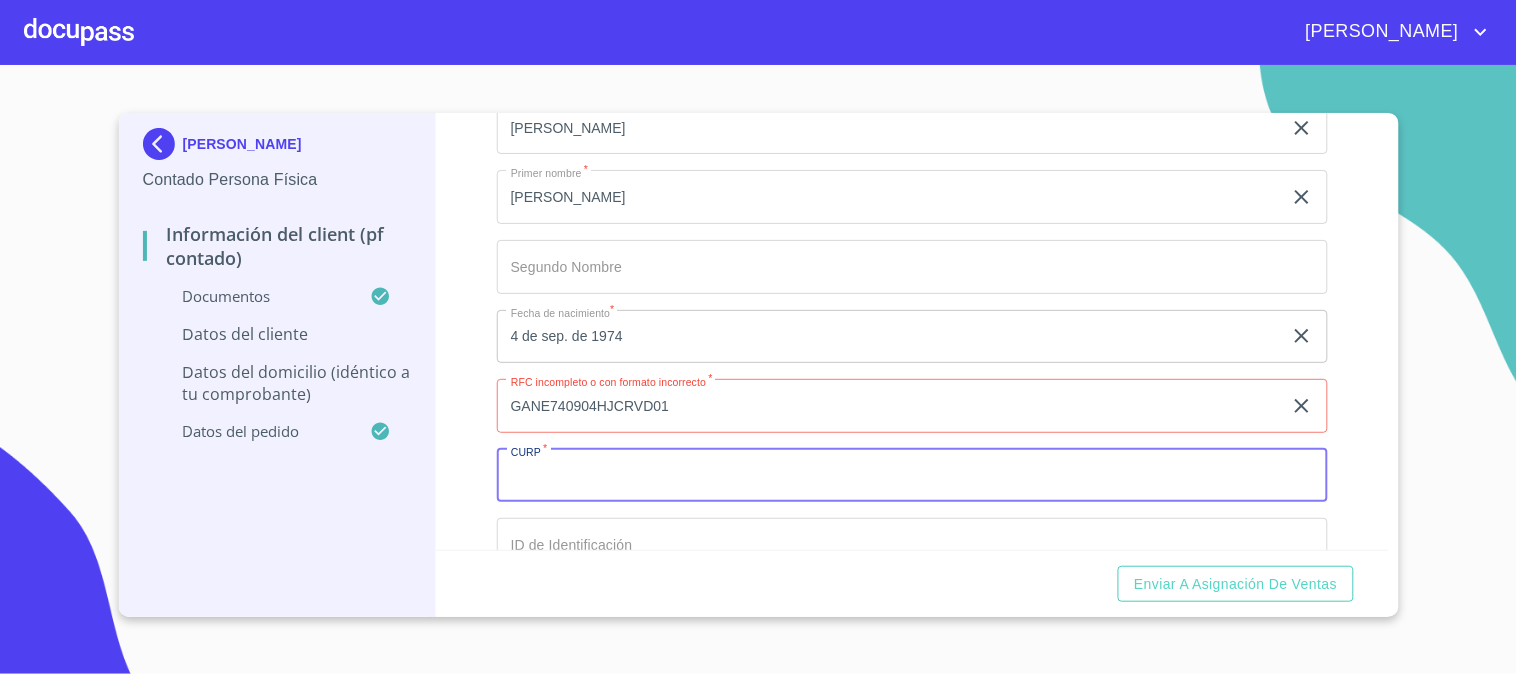 paste on "GANE740904HJCRVD01" 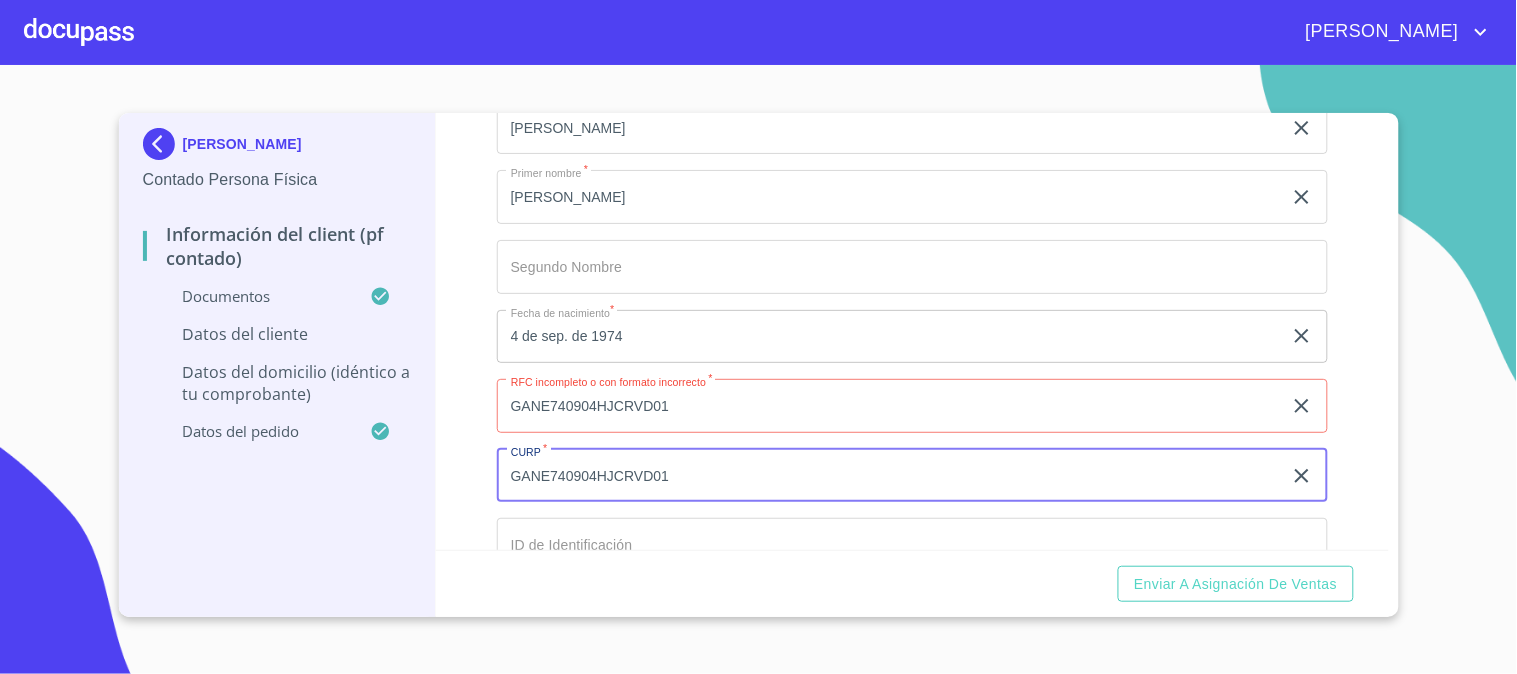 type on "GANE740904HJCRVD01" 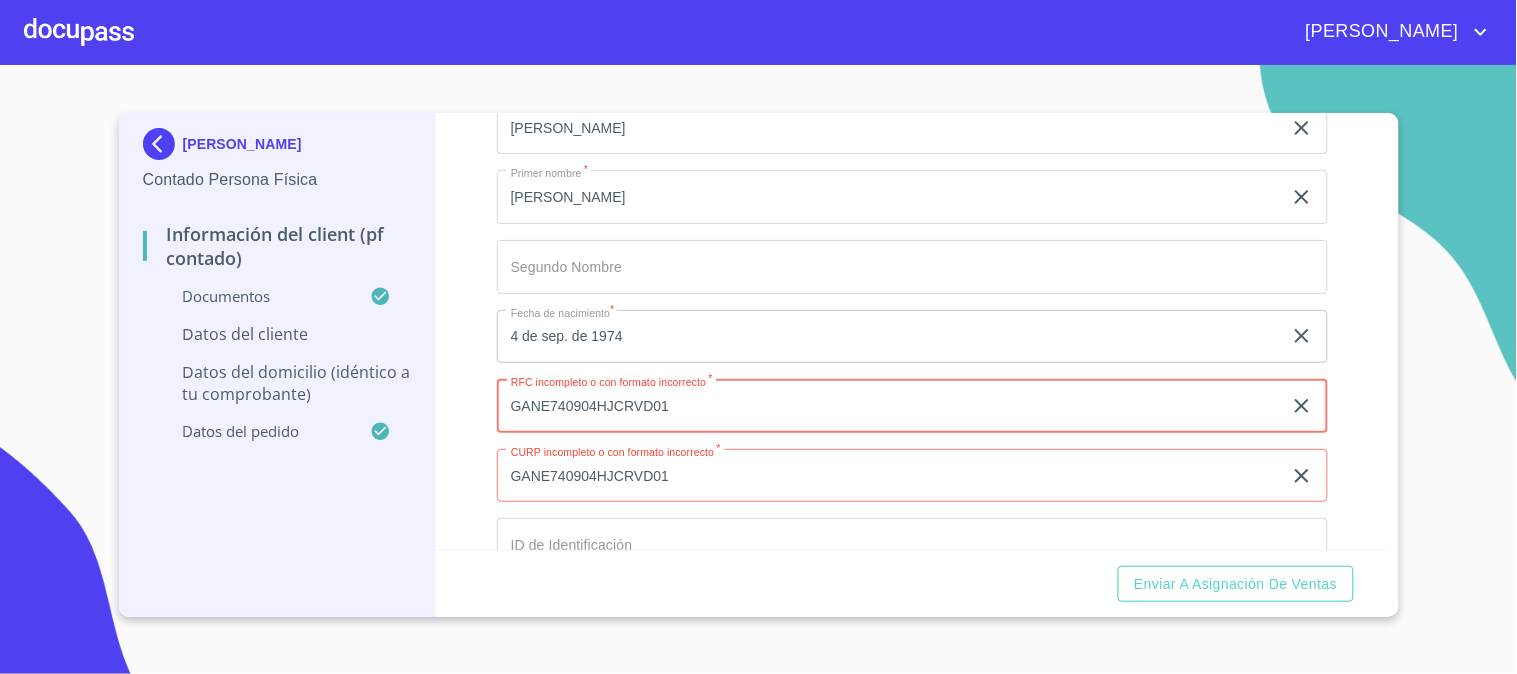 click on "GANE740904HJCRVD01" at bounding box center [889, 406] 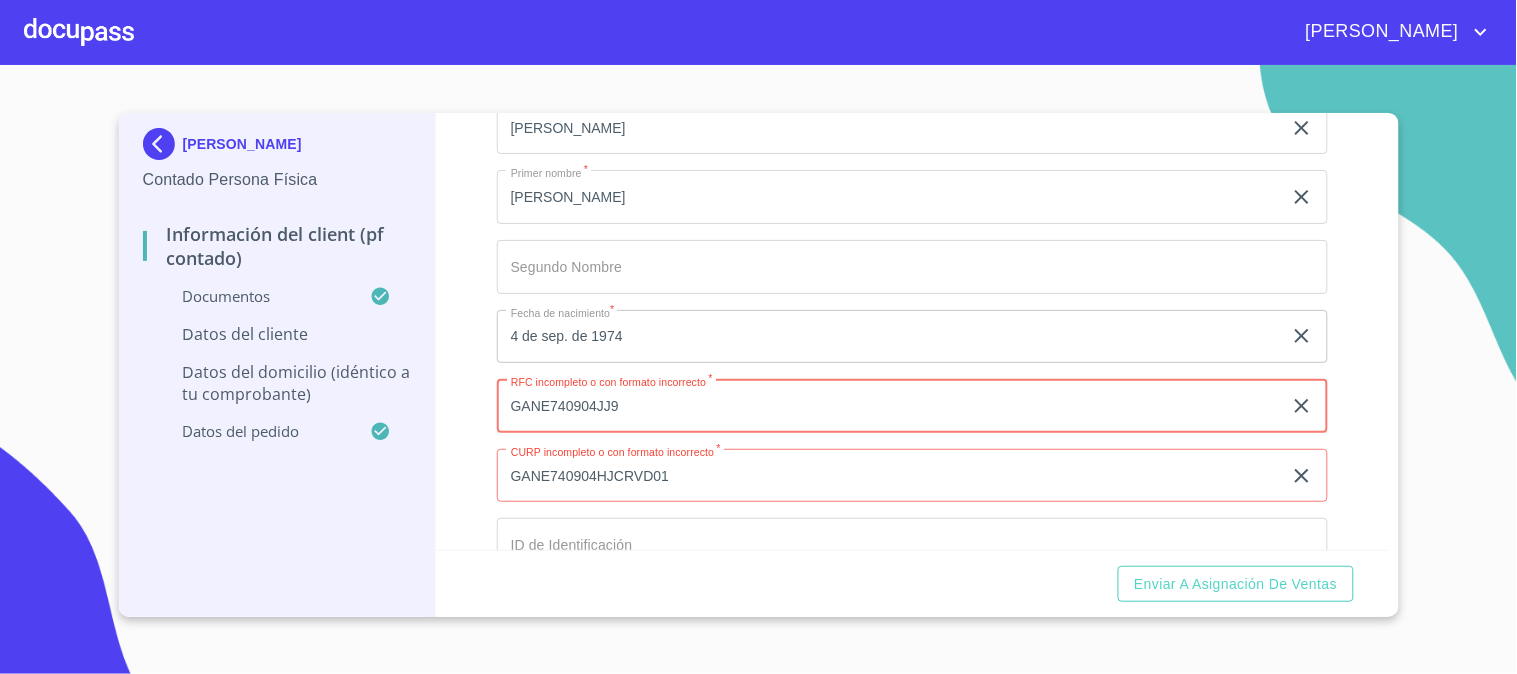 click on "GANE740904JJ9" at bounding box center (889, 406) 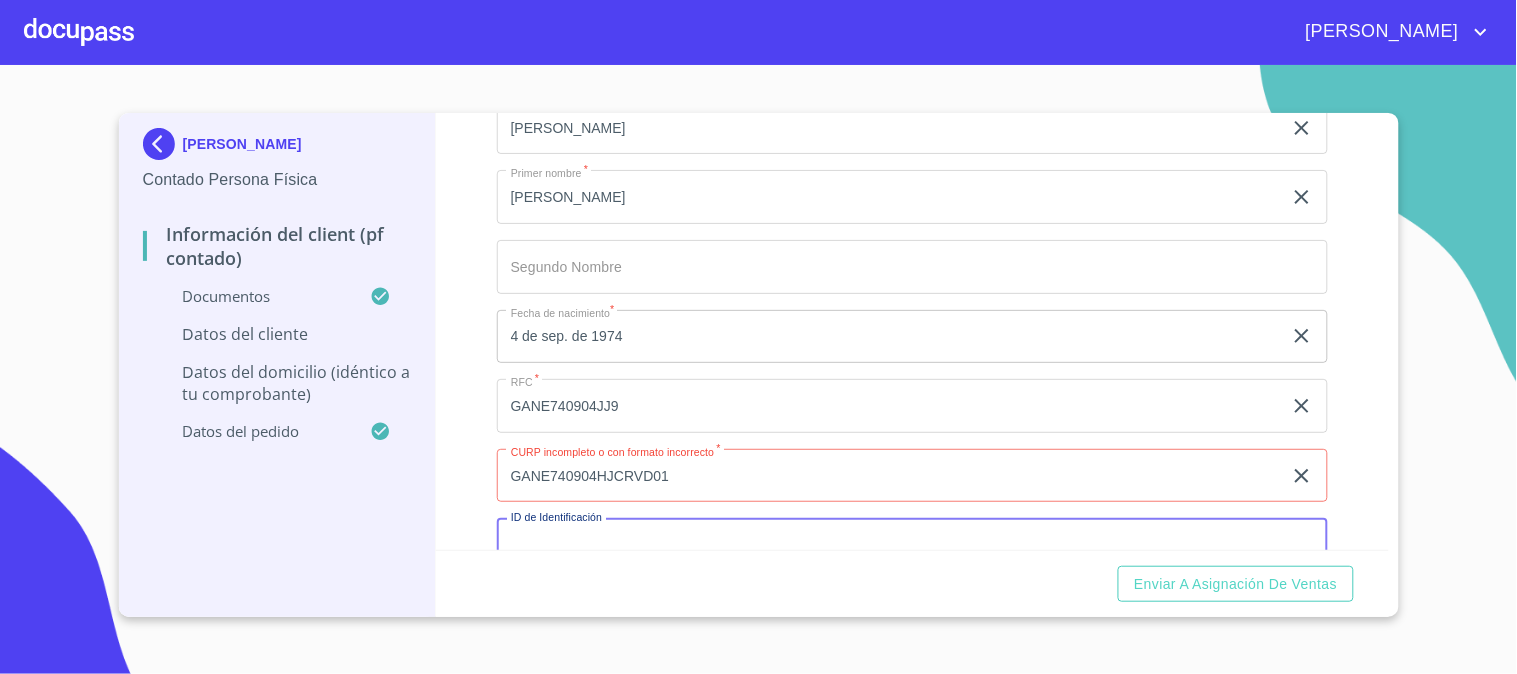 click on "Documento de identificación.   *" at bounding box center (912, 545) 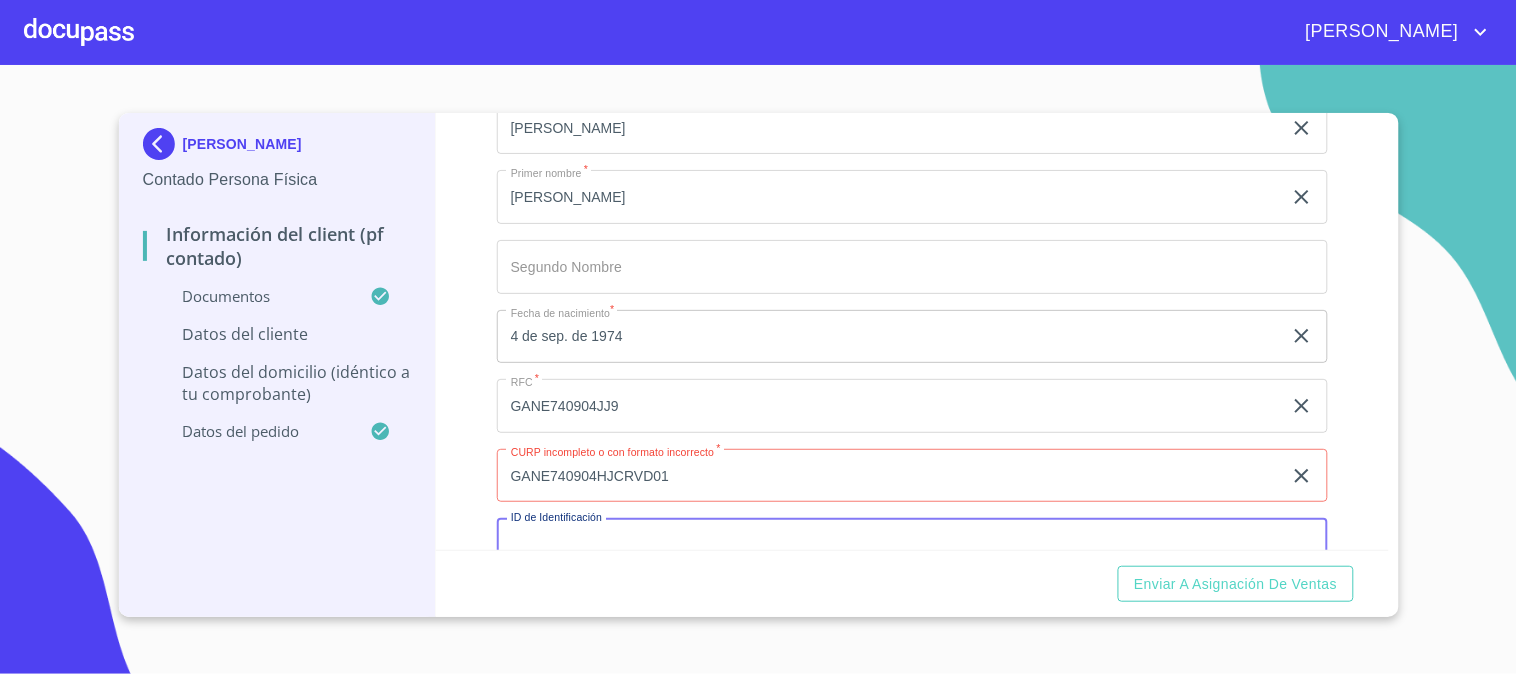 click on "GANE740904HJCRVD01" at bounding box center [889, 476] 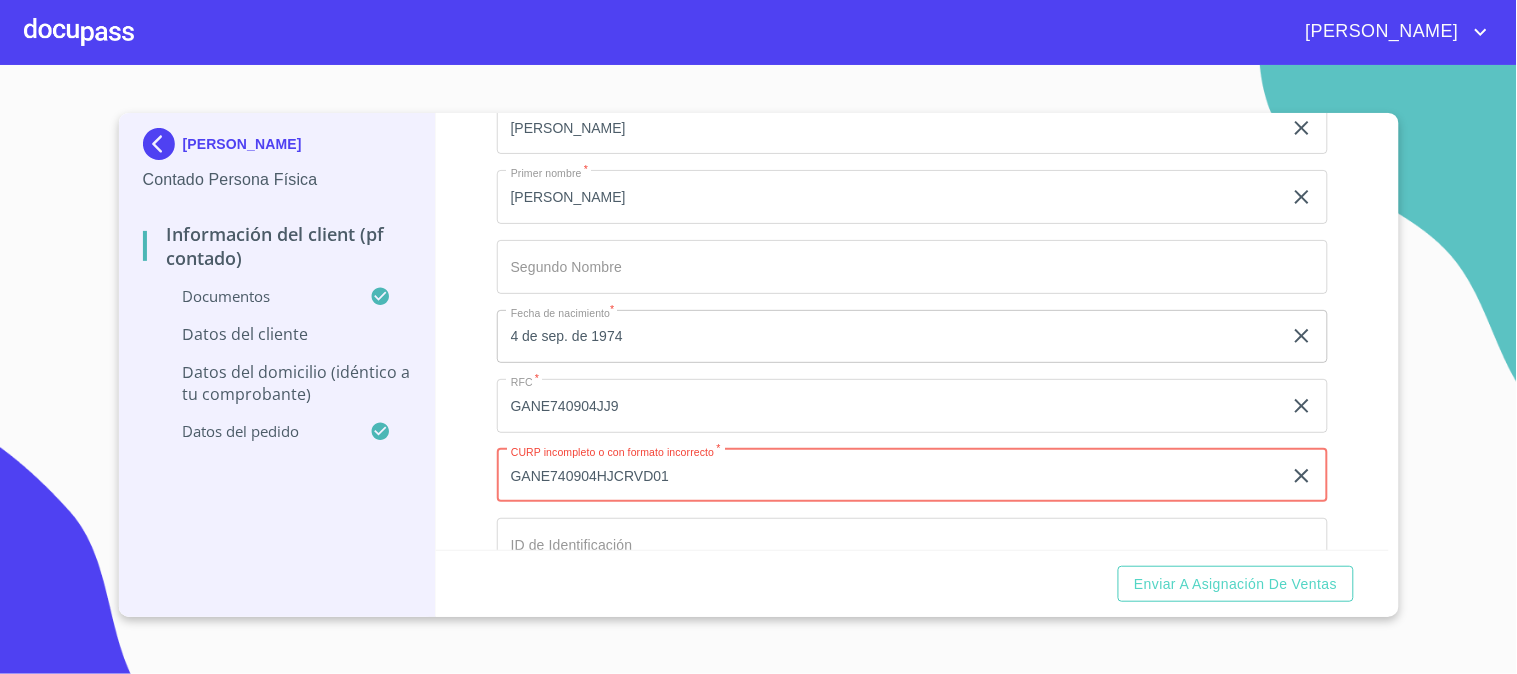 click on "GANE740904HJCRVD01" at bounding box center [889, 476] 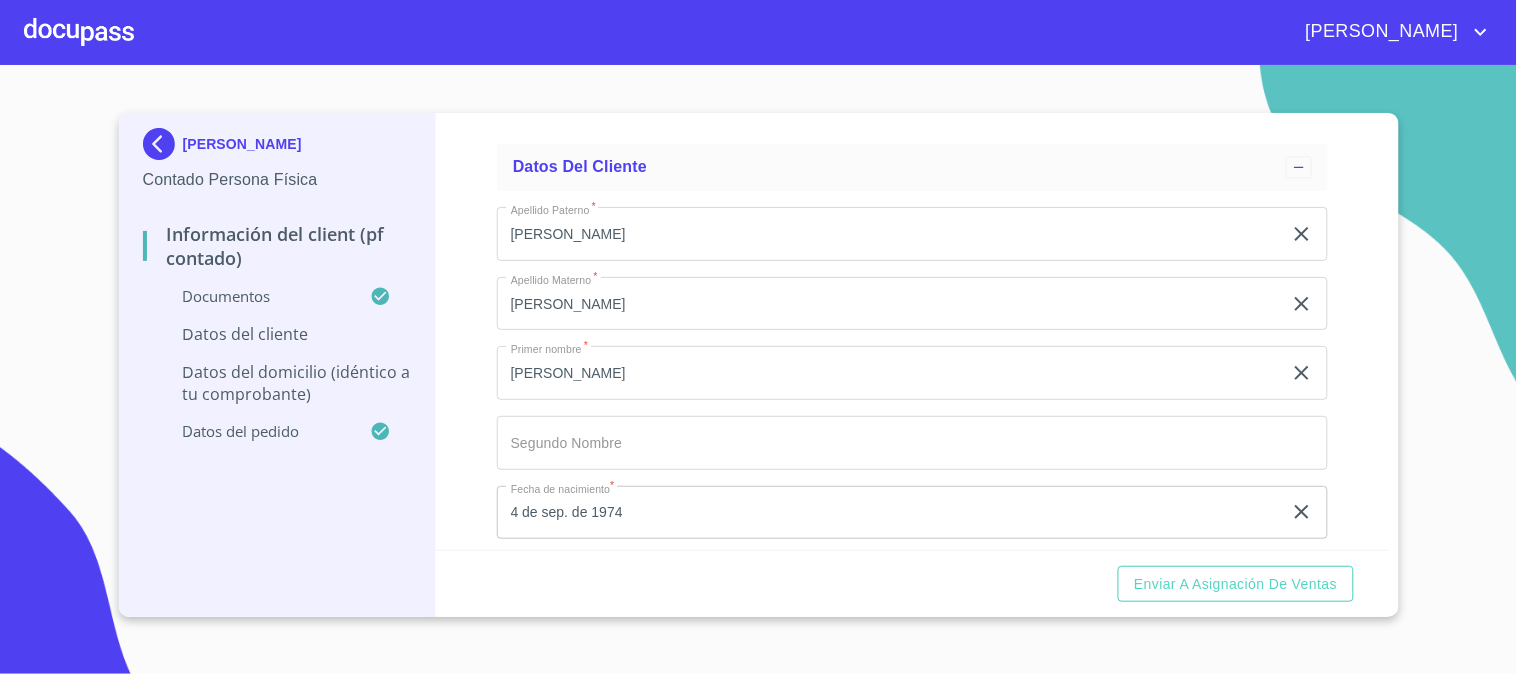 scroll, scrollTop: 3054, scrollLeft: 0, axis: vertical 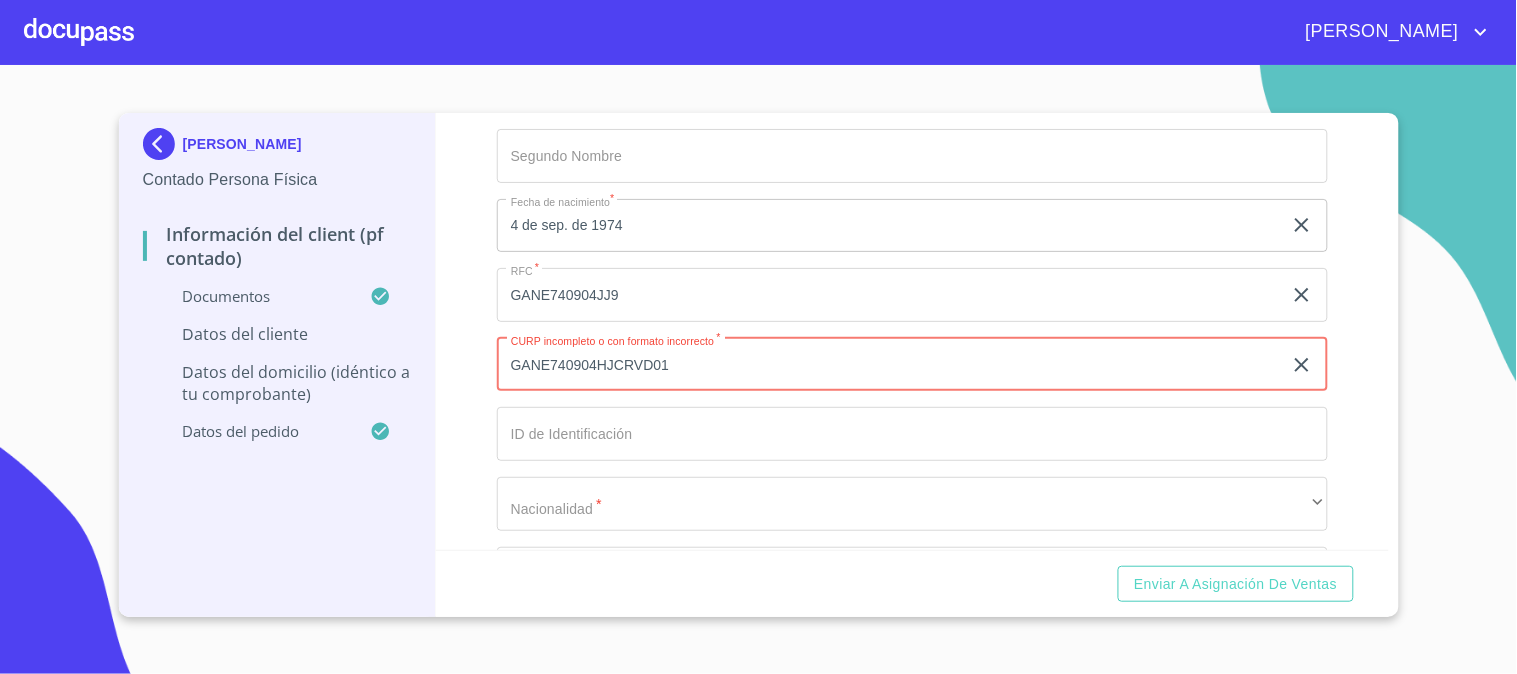 click on "GANE740904HJCRVD01" at bounding box center (889, 365) 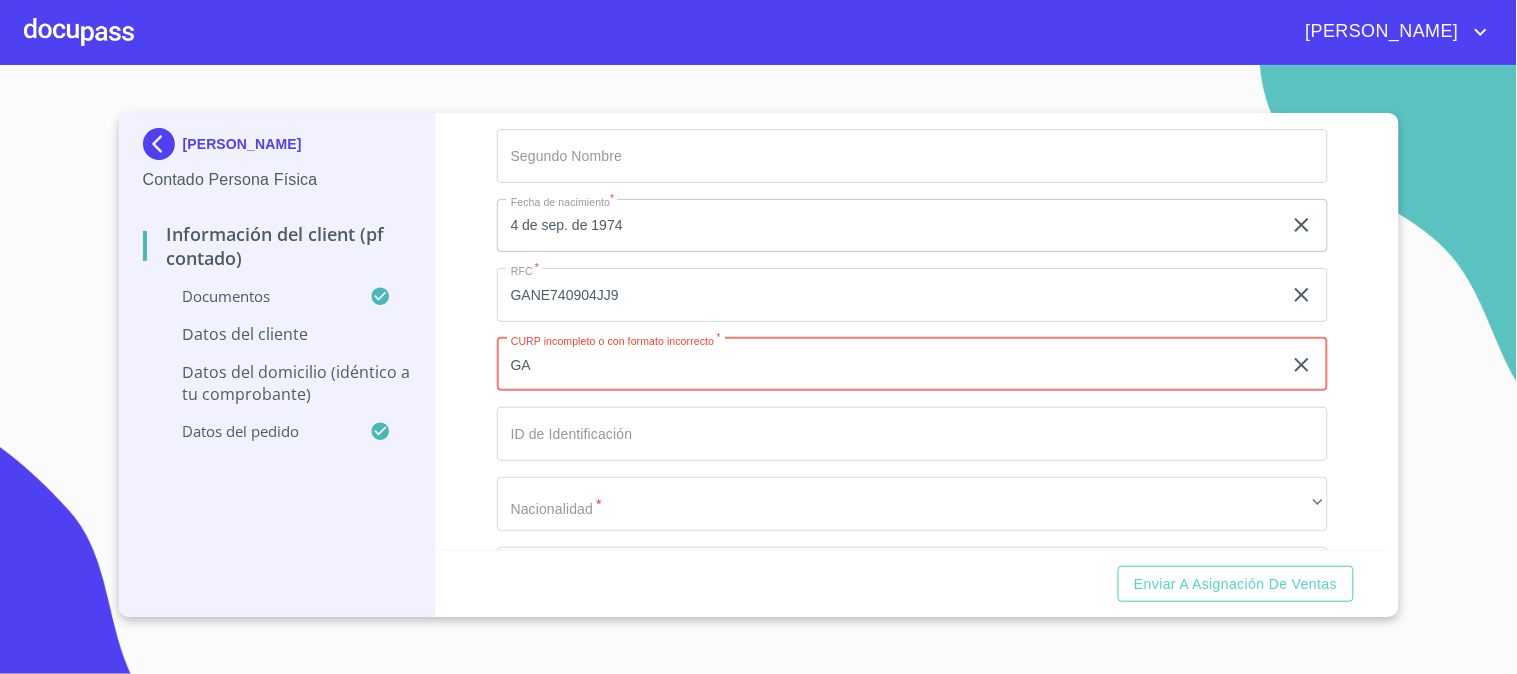 type on "G" 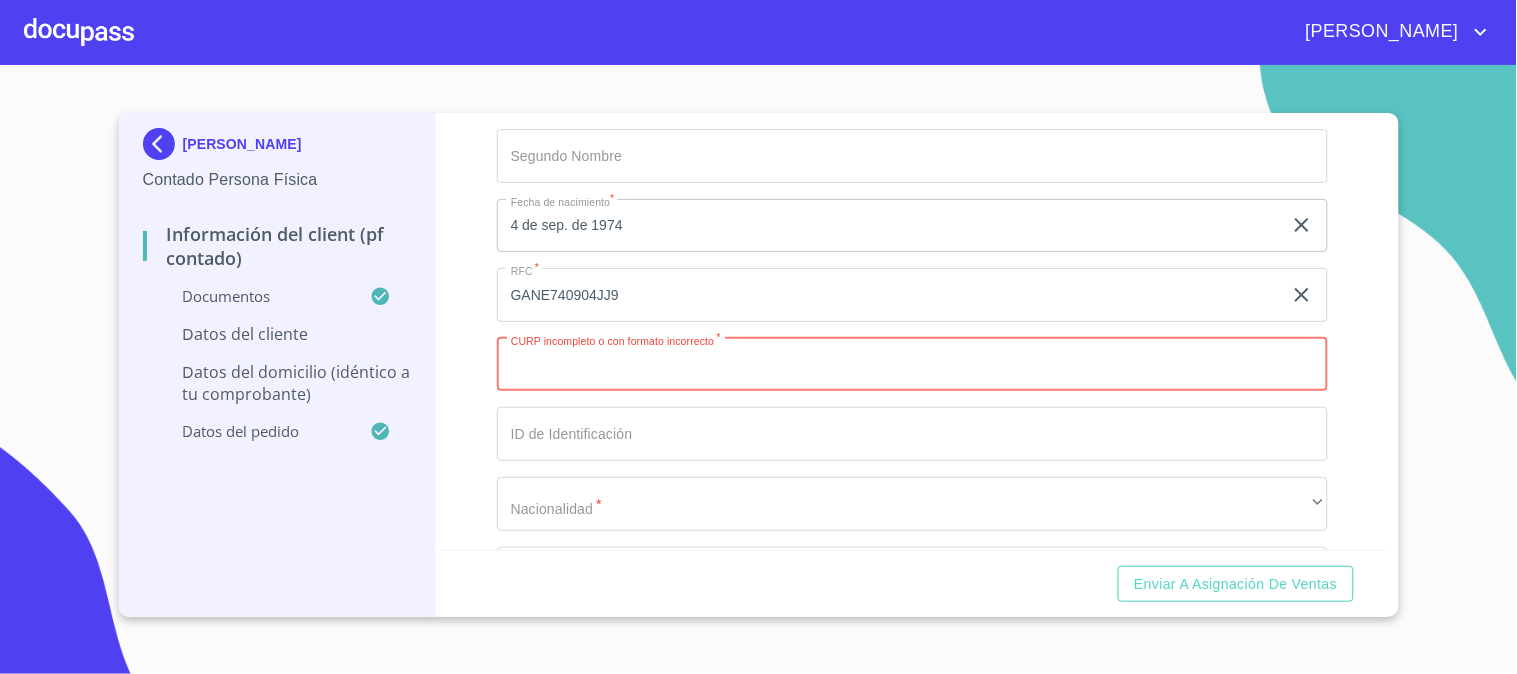 paste on "GANE740904HJCRVD01" 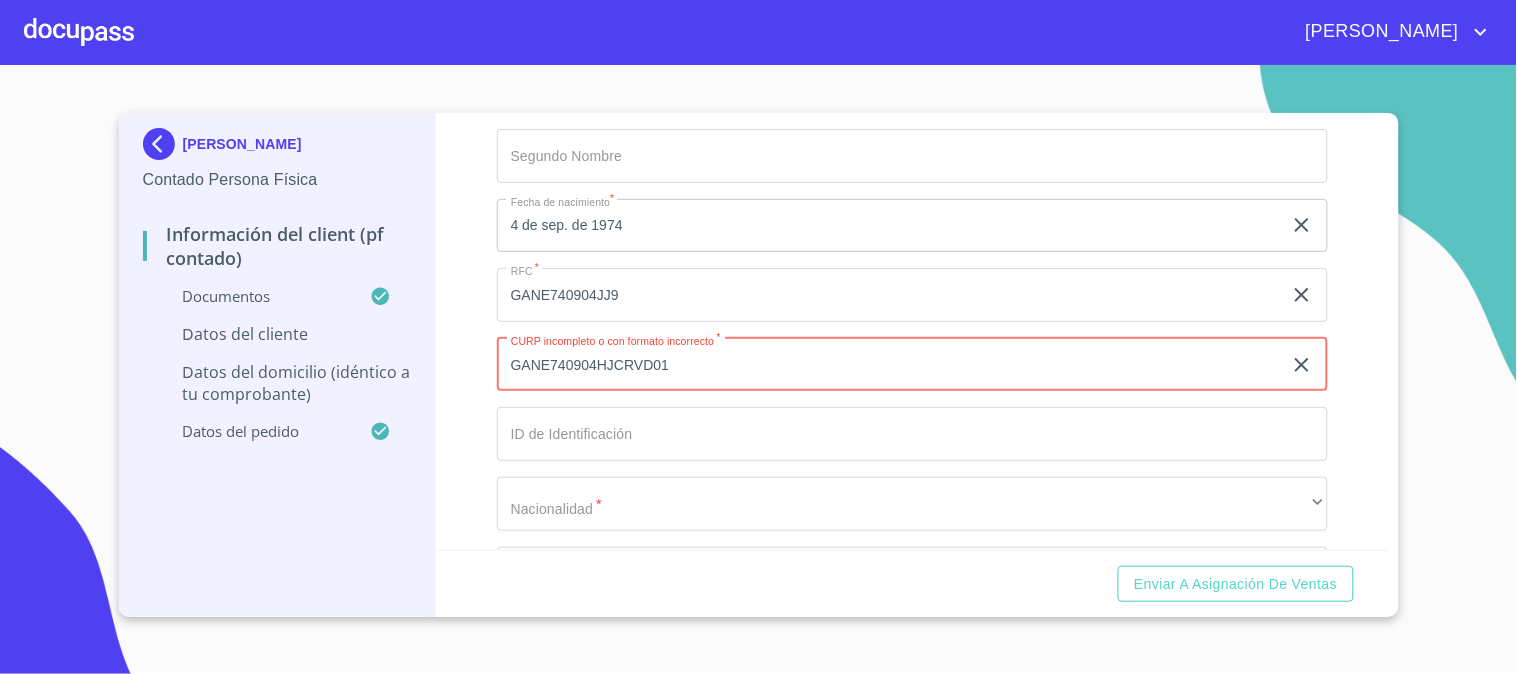 click on "GANE740904HJCRVD01" at bounding box center (889, 365) 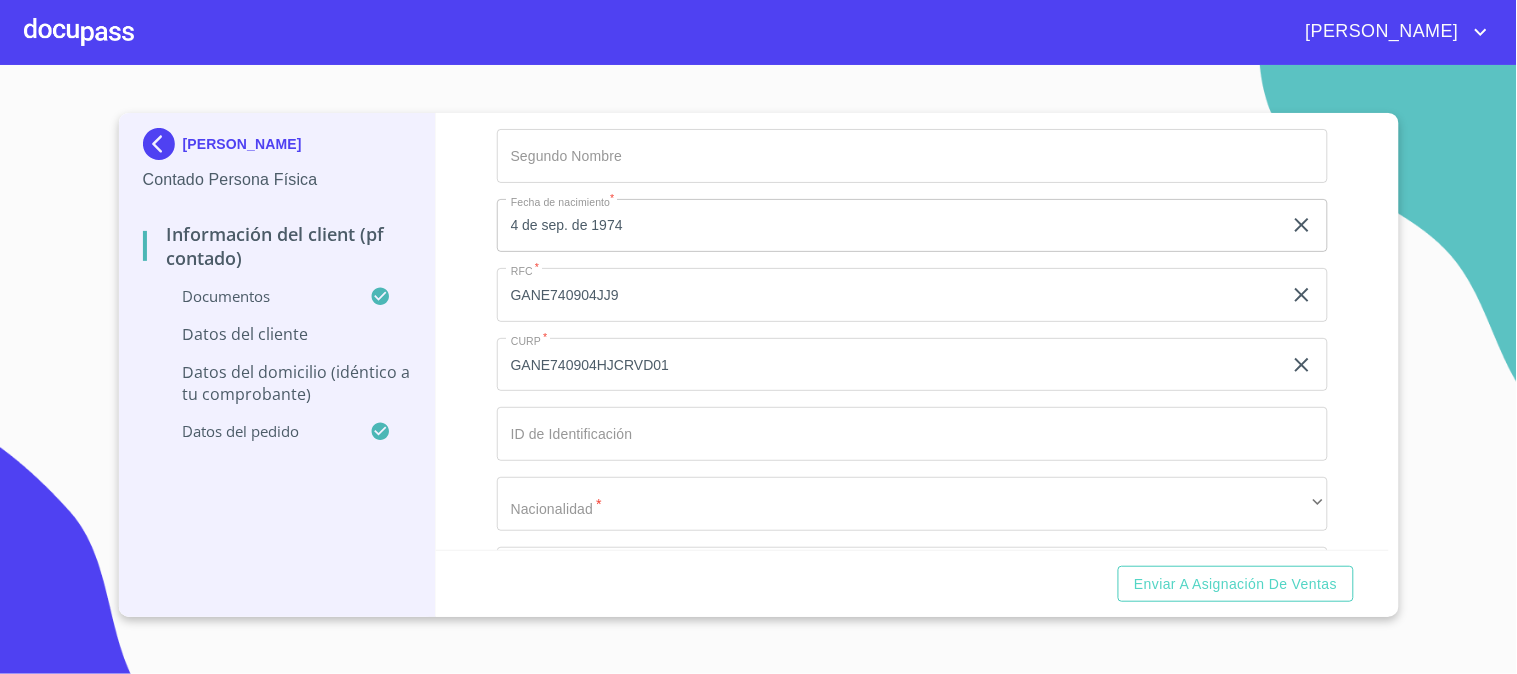 click on "Documento de identificación.   *" at bounding box center (889, -53) 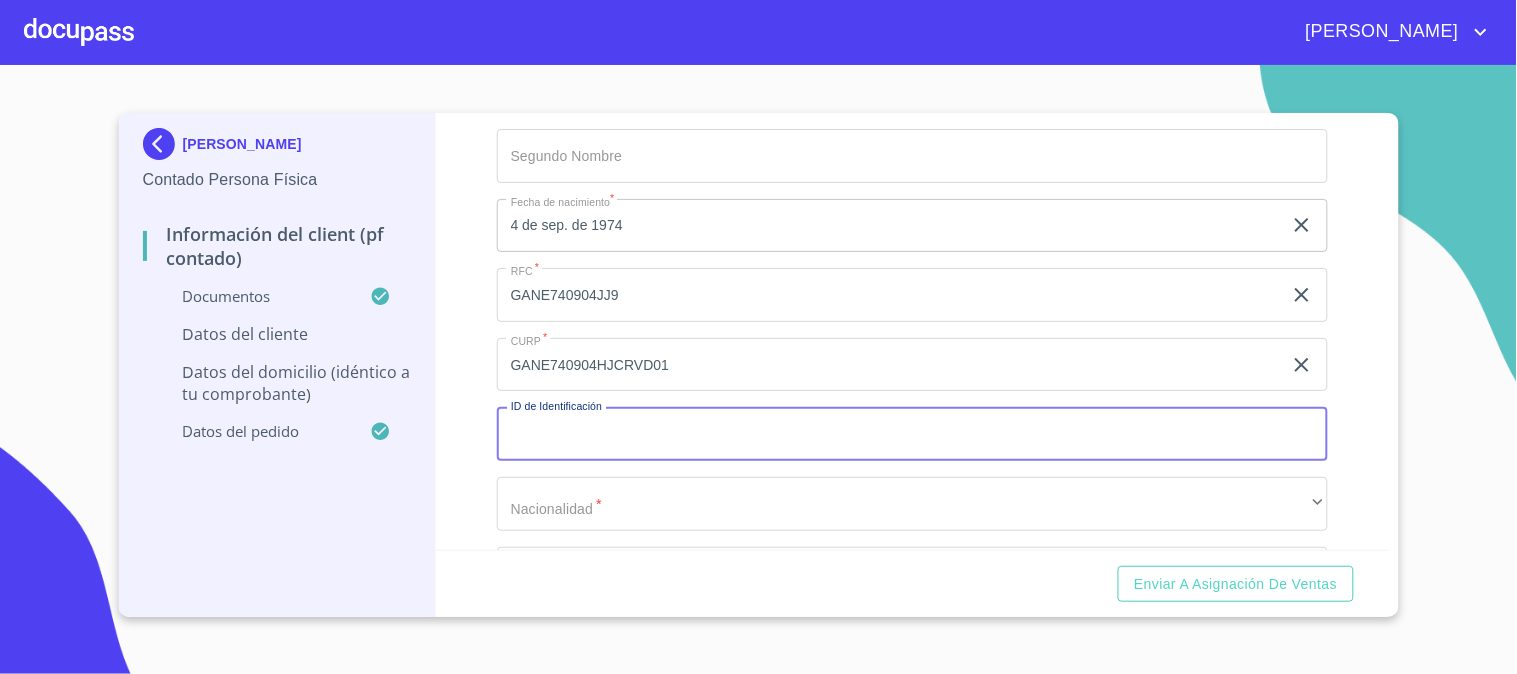 type on "4" 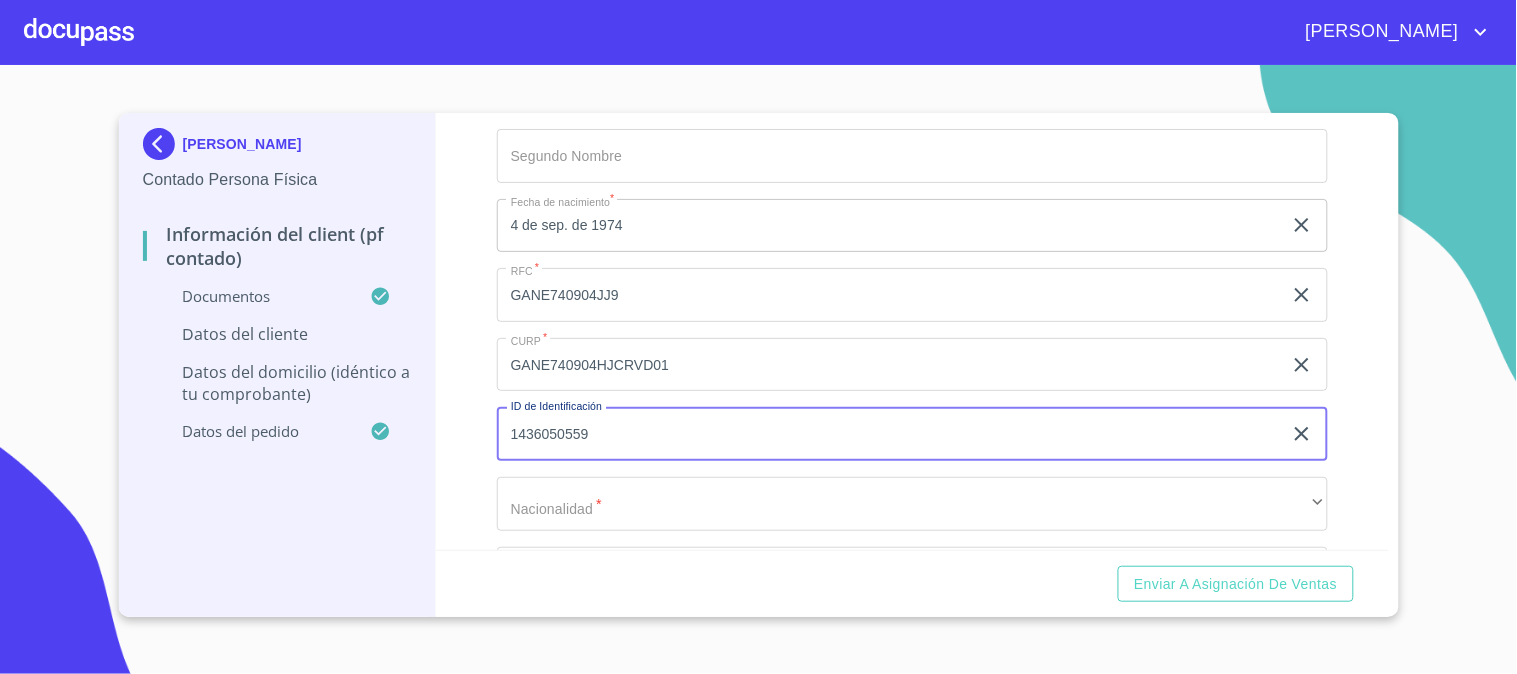 type on "1436050559" 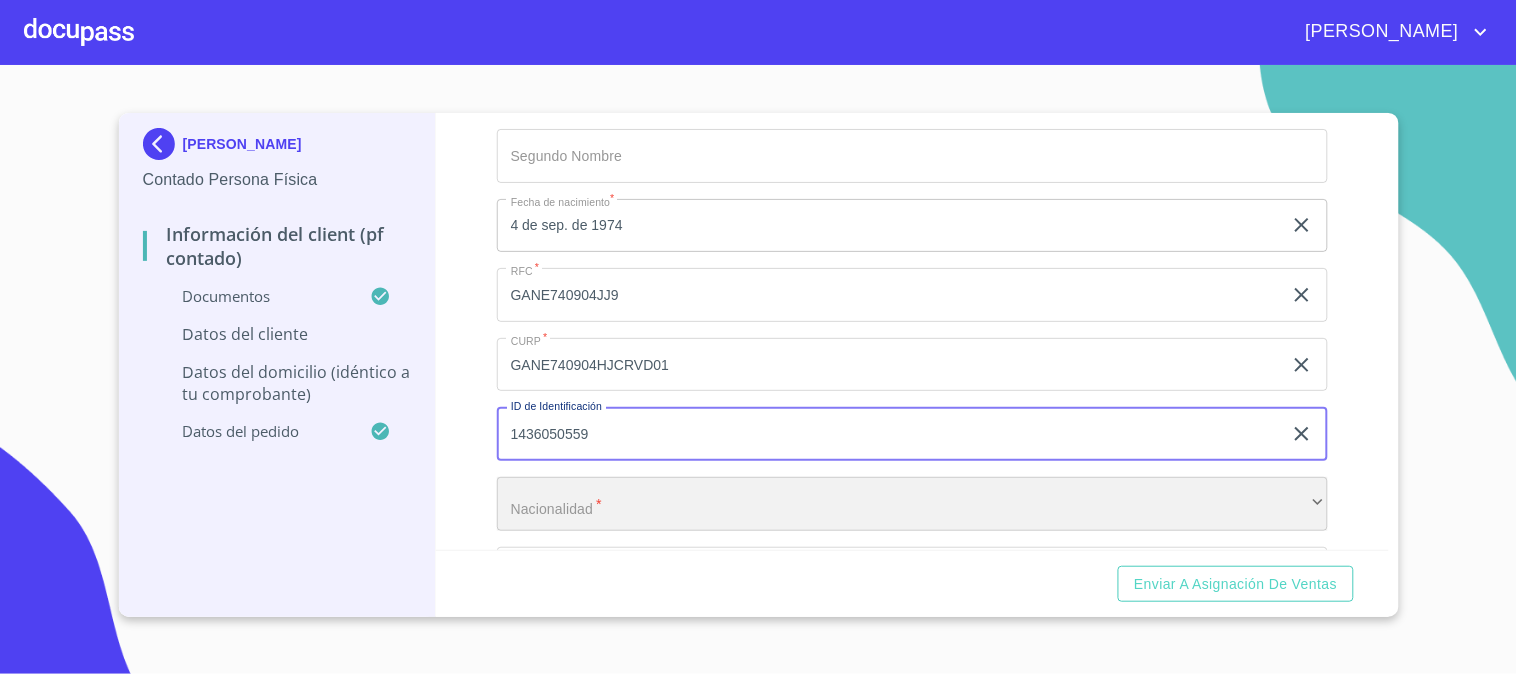 click on "​" at bounding box center (912, 504) 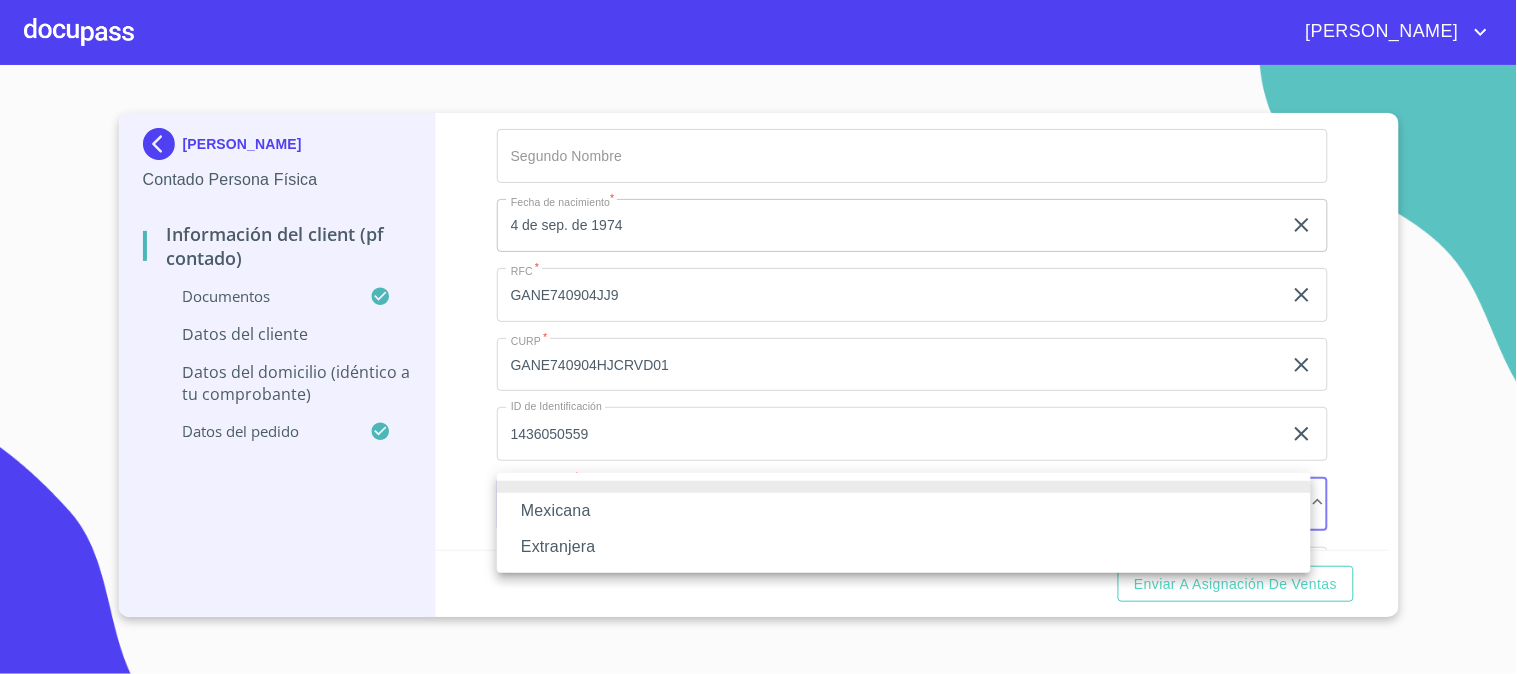 click on "Mexicana" at bounding box center (904, 511) 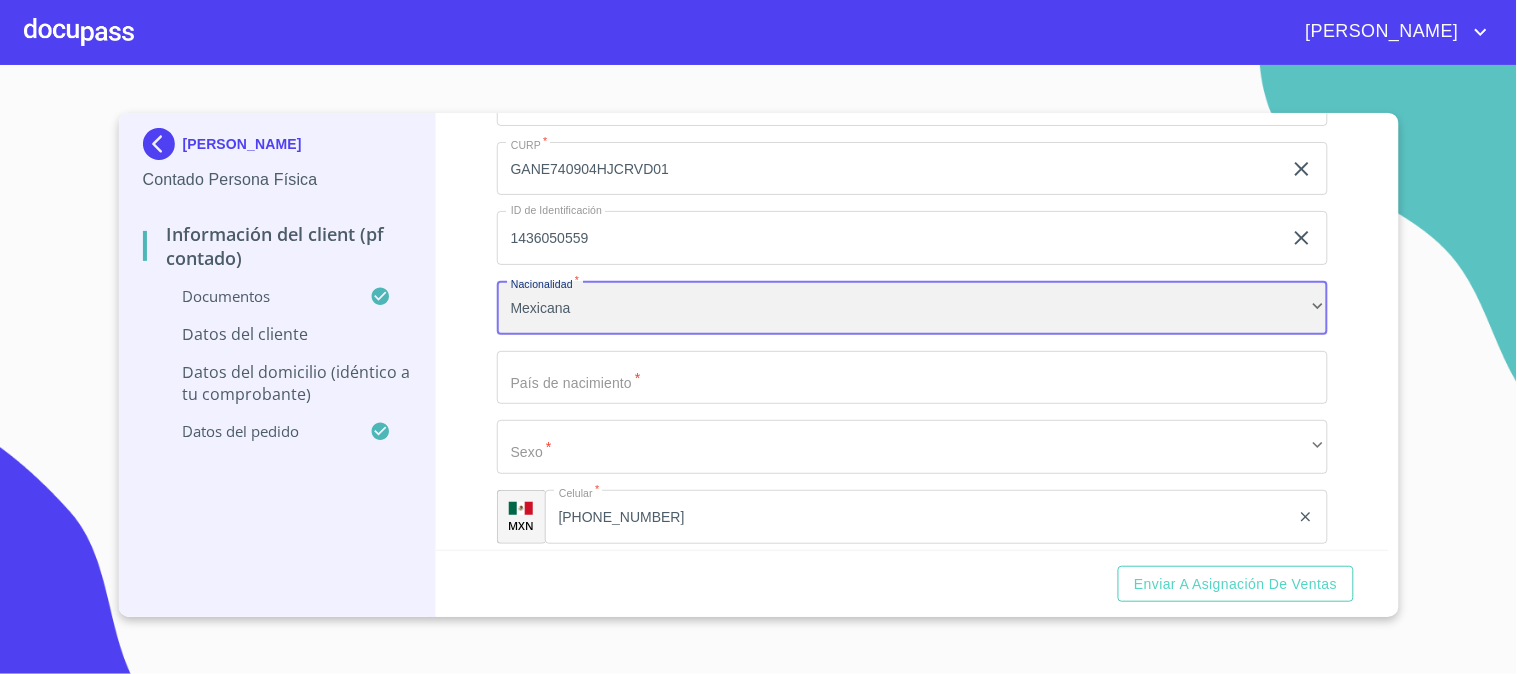 scroll, scrollTop: 3610, scrollLeft: 0, axis: vertical 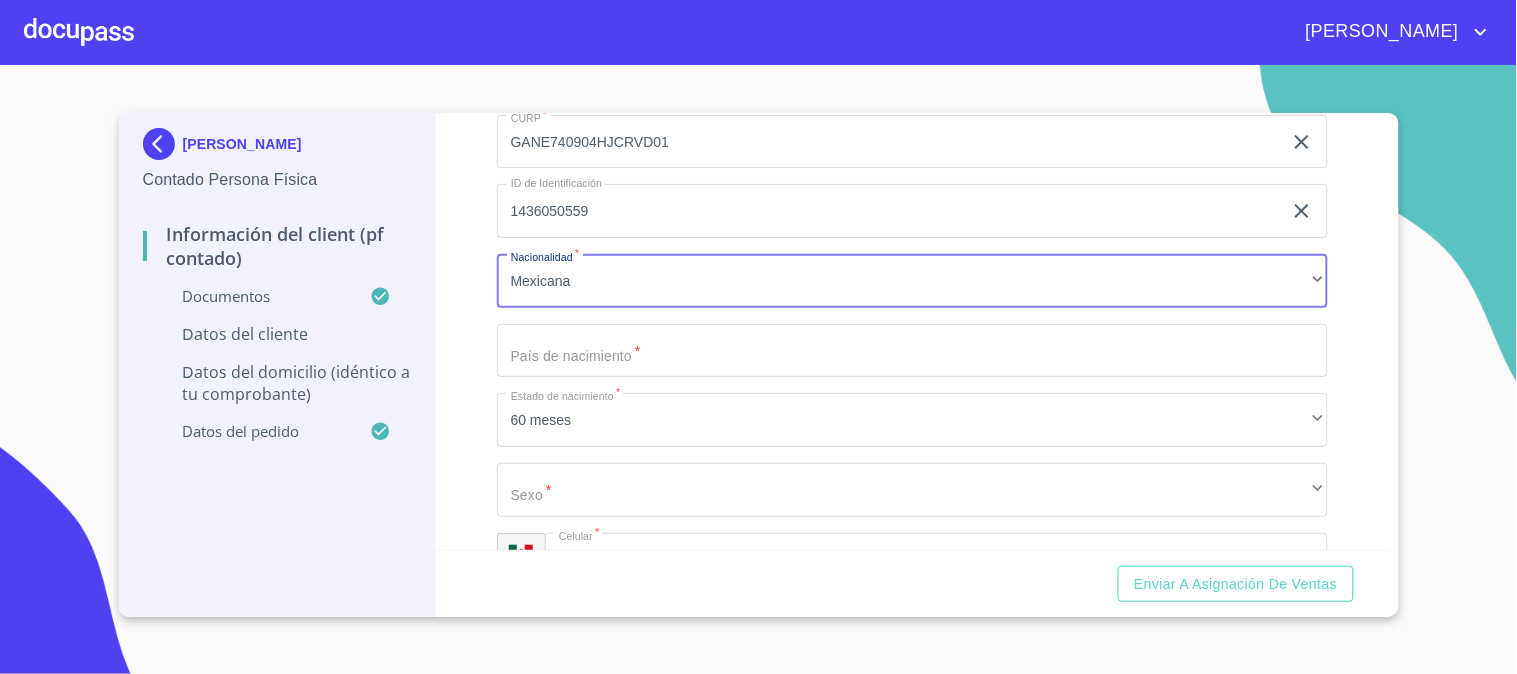 click on "[PERSON_NAME]   * [PERSON_NAME] ​ Apellido Materno   * [PERSON_NAME] ​ Primer nombre   * [PERSON_NAME] ​ [PERSON_NAME] Nombre ​ Fecha de nacimiento * 4 de sep. de [DEMOGRAPHIC_DATA] ​ RFC   * GANE740904JJ9 ​ CURP   * GANE740904HJCRVD01 ​ ID de Identificación 1436050559 ​ Nacionalidad   * Mexicana ​ País de nacimiento   * ​ Estado de nacimiento   * 60 meses ​ Sexo   * ​ ​ MXN Celular   * [PHONE_NUMBER] ​" at bounding box center [912, 142] 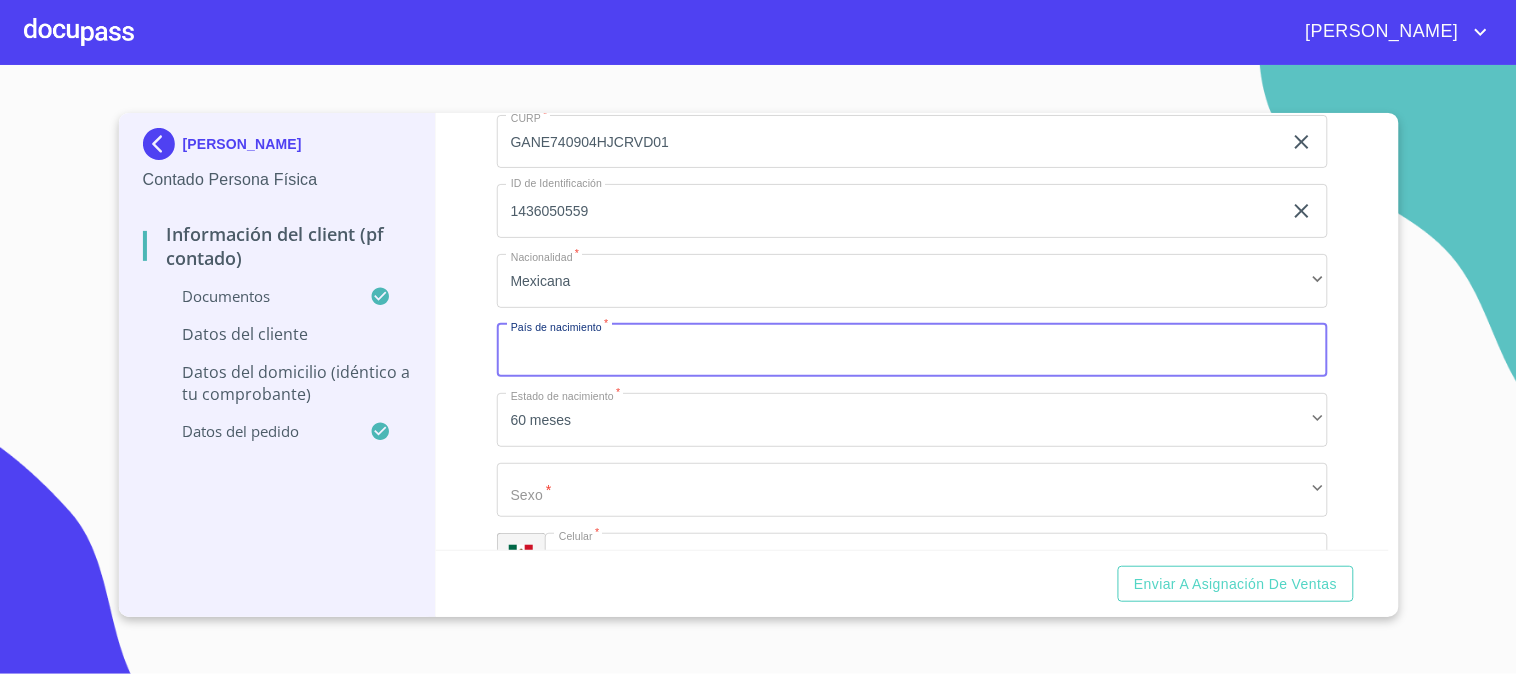 click on "Documento de identificación.   *" at bounding box center [912, 351] 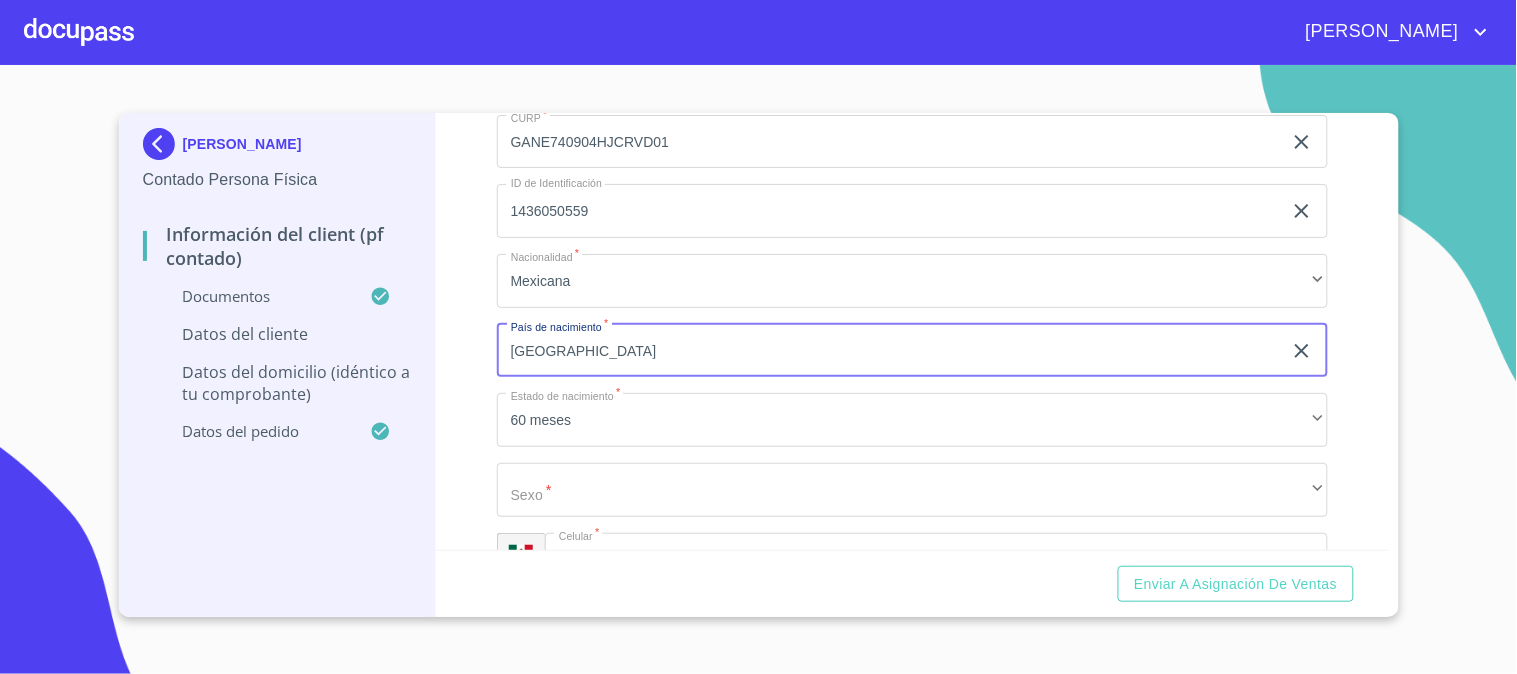 type on "[GEOGRAPHIC_DATA]" 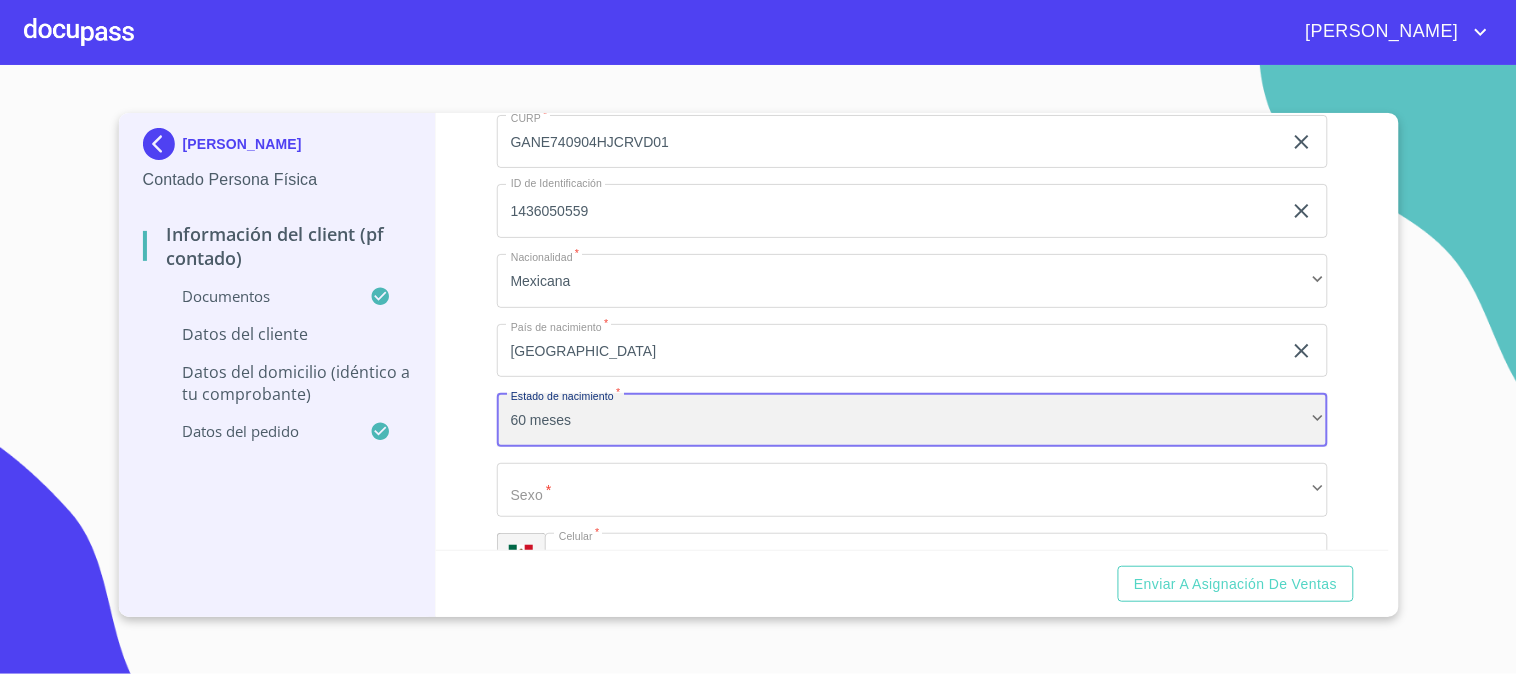 click on "60 meses" at bounding box center (912, 420) 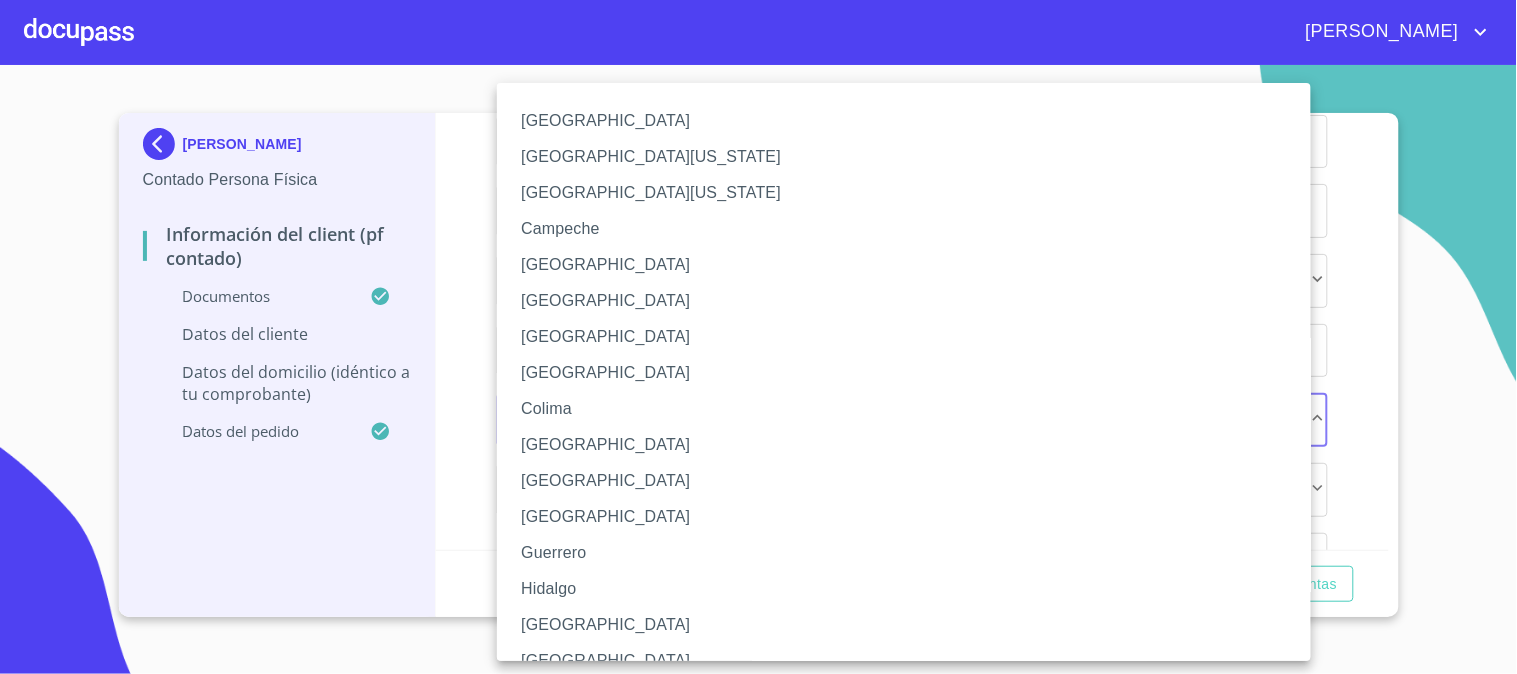 click on "[GEOGRAPHIC_DATA]" at bounding box center (912, 625) 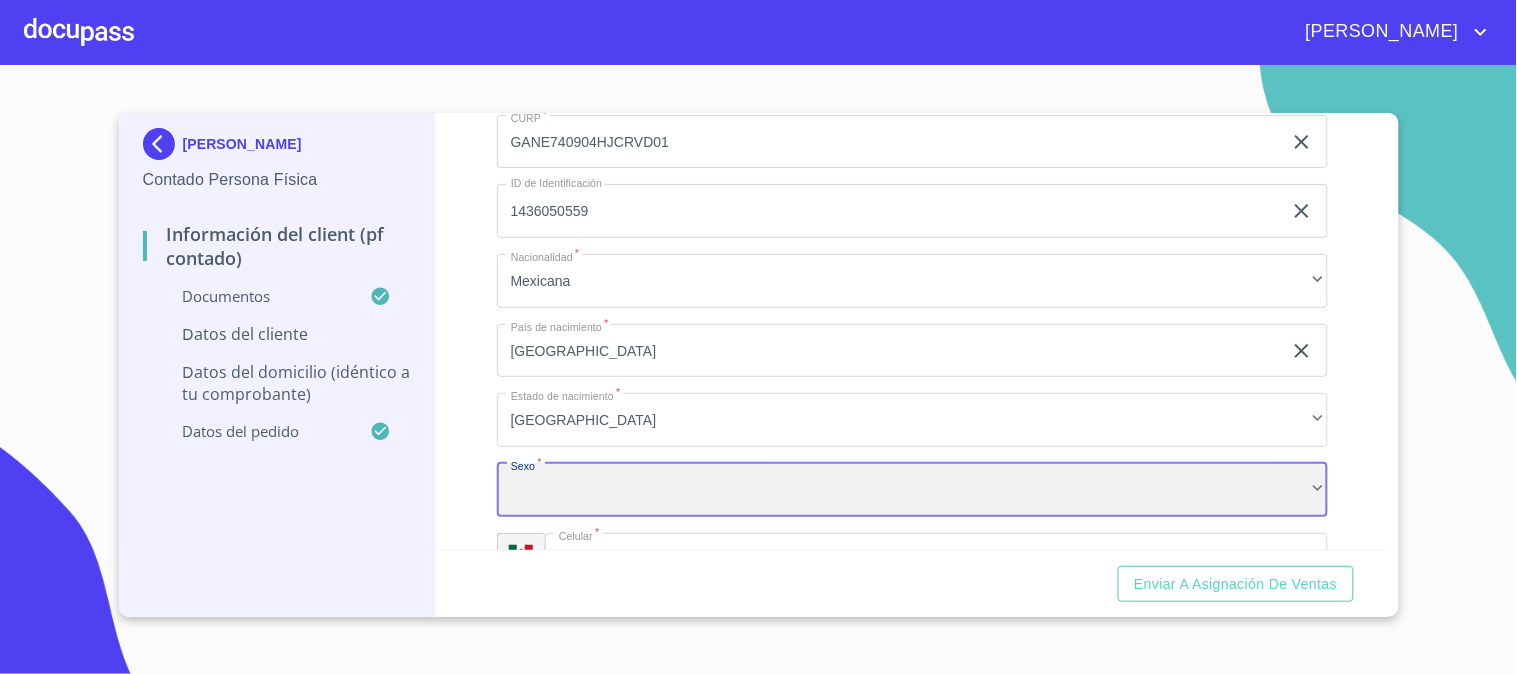 click on "​" at bounding box center [912, 490] 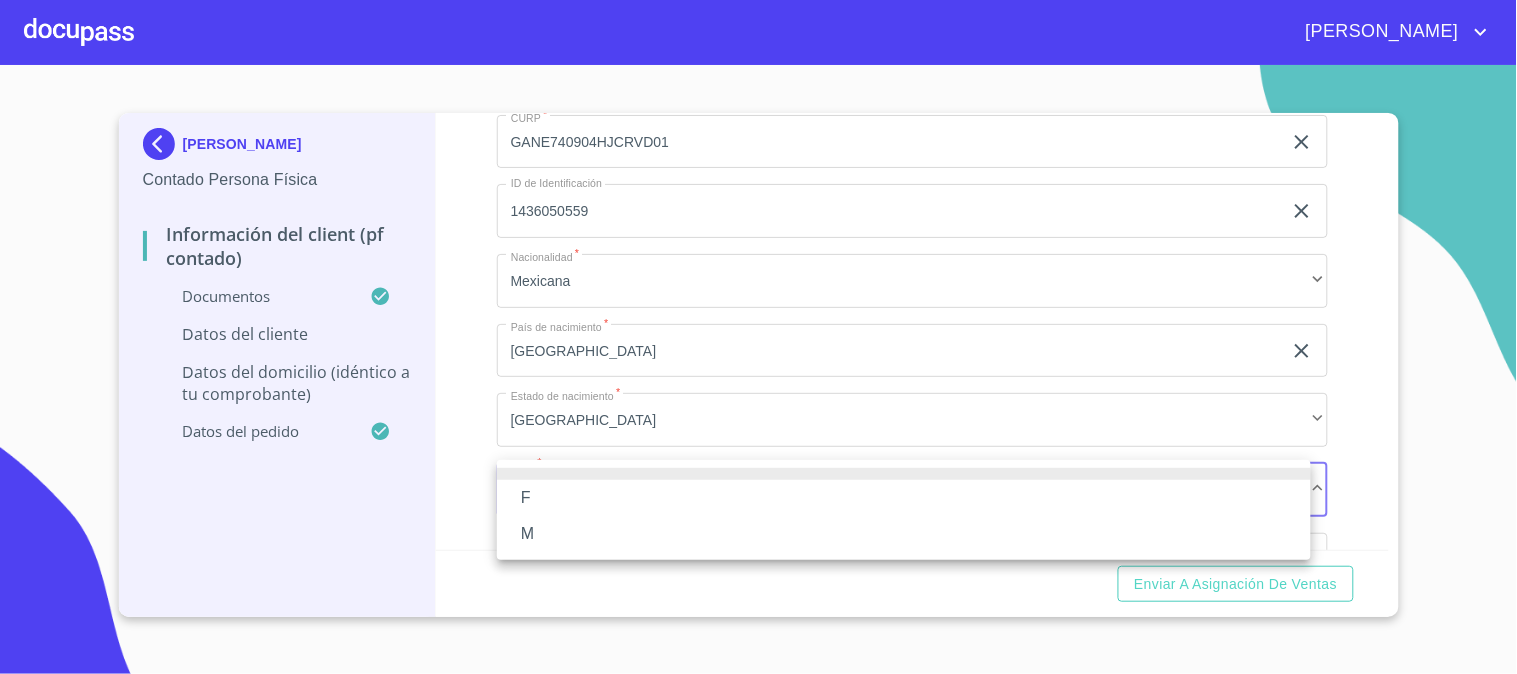 click on "M" at bounding box center [904, 534] 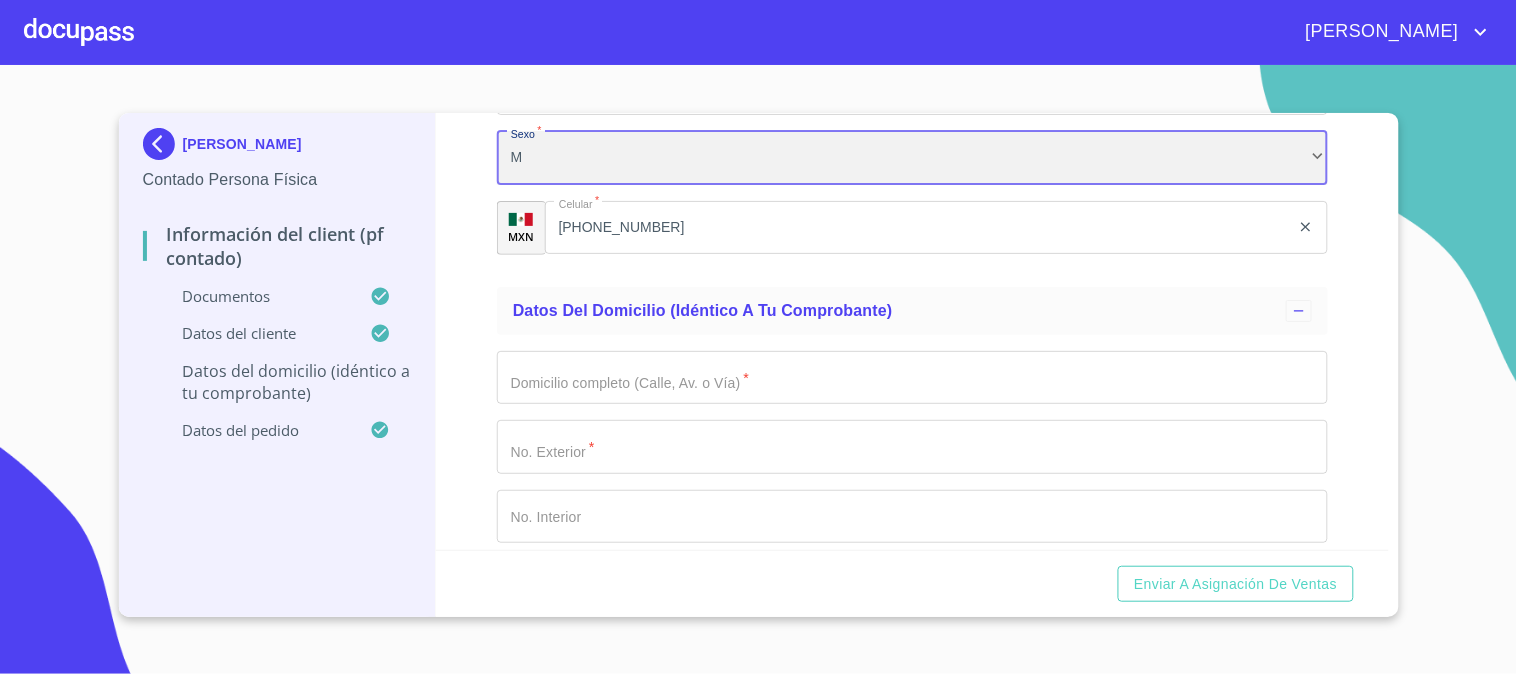scroll, scrollTop: 3943, scrollLeft: 0, axis: vertical 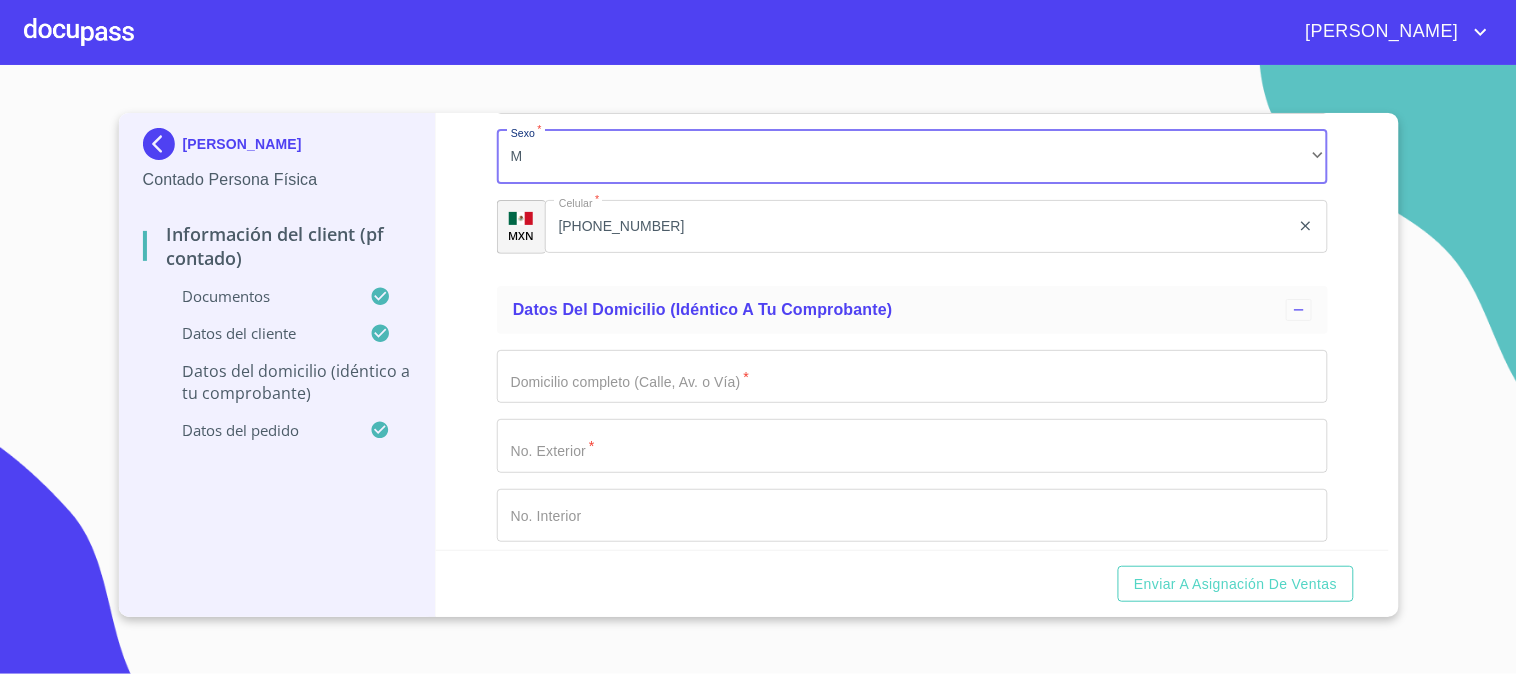 click on "Documento de identificación.   *" at bounding box center [889, -609] 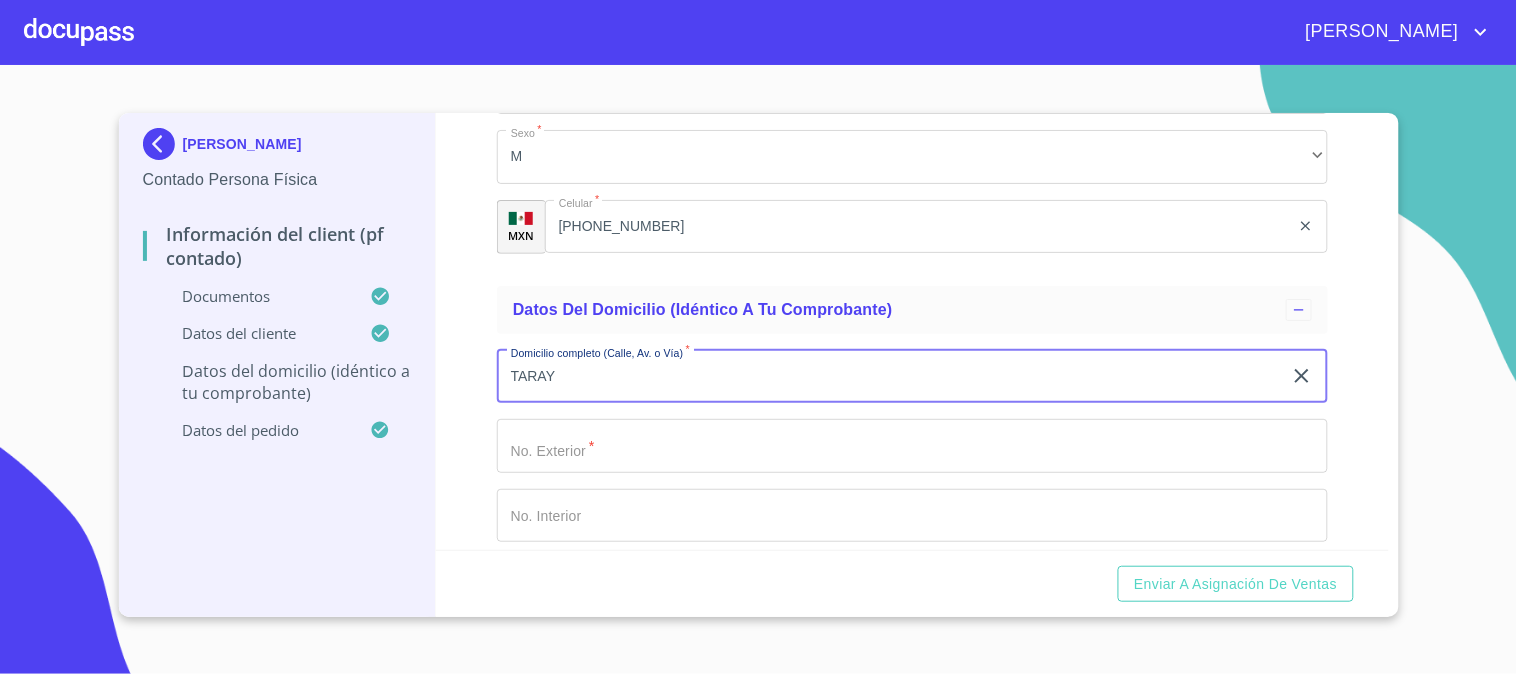 type on "TARAY" 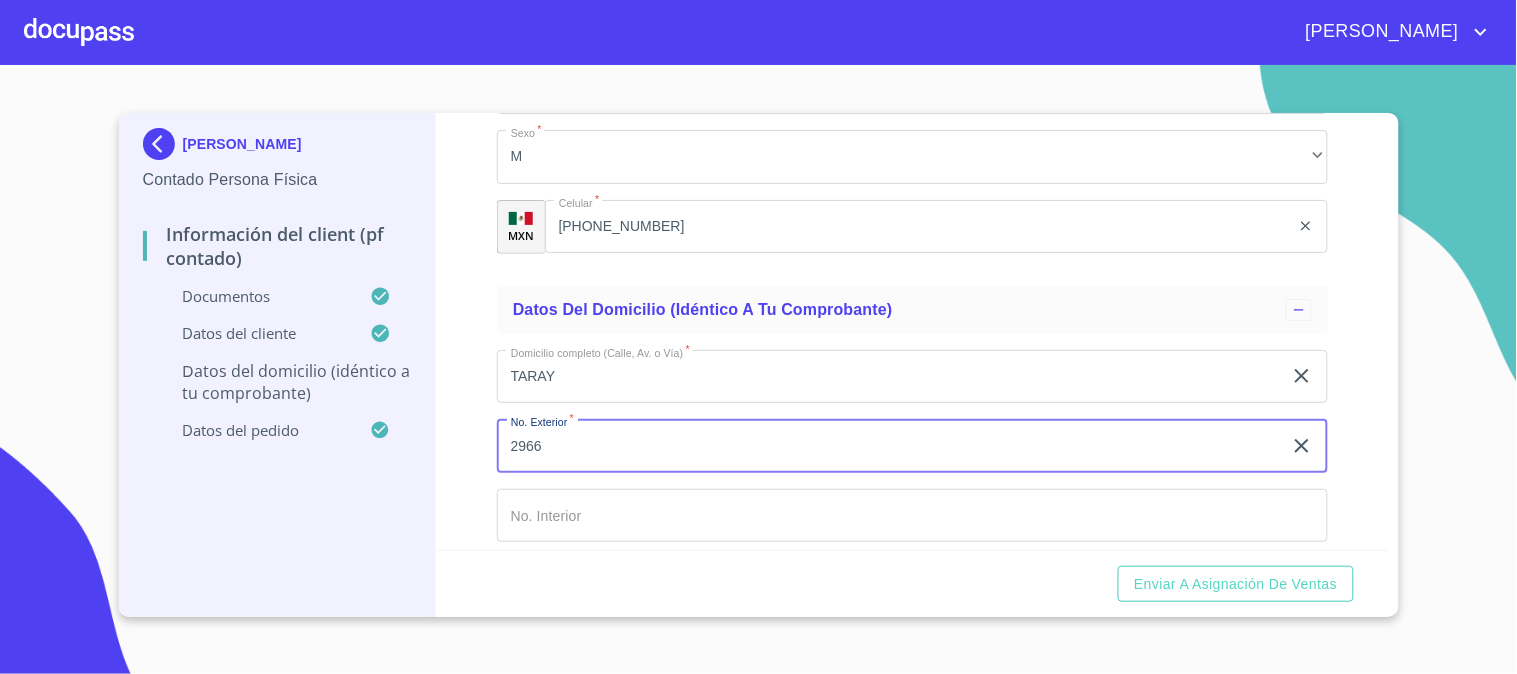 type on "2966" 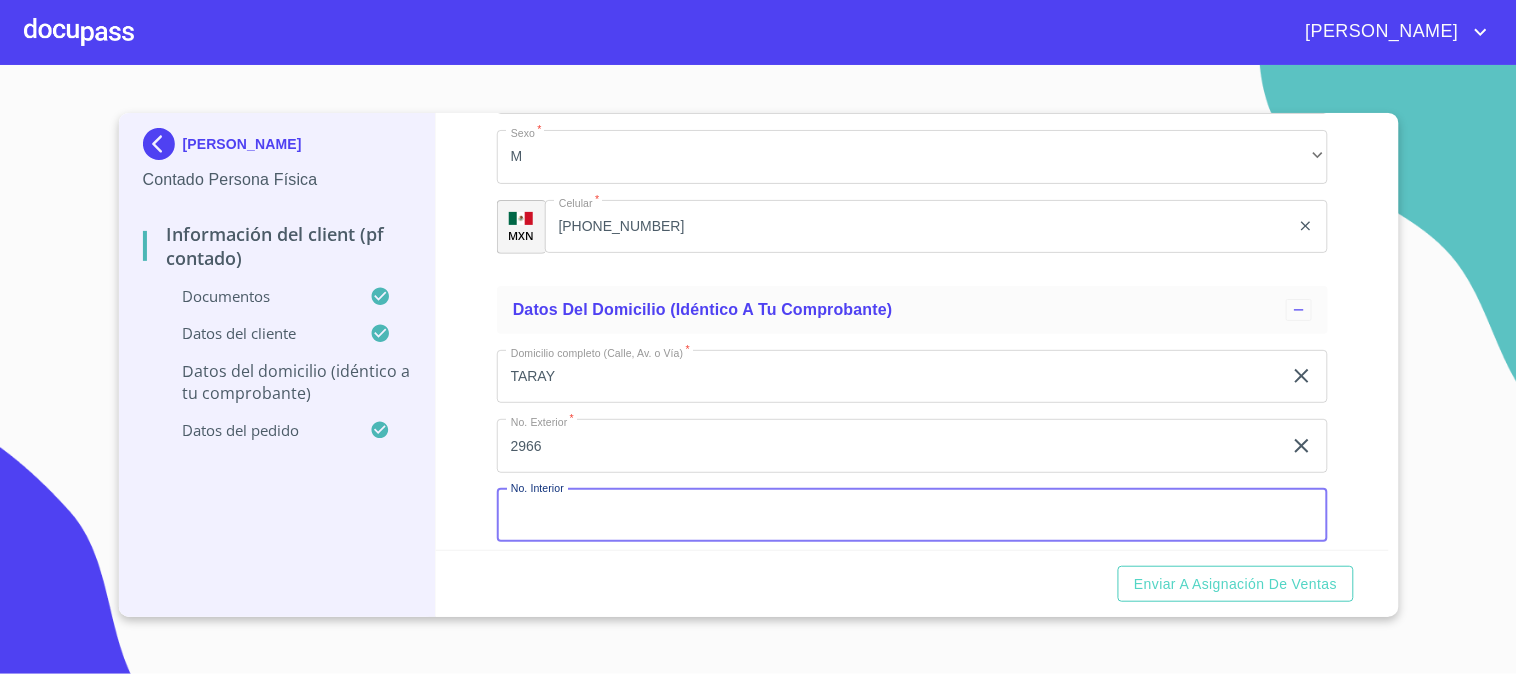 scroll, scrollTop: 4191, scrollLeft: 0, axis: vertical 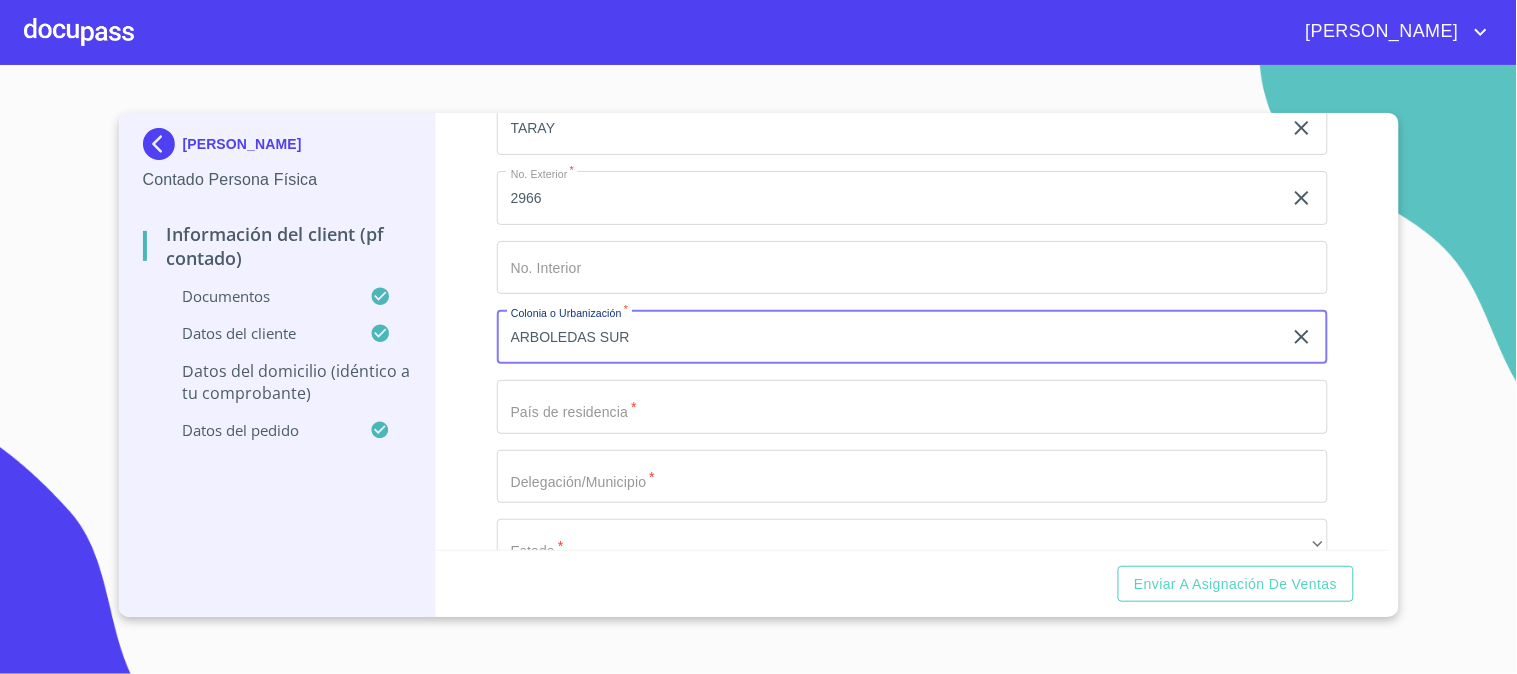 type on "ARBOLEDAS SUR" 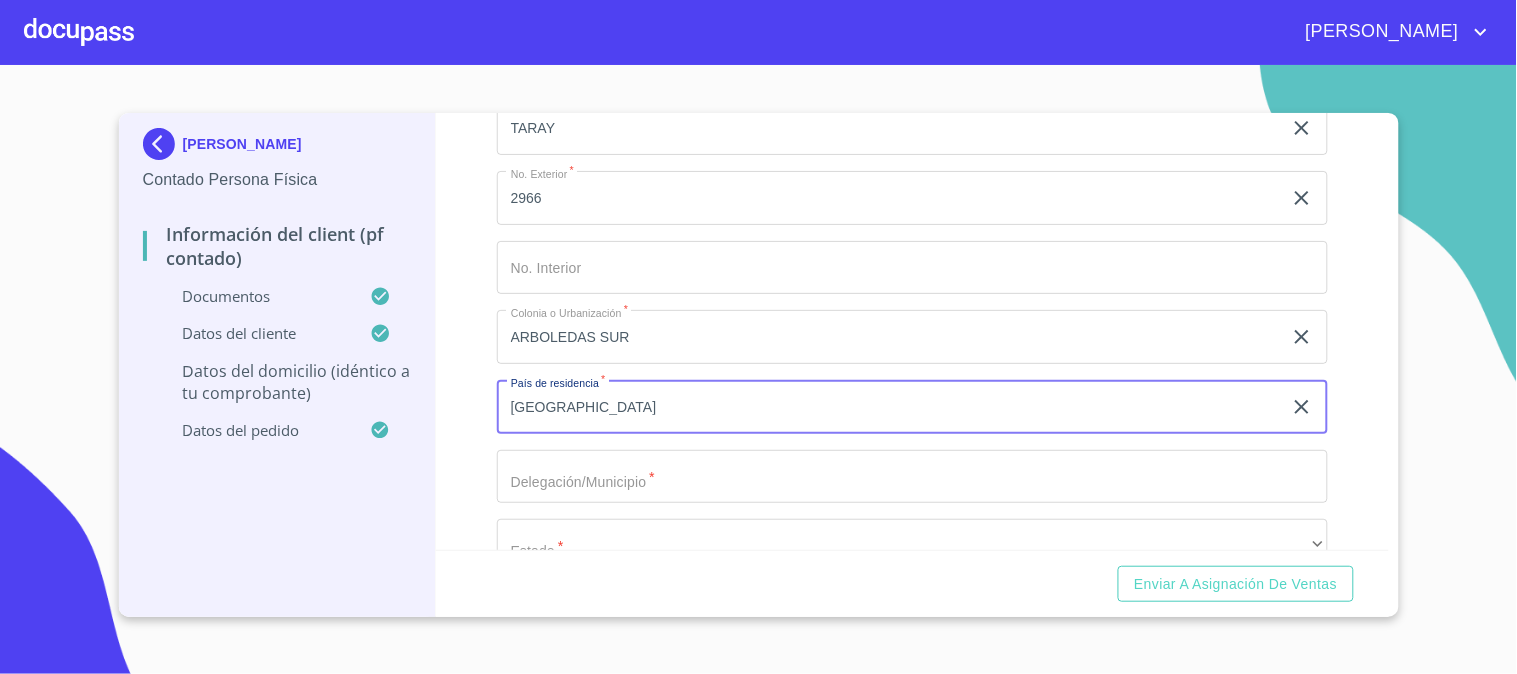 type on "[GEOGRAPHIC_DATA]" 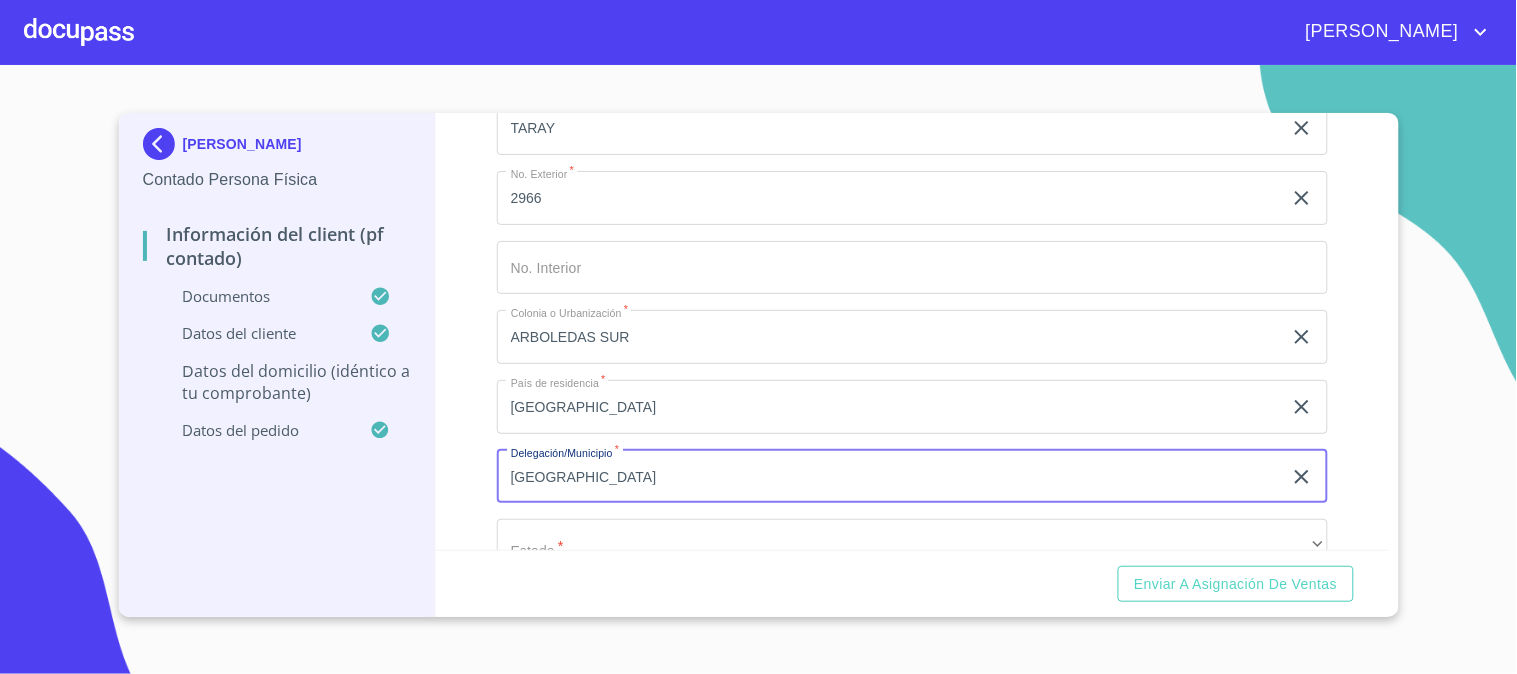 type on "[GEOGRAPHIC_DATA]" 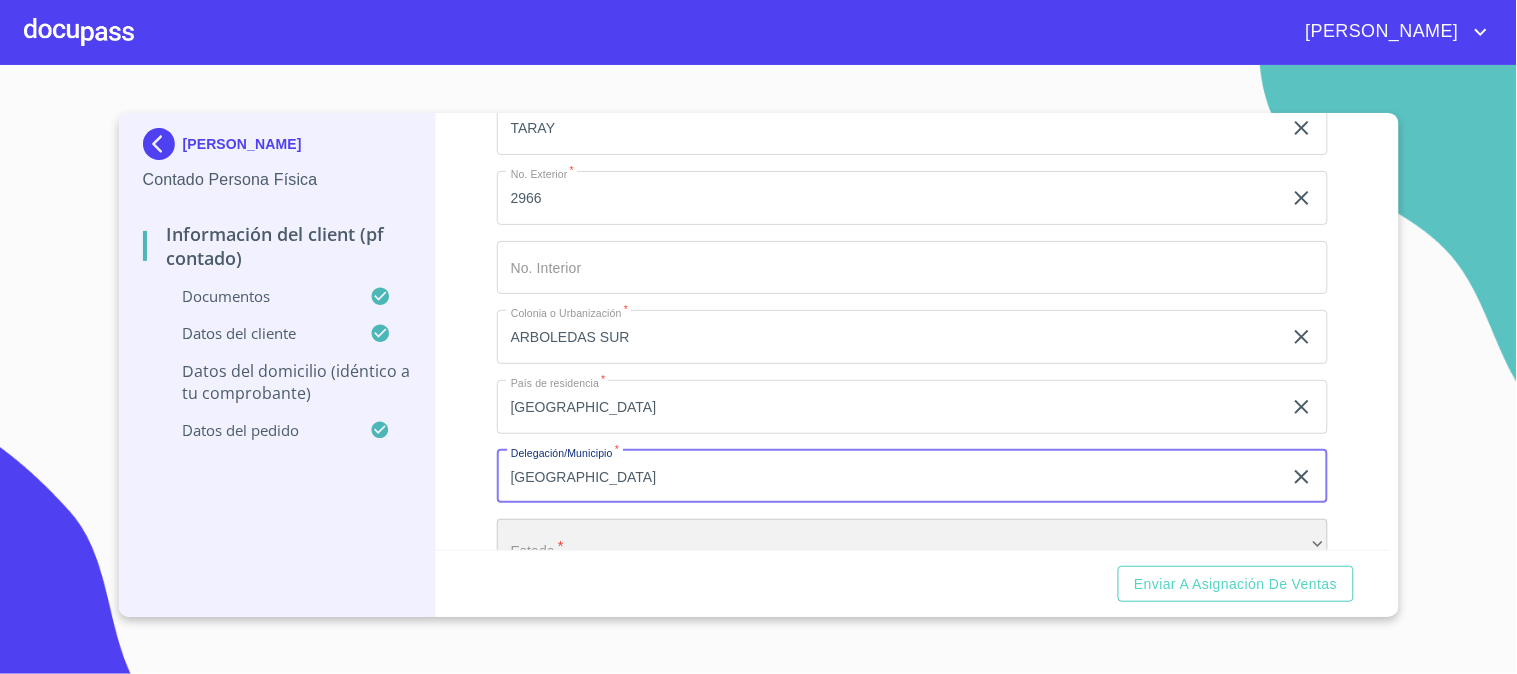 scroll, scrollTop: 4207, scrollLeft: 0, axis: vertical 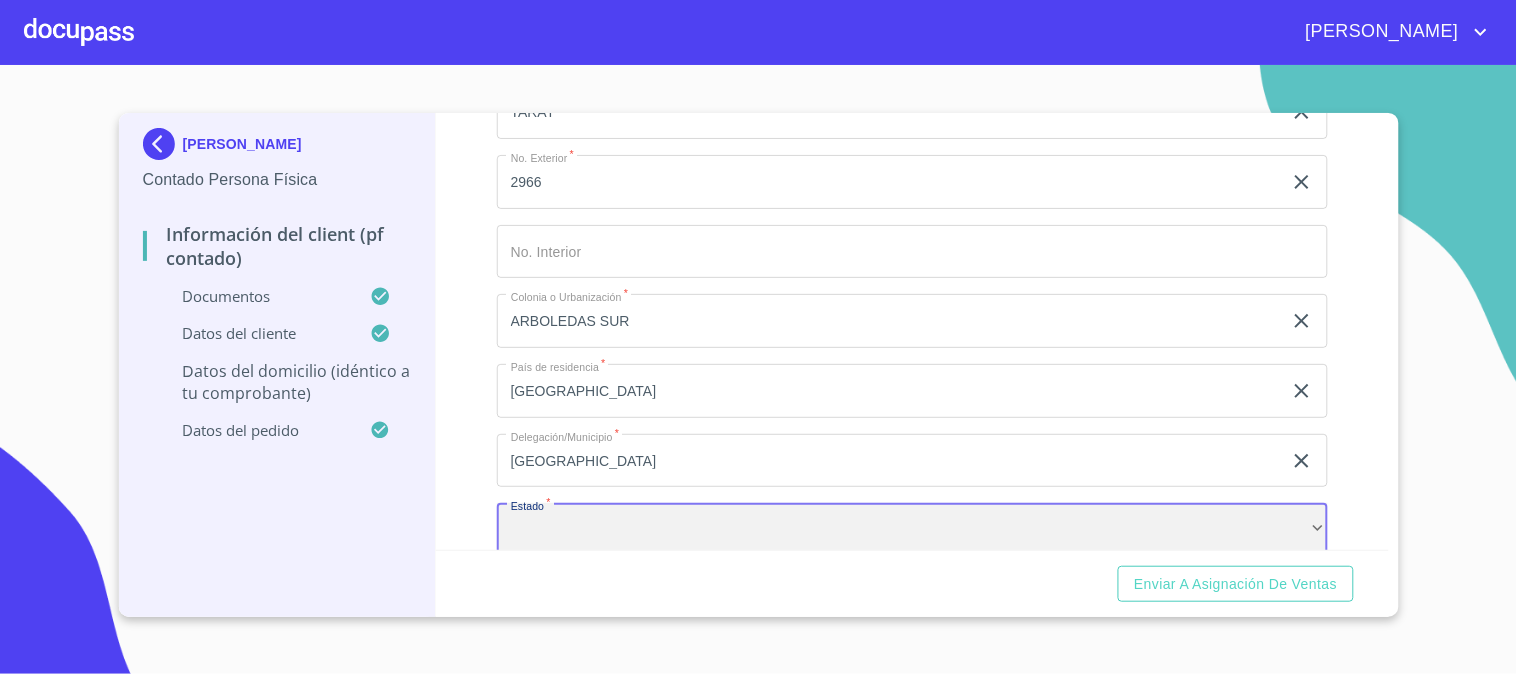 click on "​" at bounding box center (912, 530) 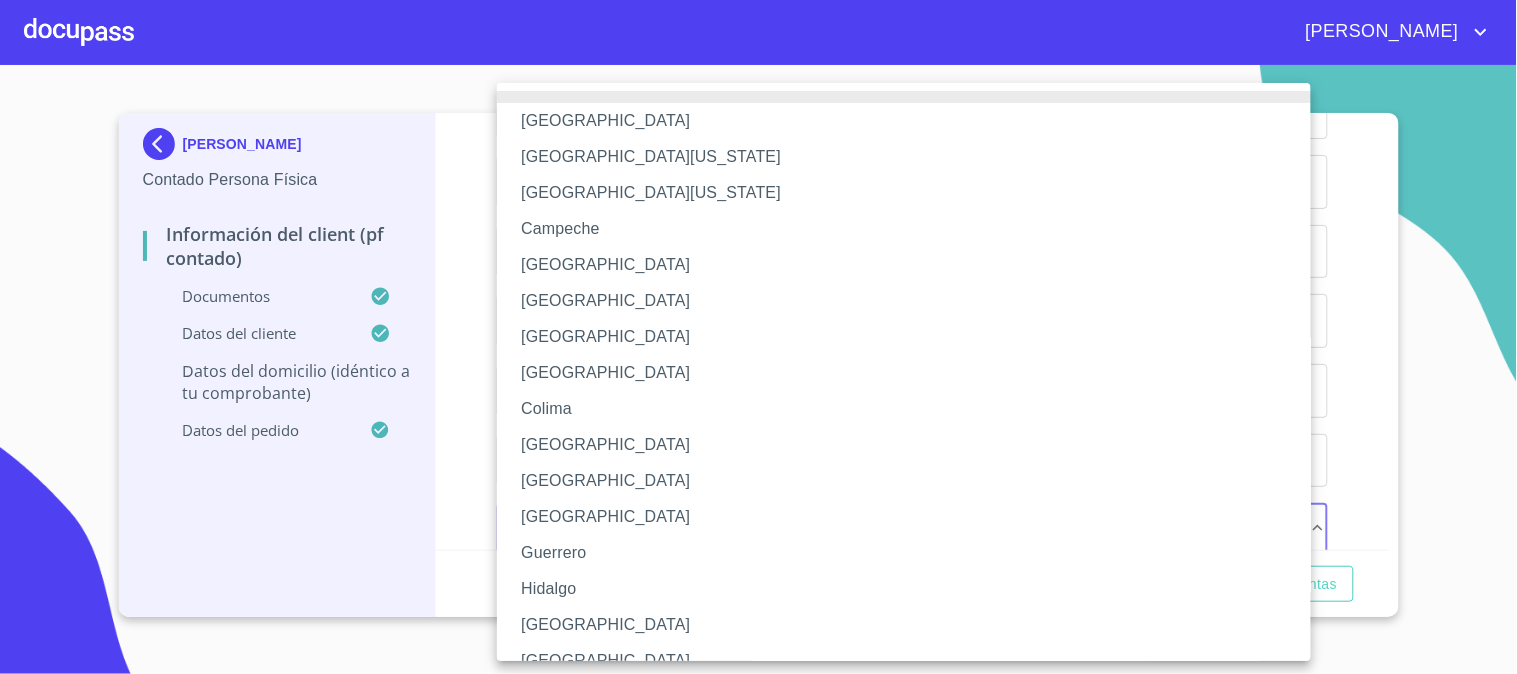 click on "[GEOGRAPHIC_DATA]" at bounding box center [912, 625] 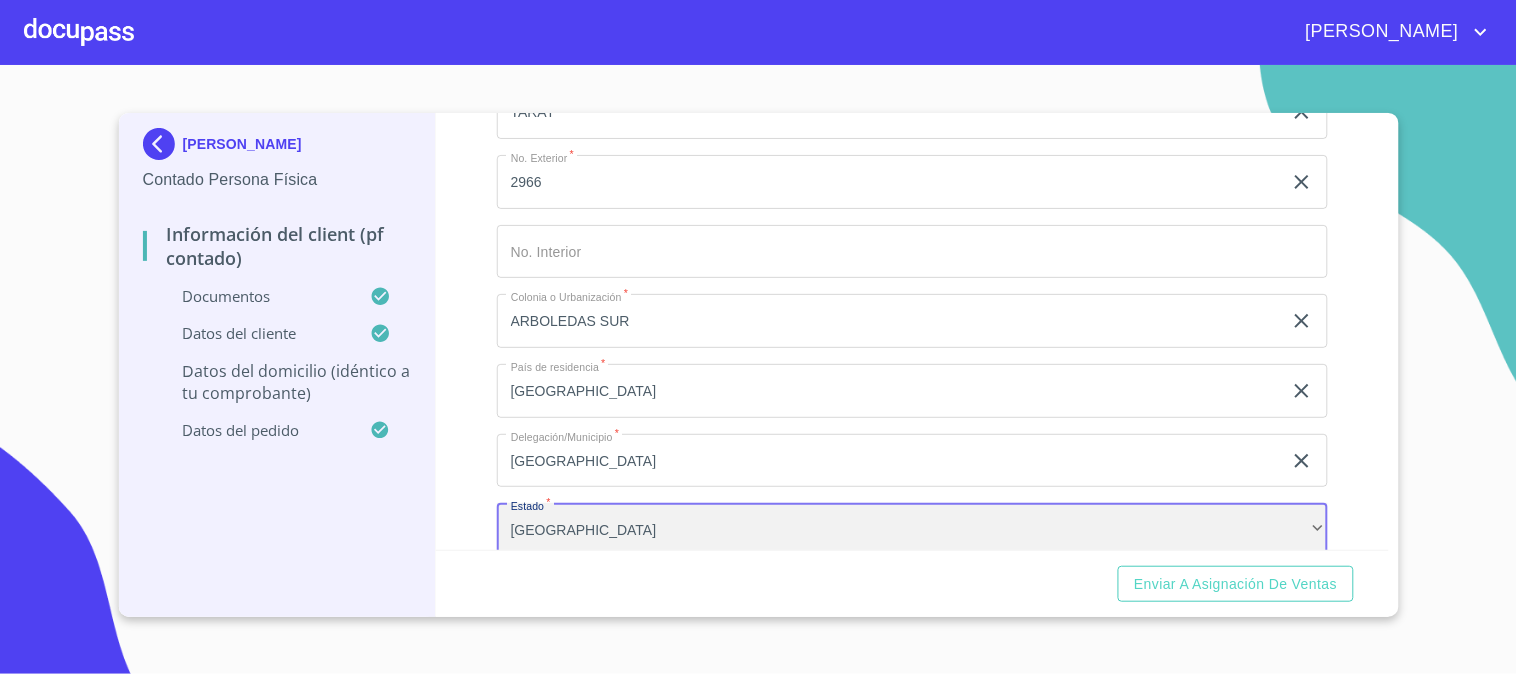 scroll, scrollTop: 4430, scrollLeft: 0, axis: vertical 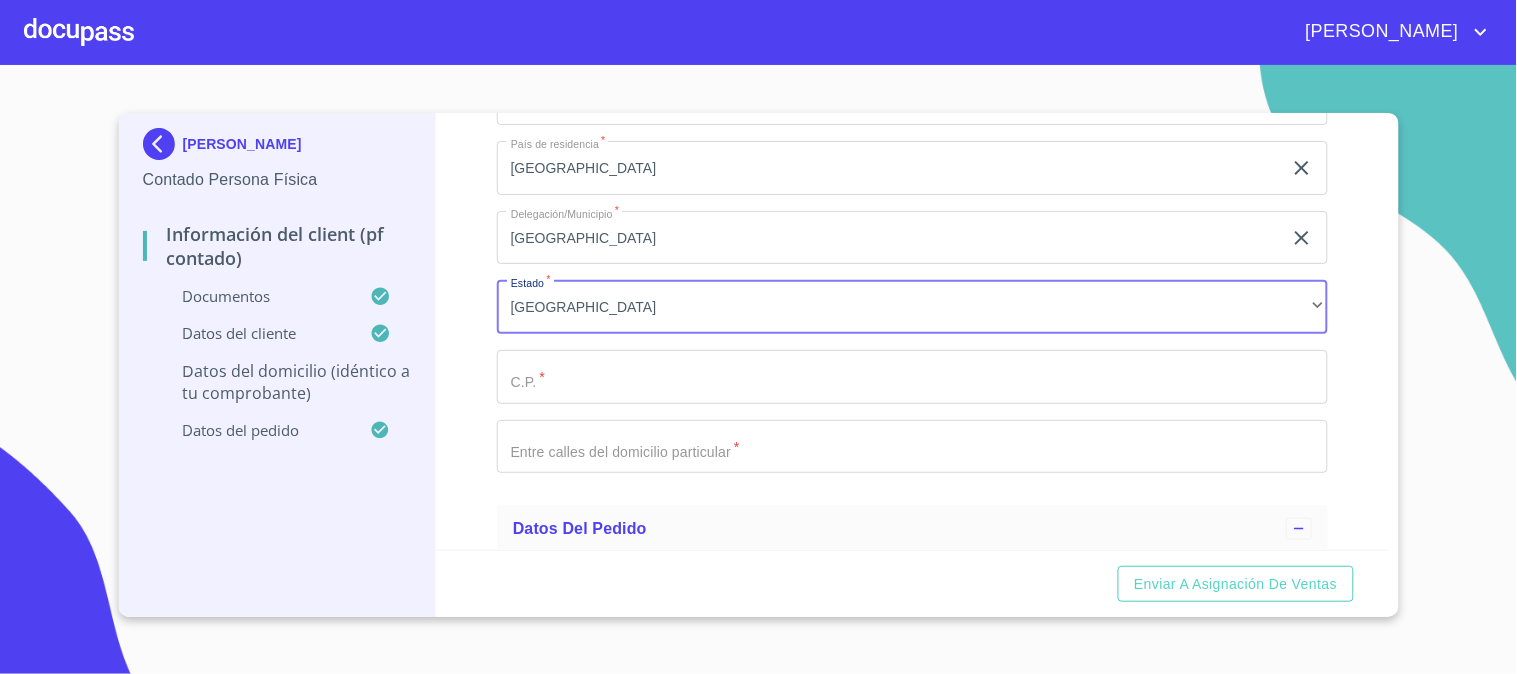 click on "Documento de identificación.   *" at bounding box center [889, -1096] 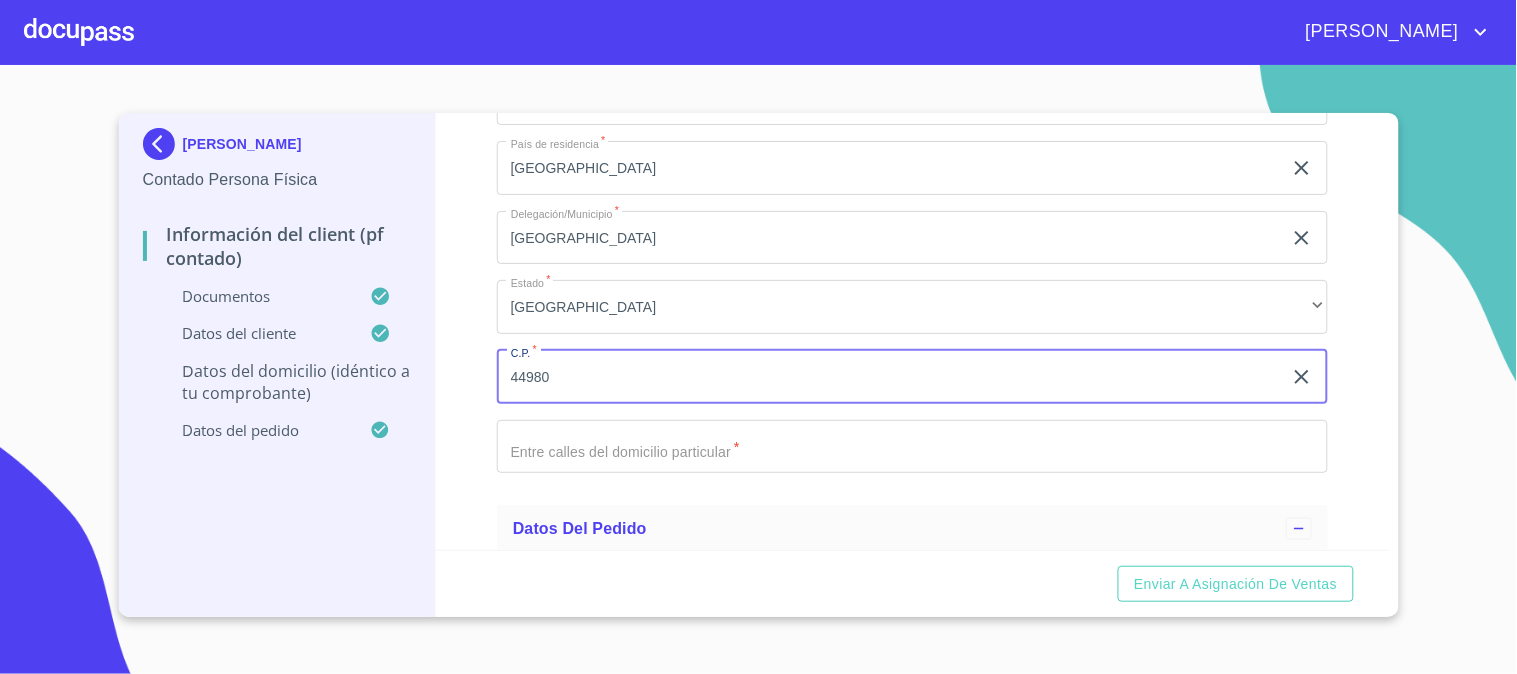 type on "44980" 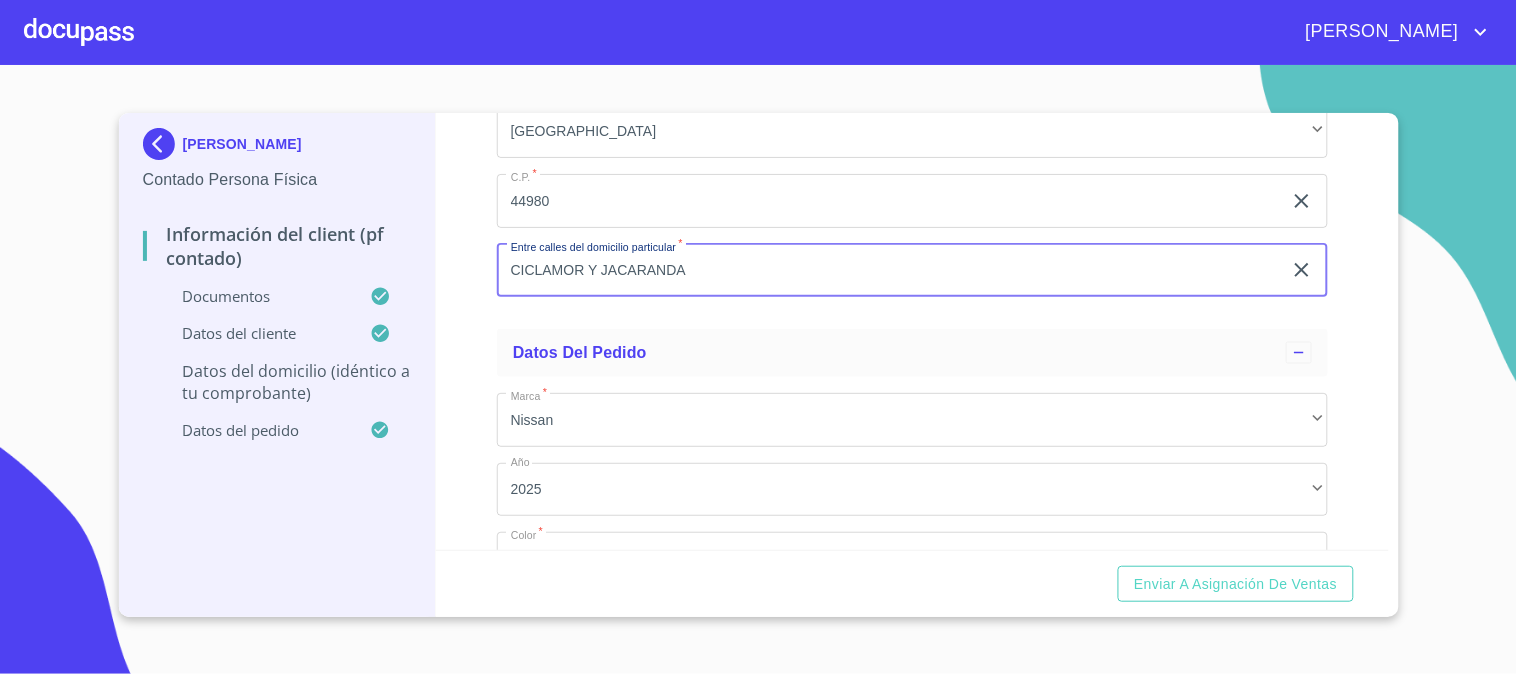 scroll, scrollTop: 4798, scrollLeft: 0, axis: vertical 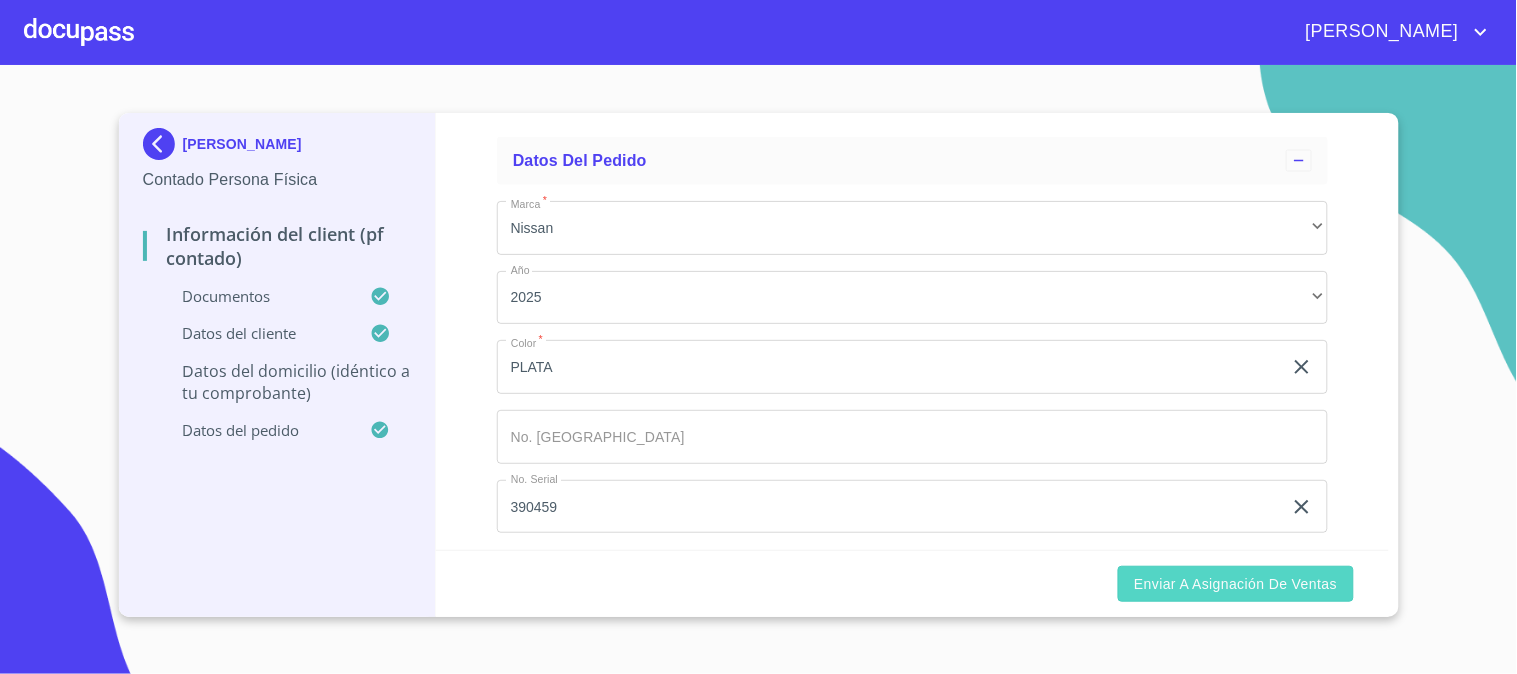 type on "CICLAMOR Y JACARANDA" 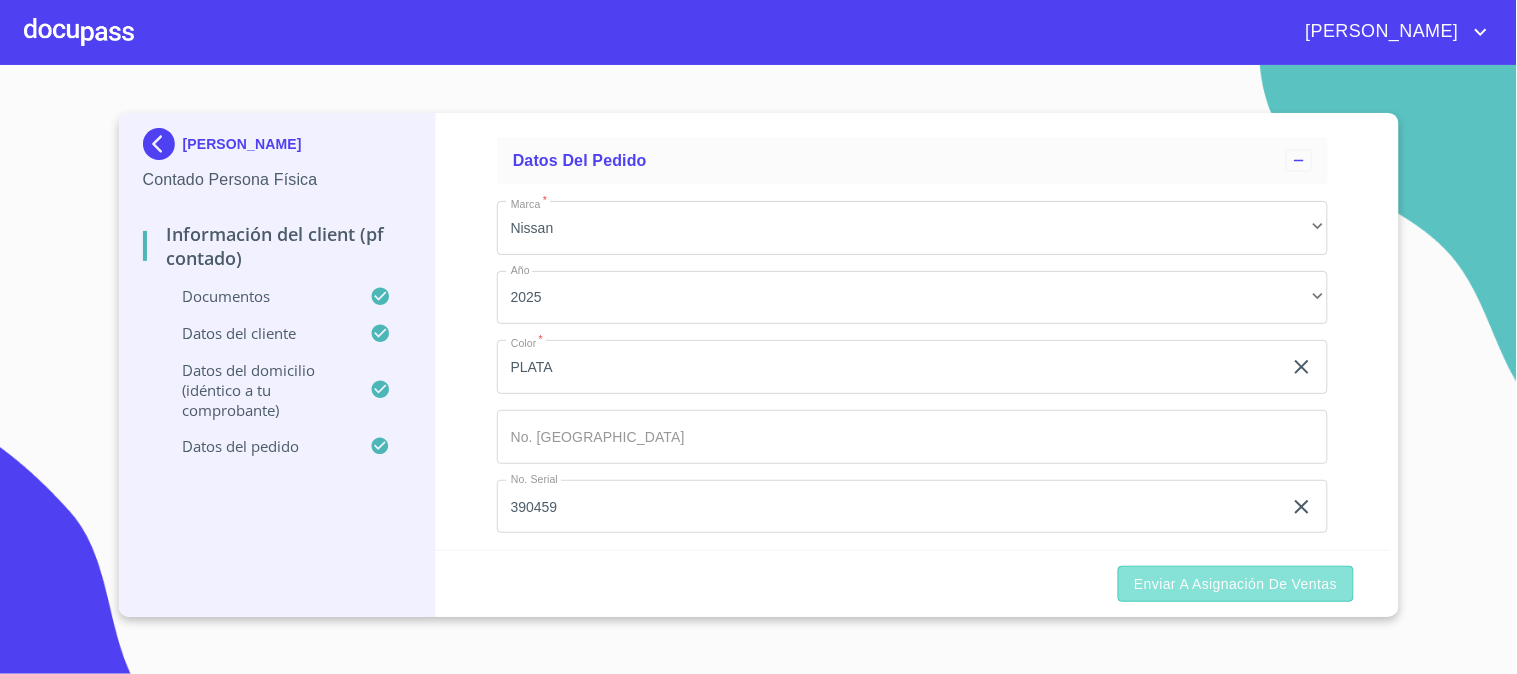 click on "Enviar a Asignación de Ventas" at bounding box center [1235, 584] 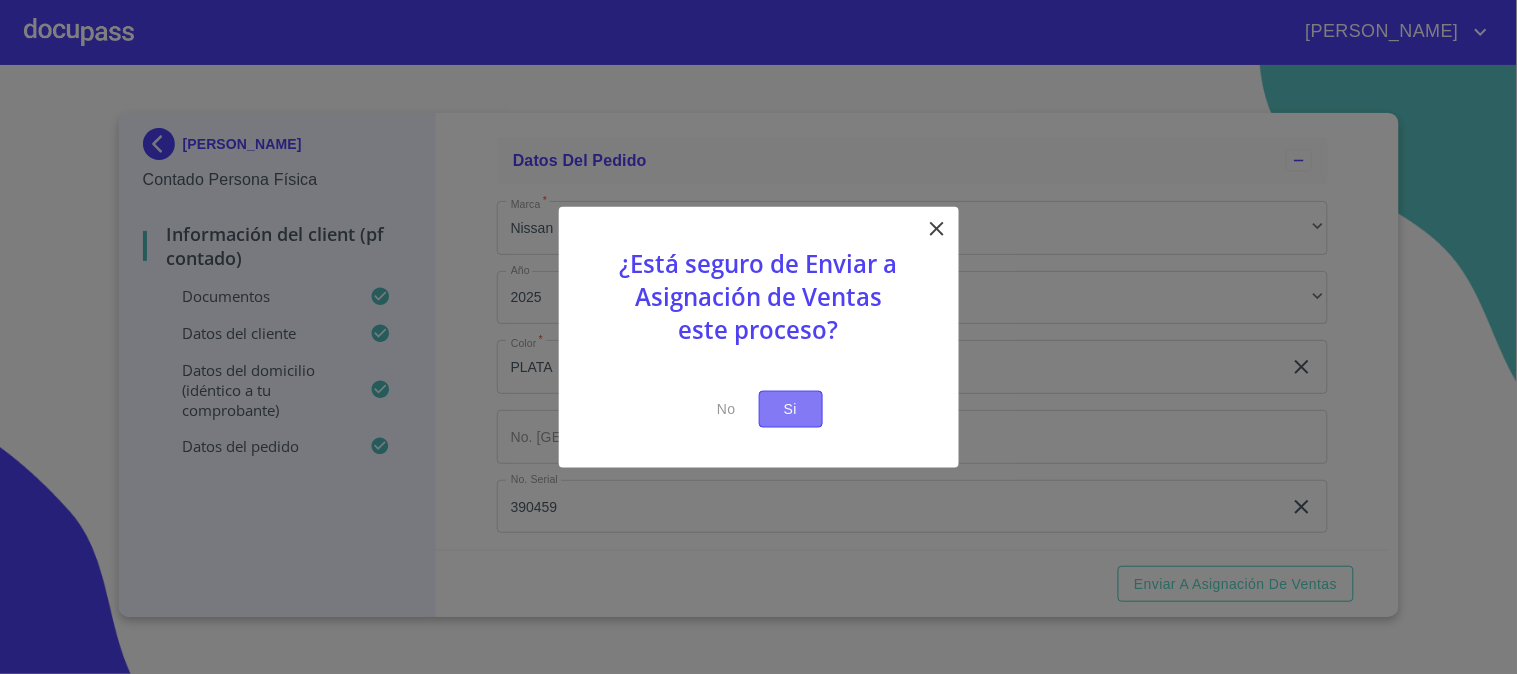 click on "Si" at bounding box center (791, 409) 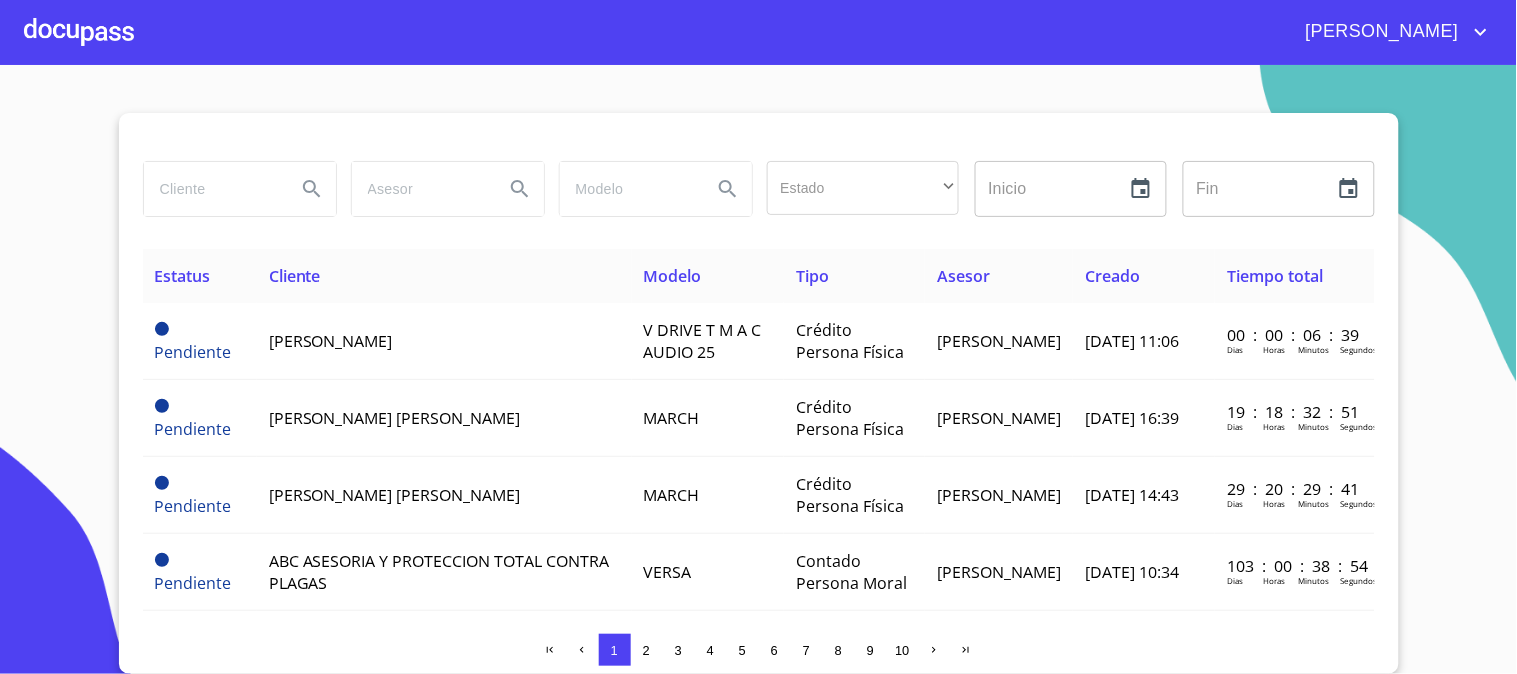 click at bounding box center [79, 32] 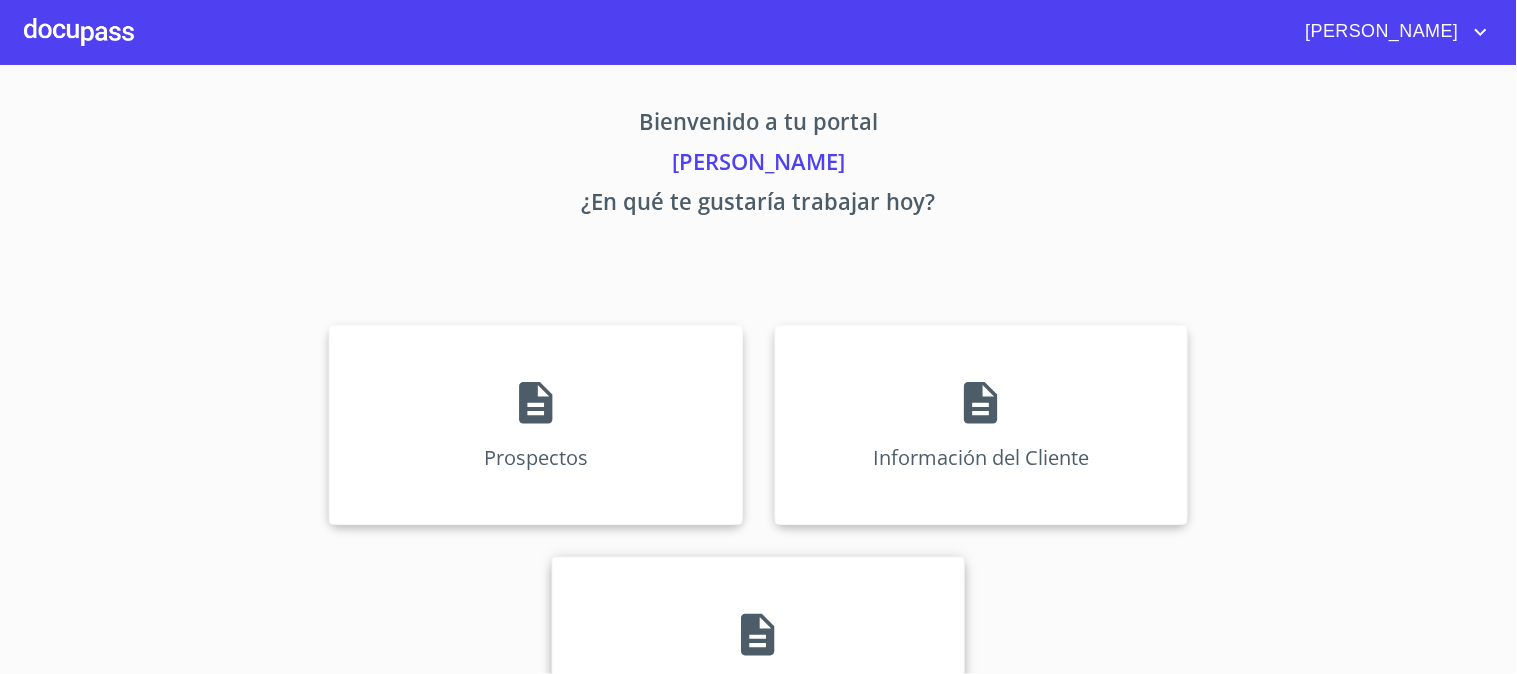 click on "Asignación de Ventas" at bounding box center (758, 657) 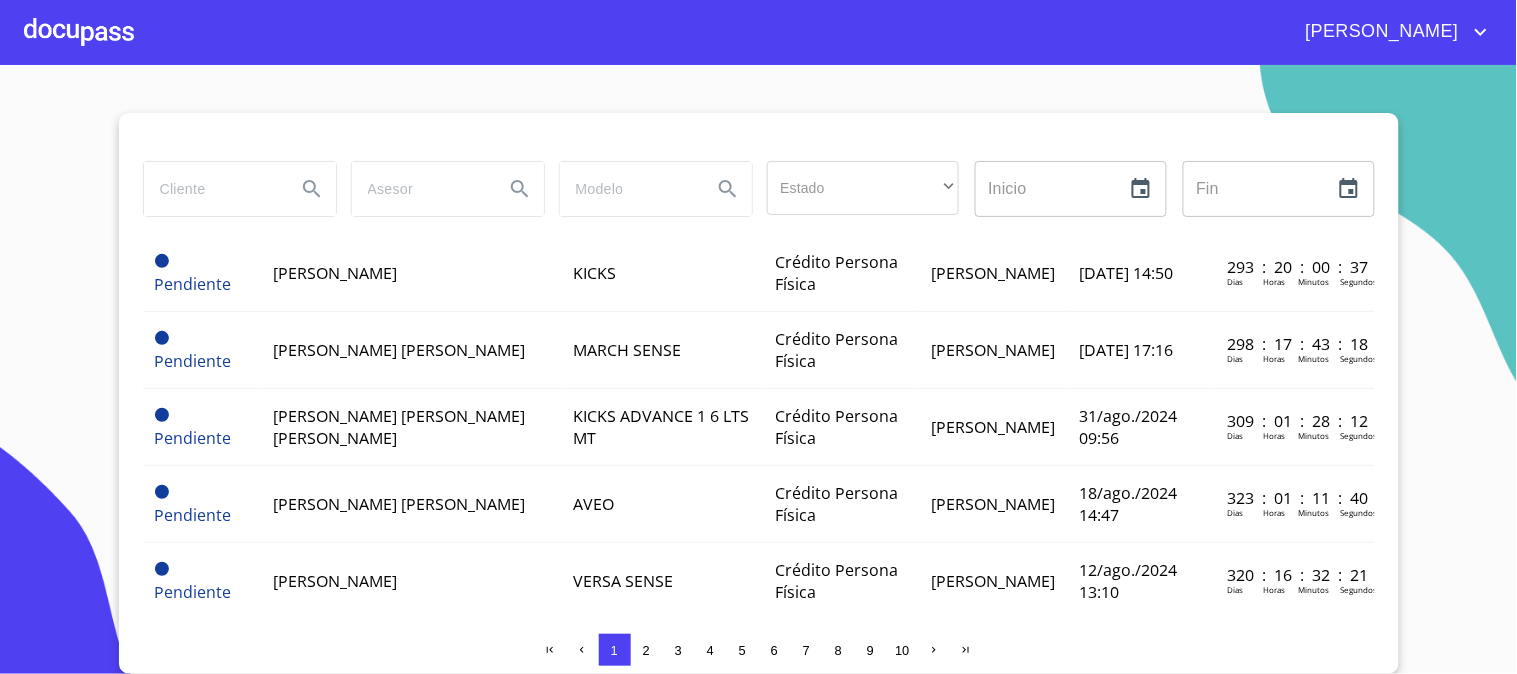 scroll, scrollTop: 1614, scrollLeft: 0, axis: vertical 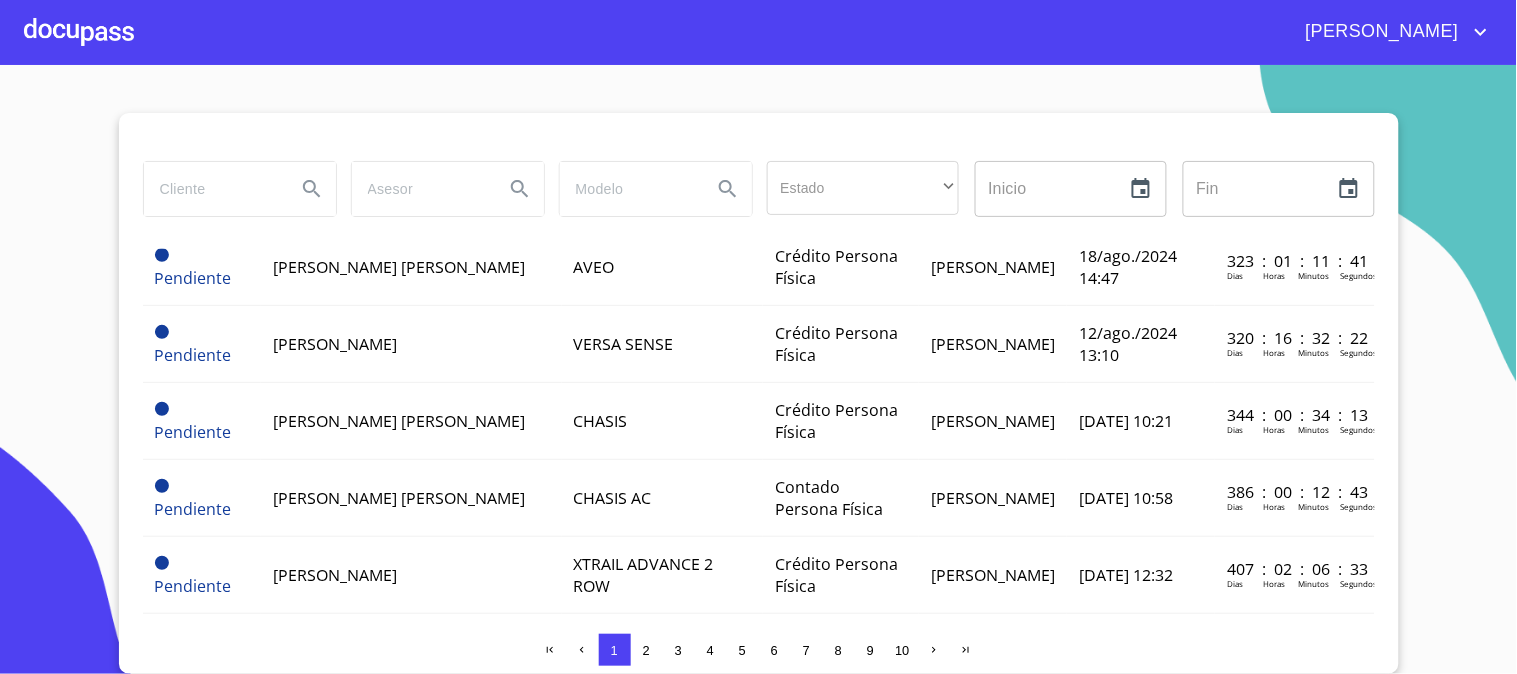 click on "2" at bounding box center (646, 650) 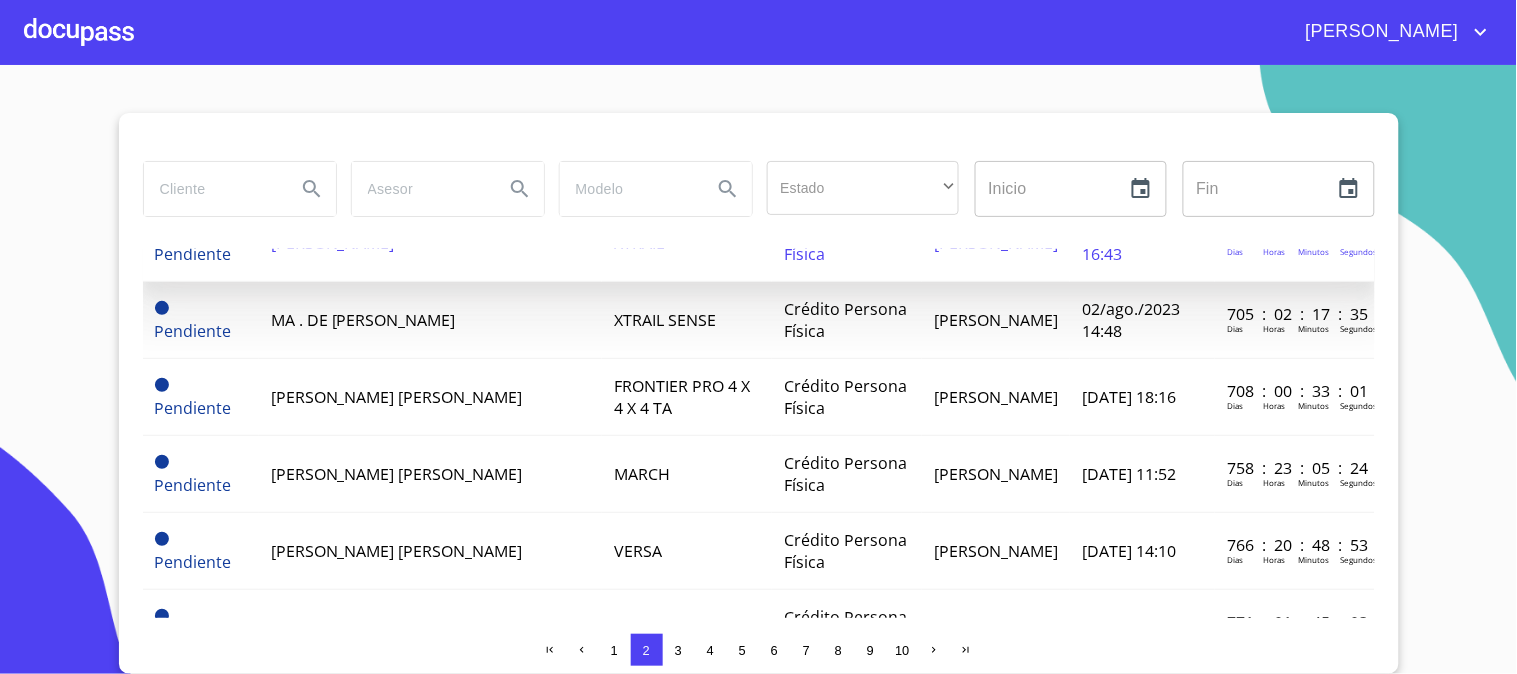 scroll, scrollTop: 1614, scrollLeft: 0, axis: vertical 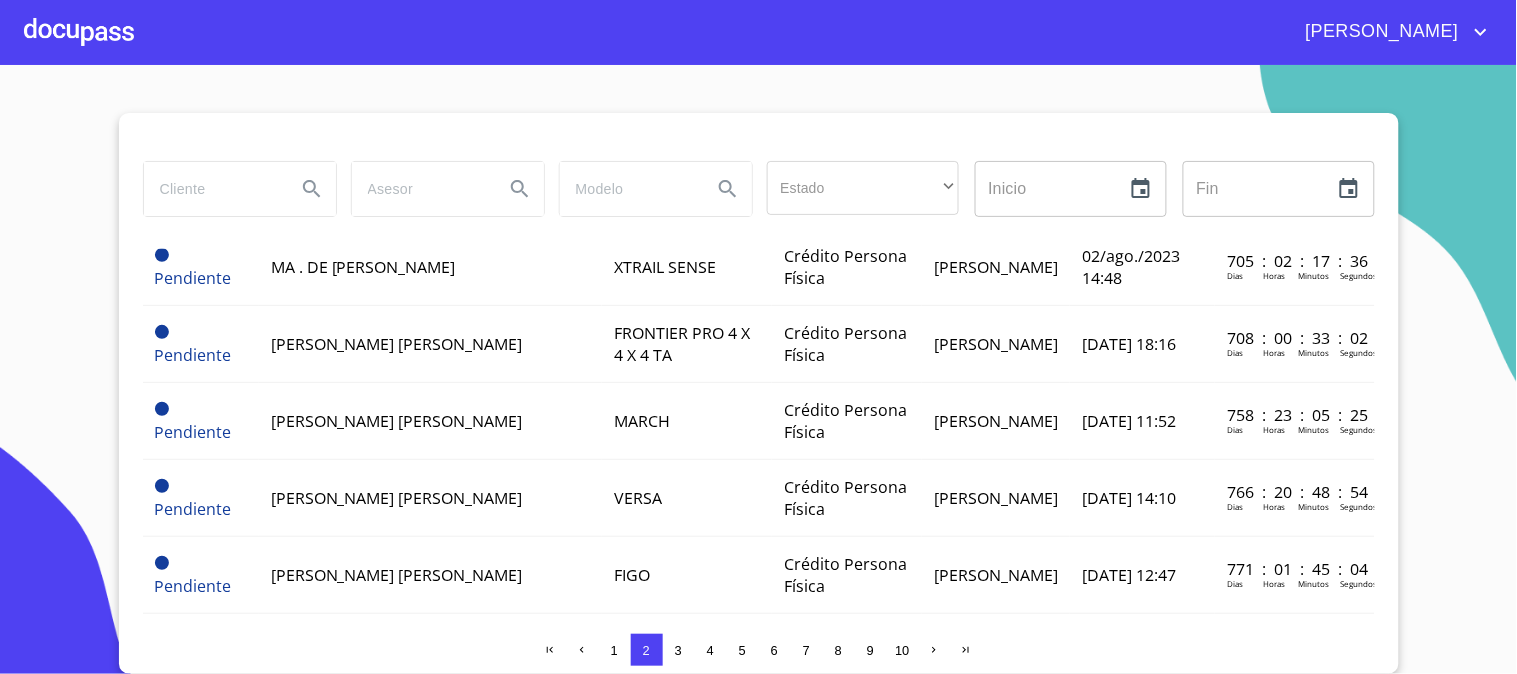 click on "3" at bounding box center (678, 650) 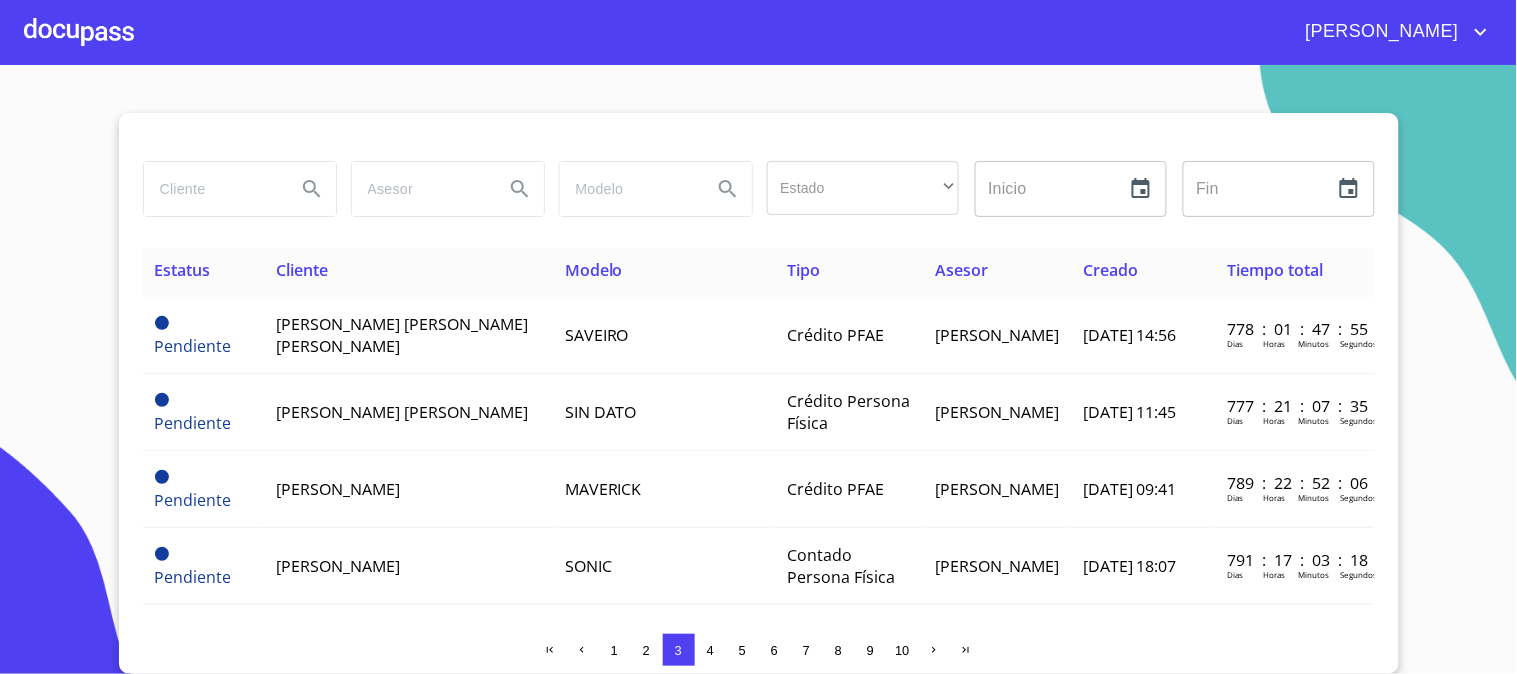 scroll, scrollTop: 0, scrollLeft: 0, axis: both 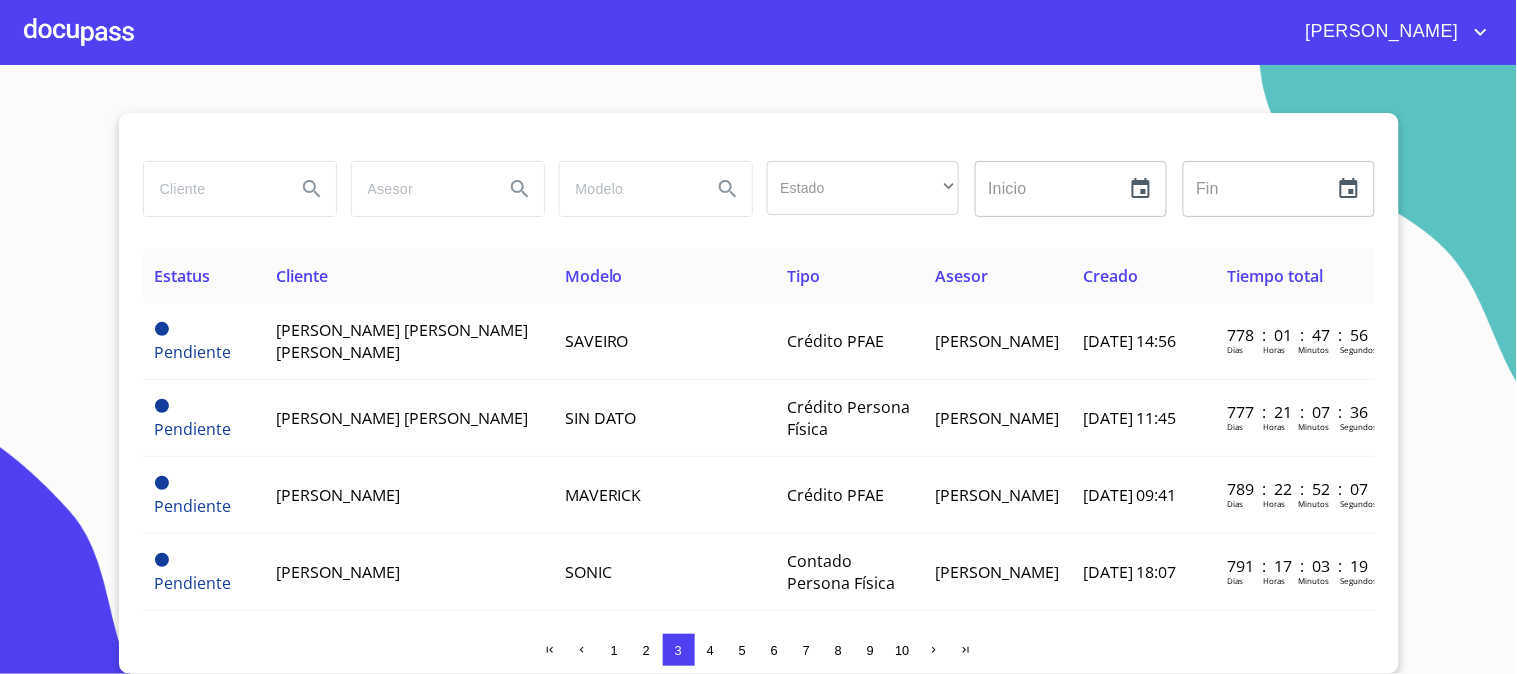 click on "1" at bounding box center (615, 650) 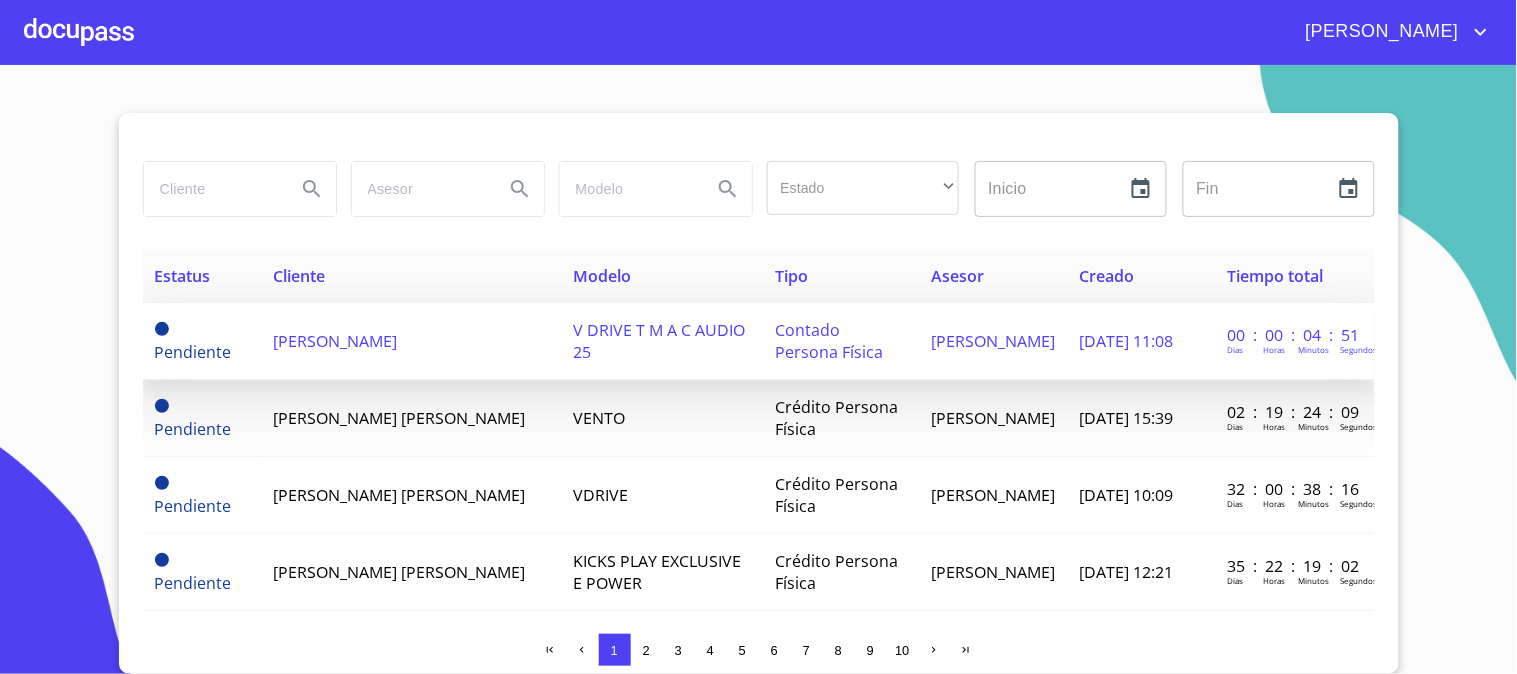 click on "[PERSON_NAME]" at bounding box center (411, 341) 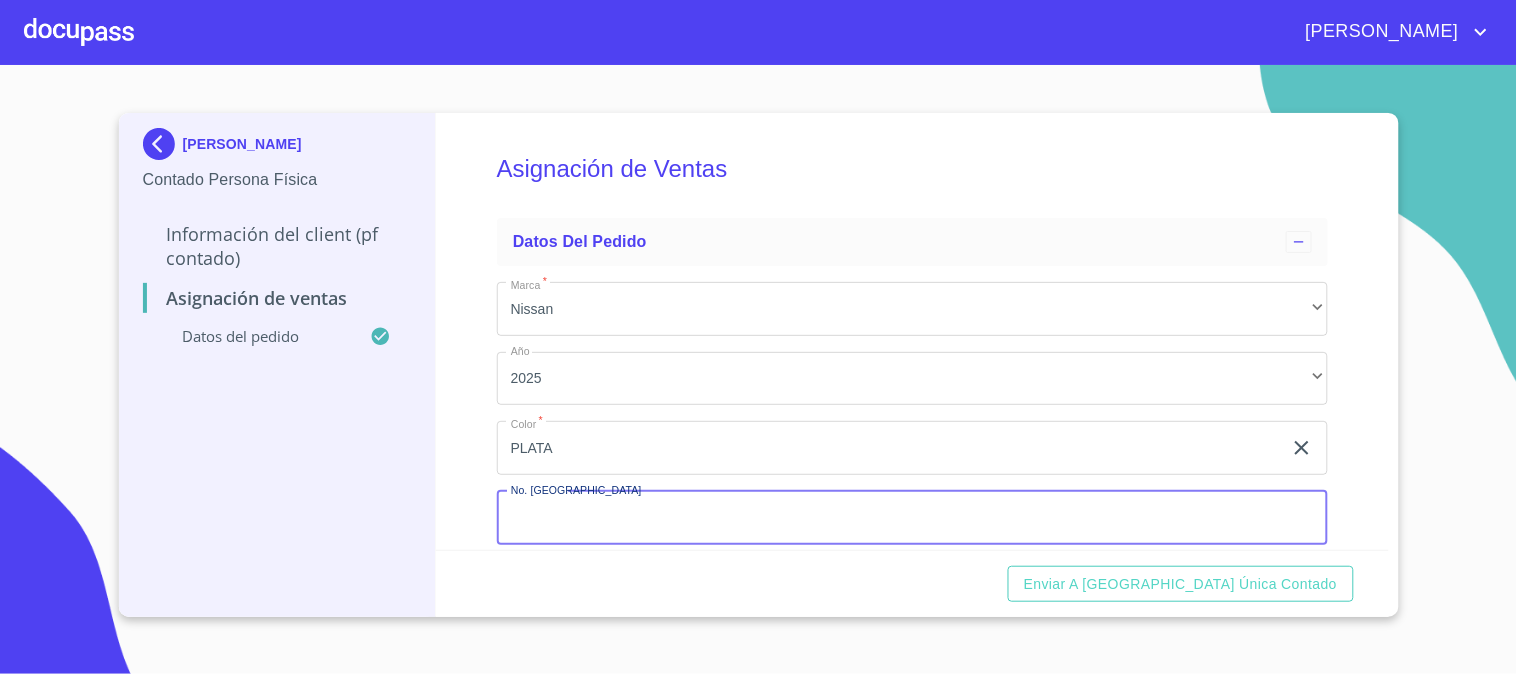 click on "Marca   *" at bounding box center [912, 518] 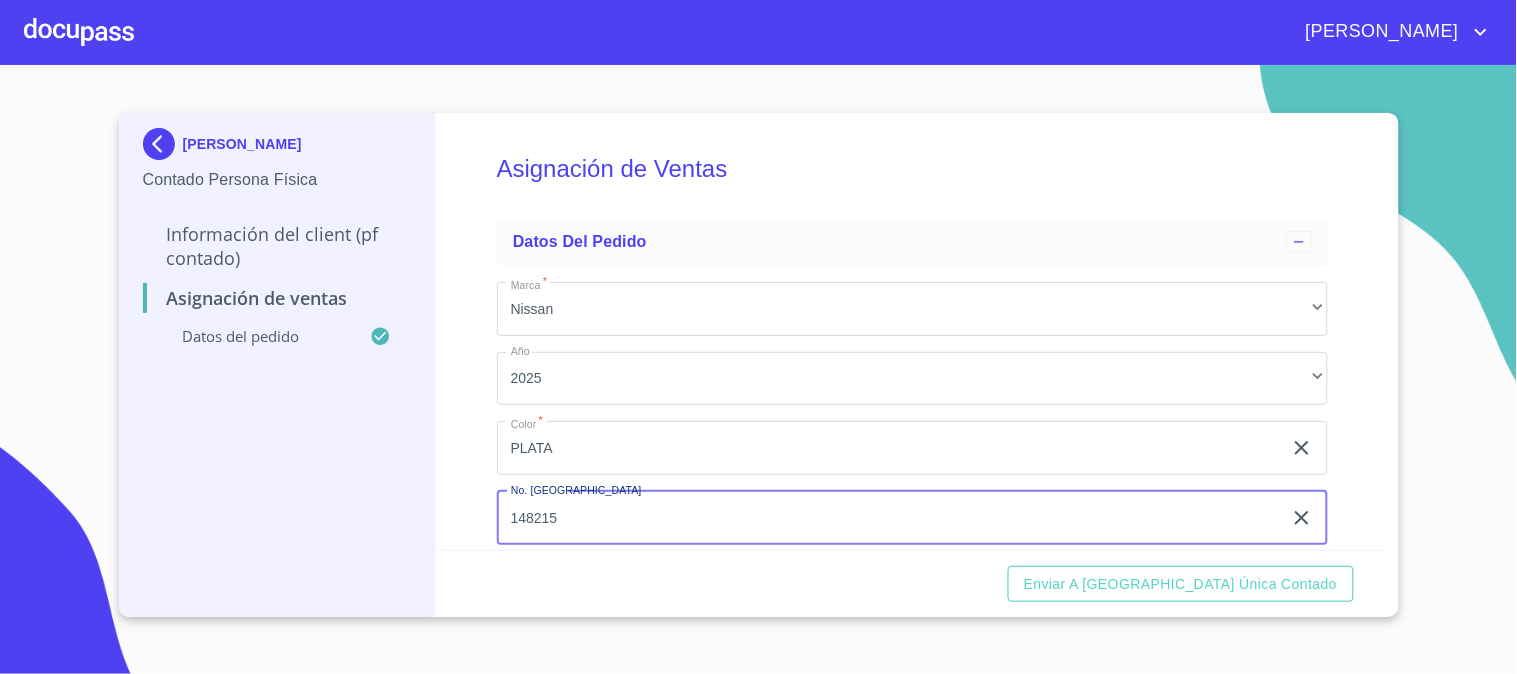 type on "148215" 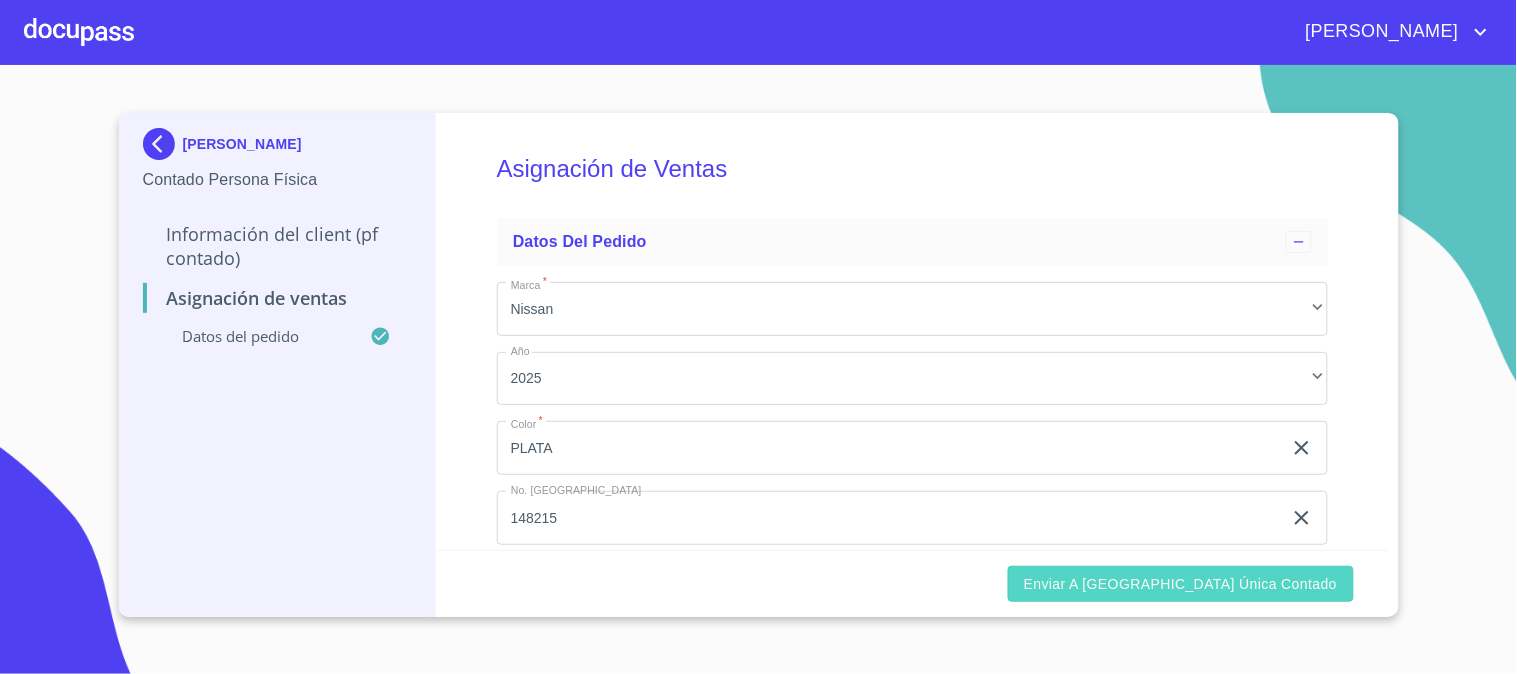 click on "Enviar a [GEOGRAPHIC_DATA] única contado" at bounding box center (1181, 584) 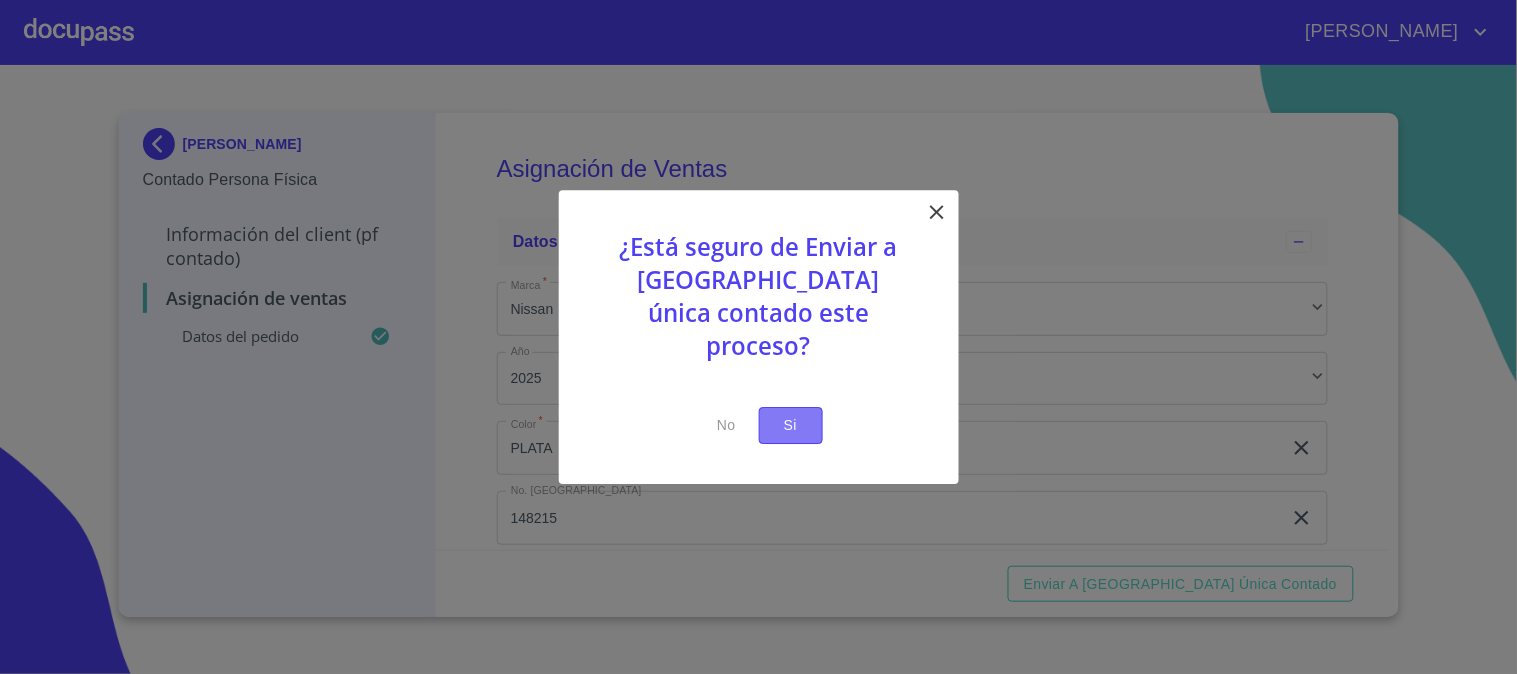 click on "Si" at bounding box center [791, 425] 